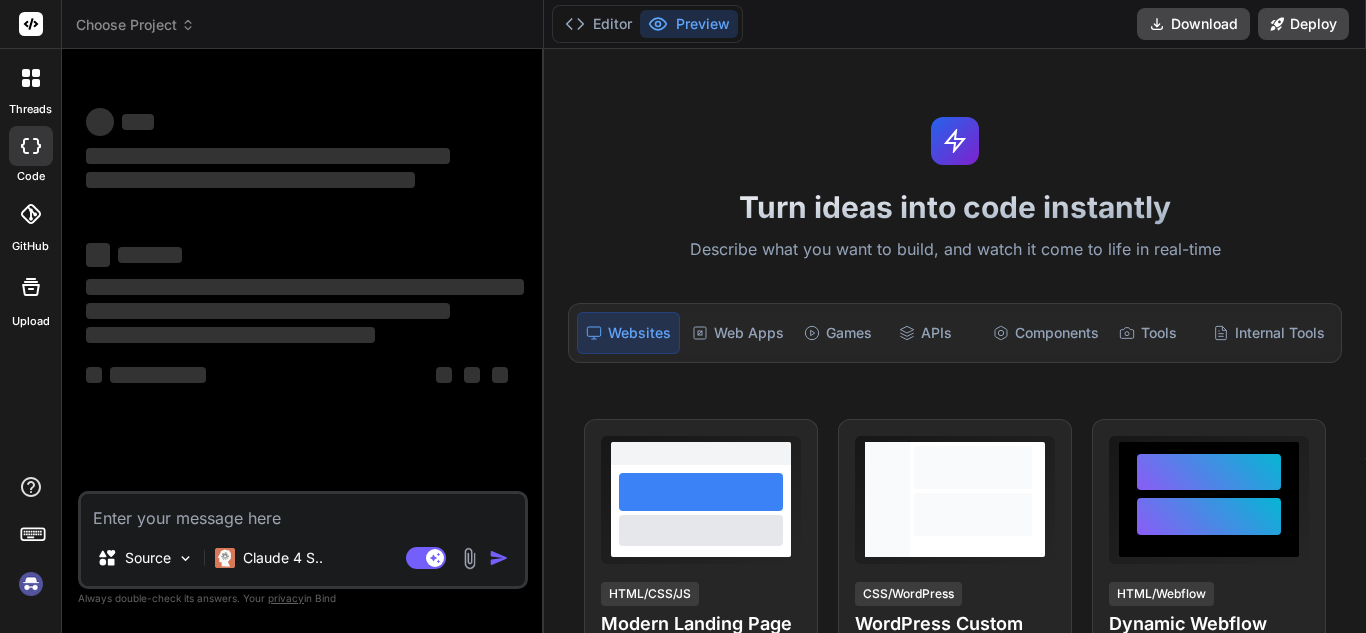scroll, scrollTop: 0, scrollLeft: 0, axis: both 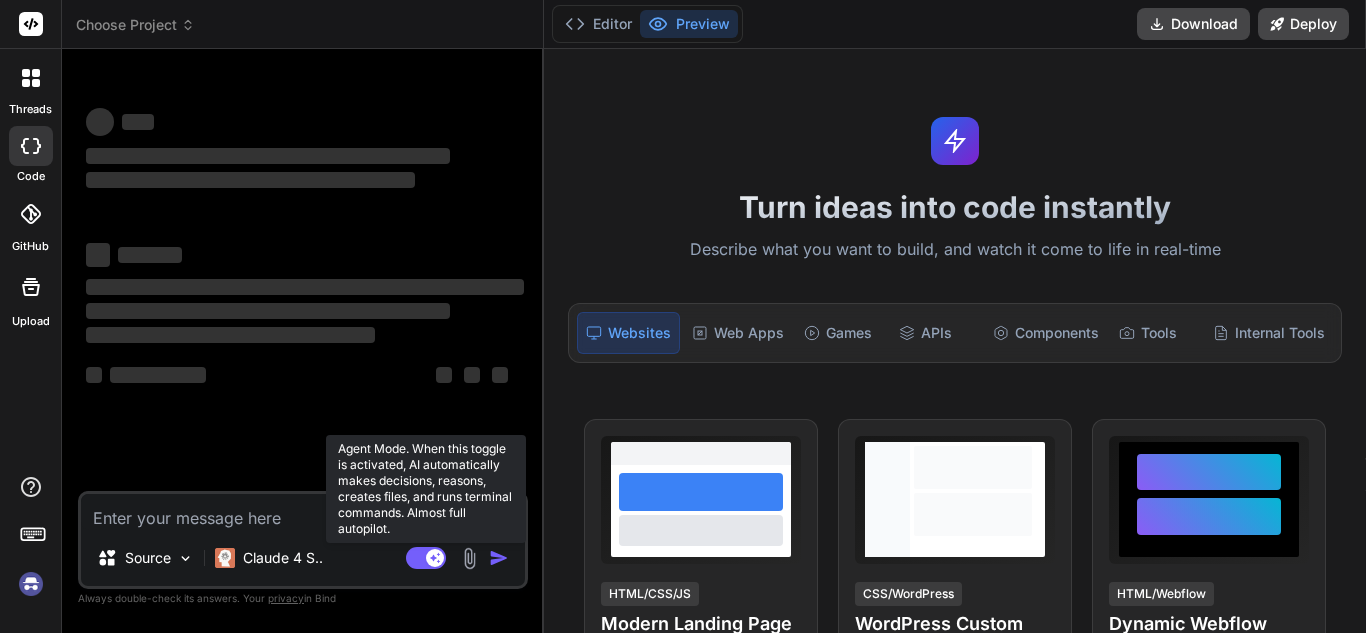 click 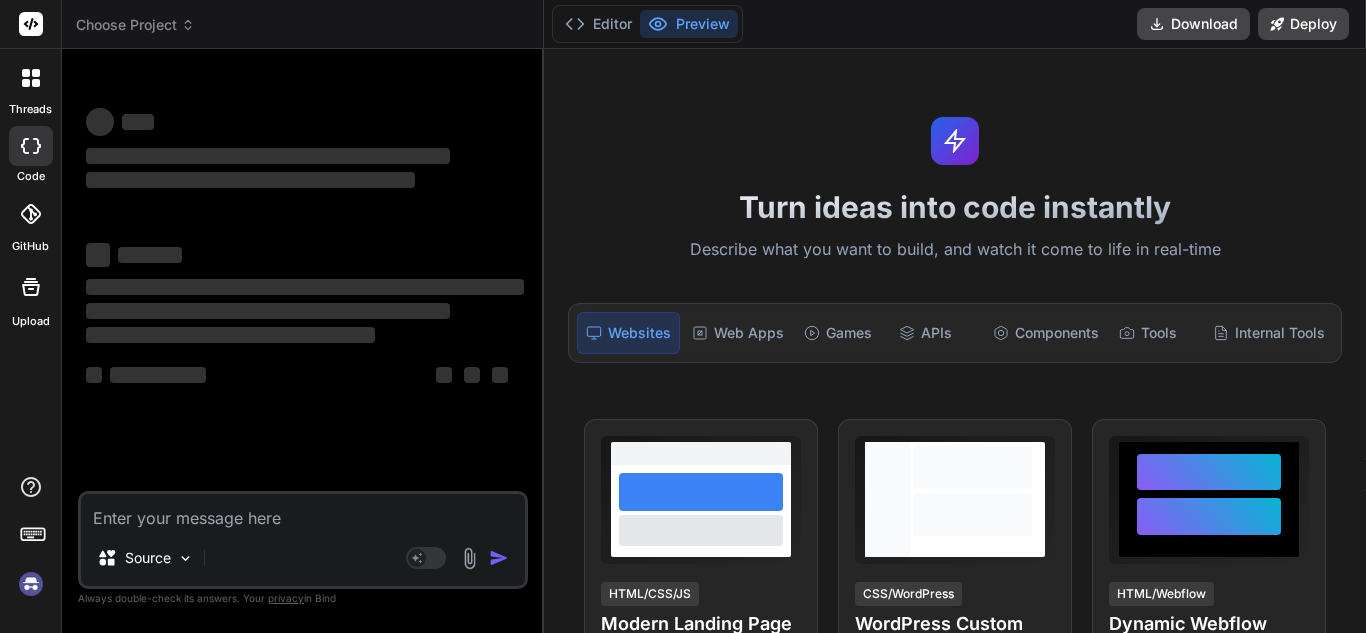 click at bounding box center (31, 584) 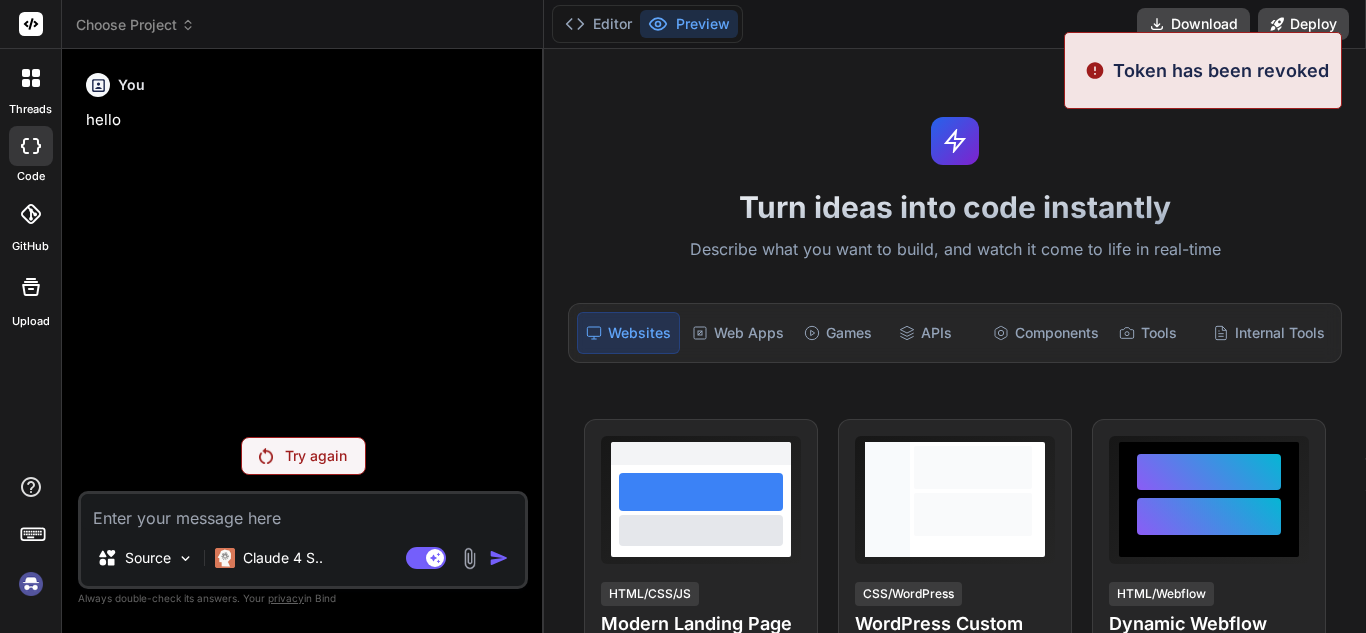 click on "Try again" at bounding box center (303, 456) 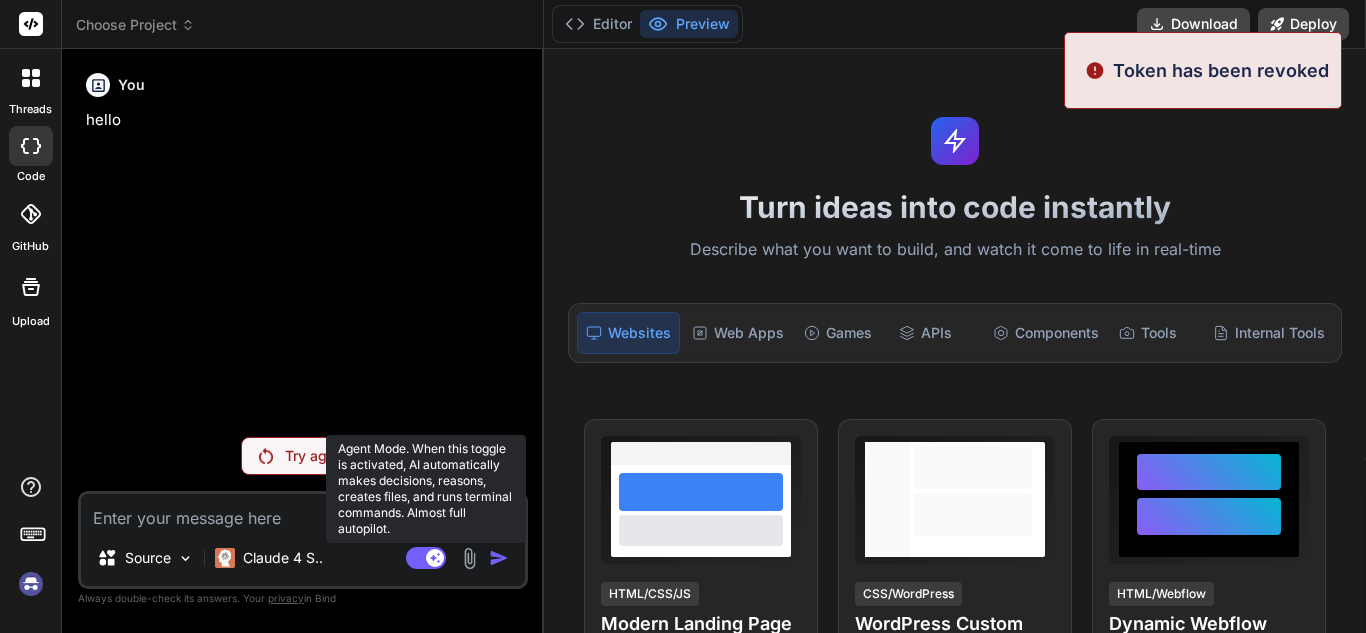 click 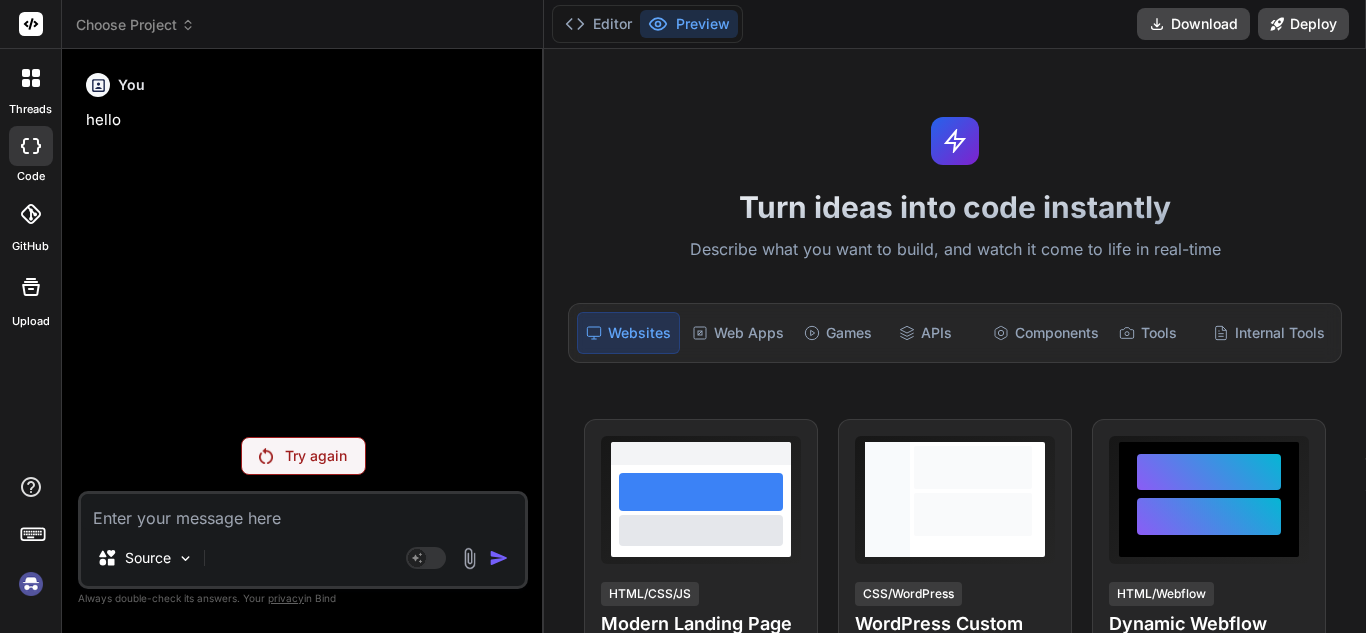 click on "You hello" at bounding box center (305, 243) 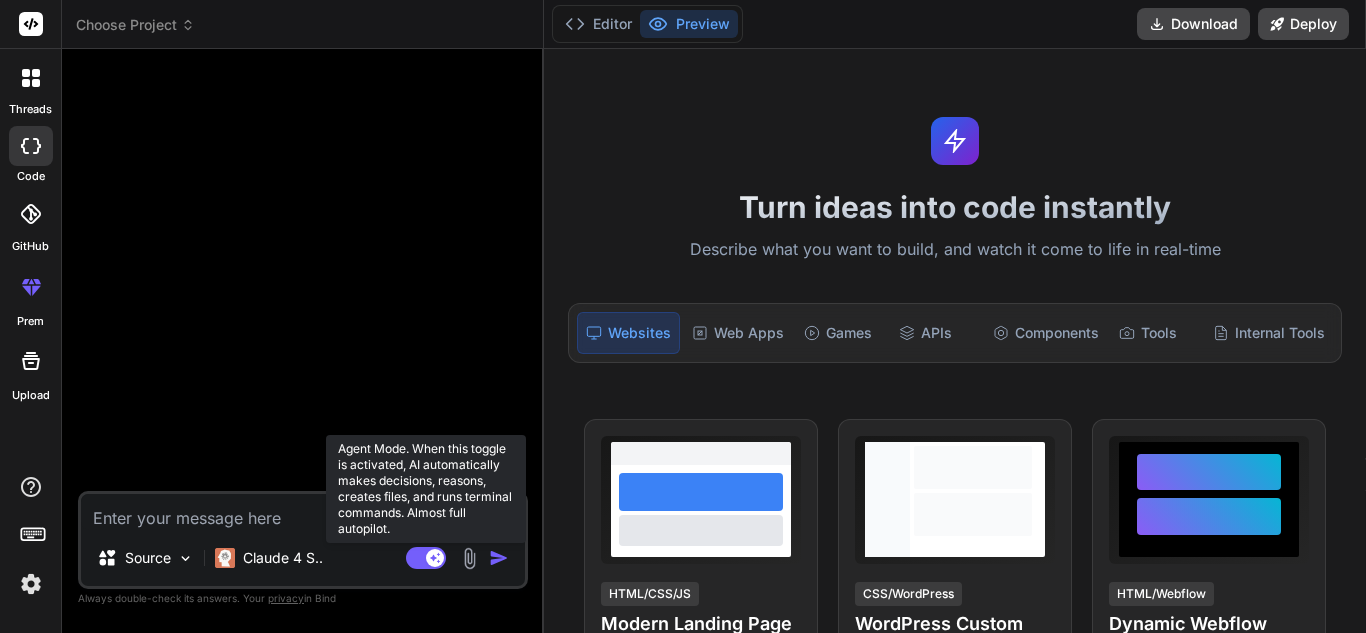 click 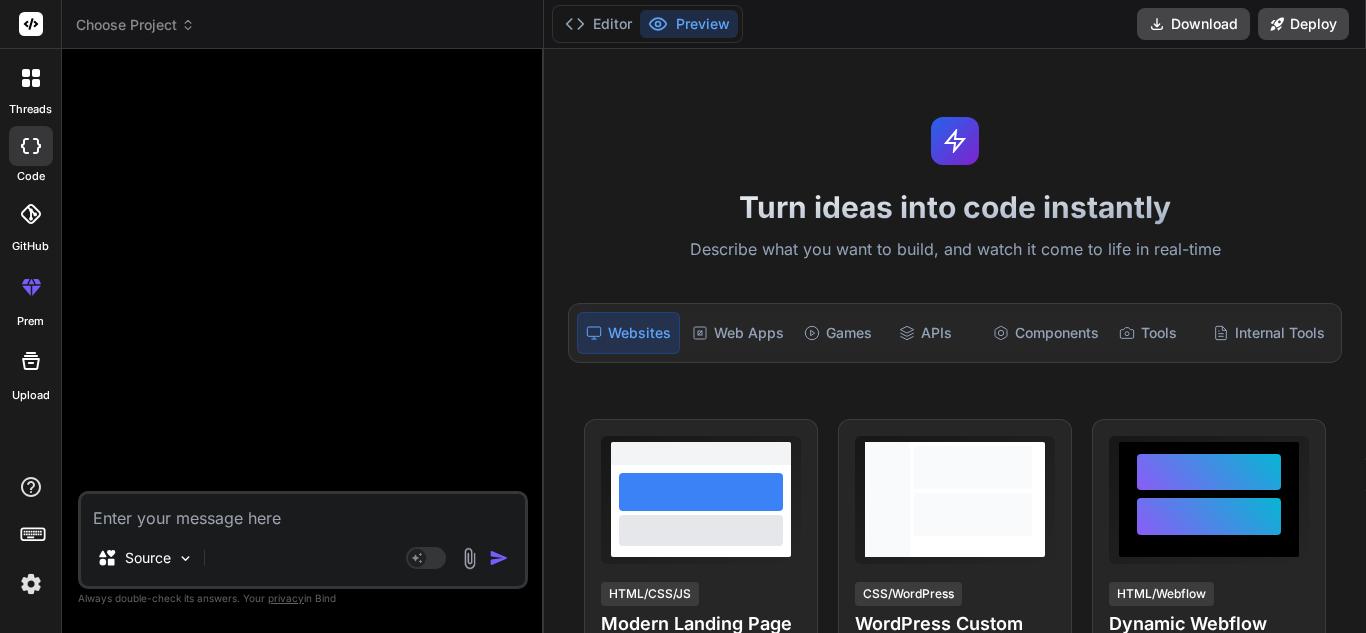click at bounding box center [303, 512] 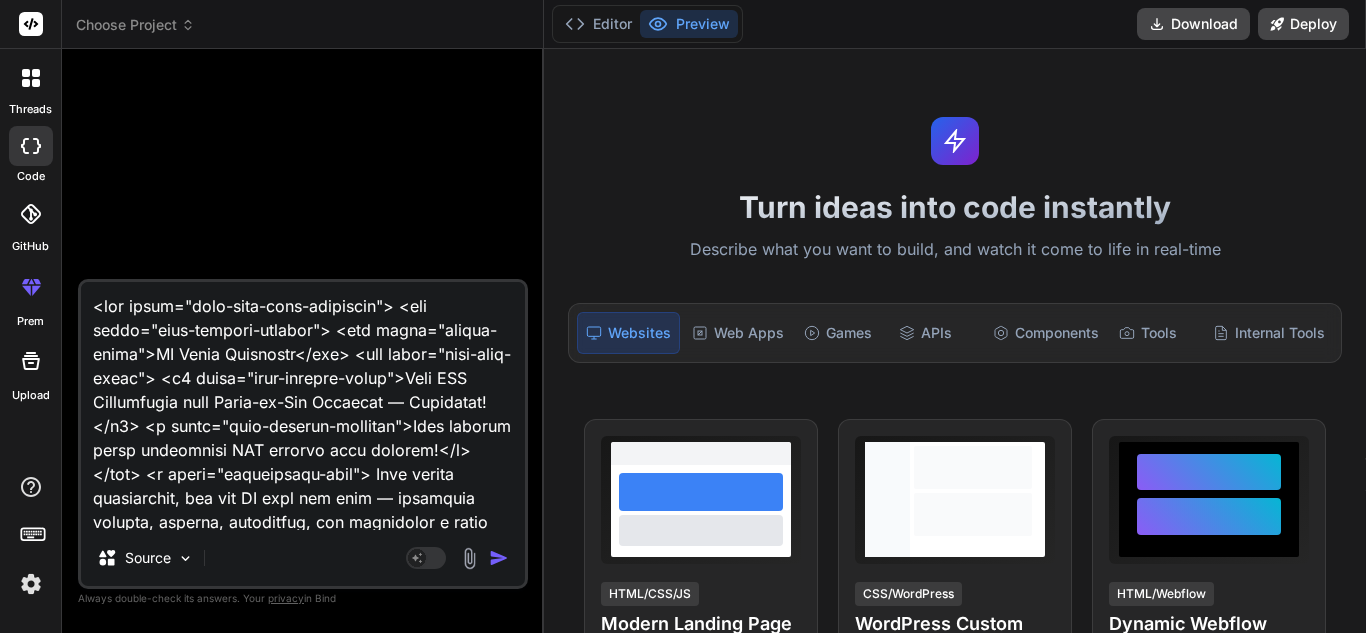 scroll, scrollTop: 3530, scrollLeft: 0, axis: vertical 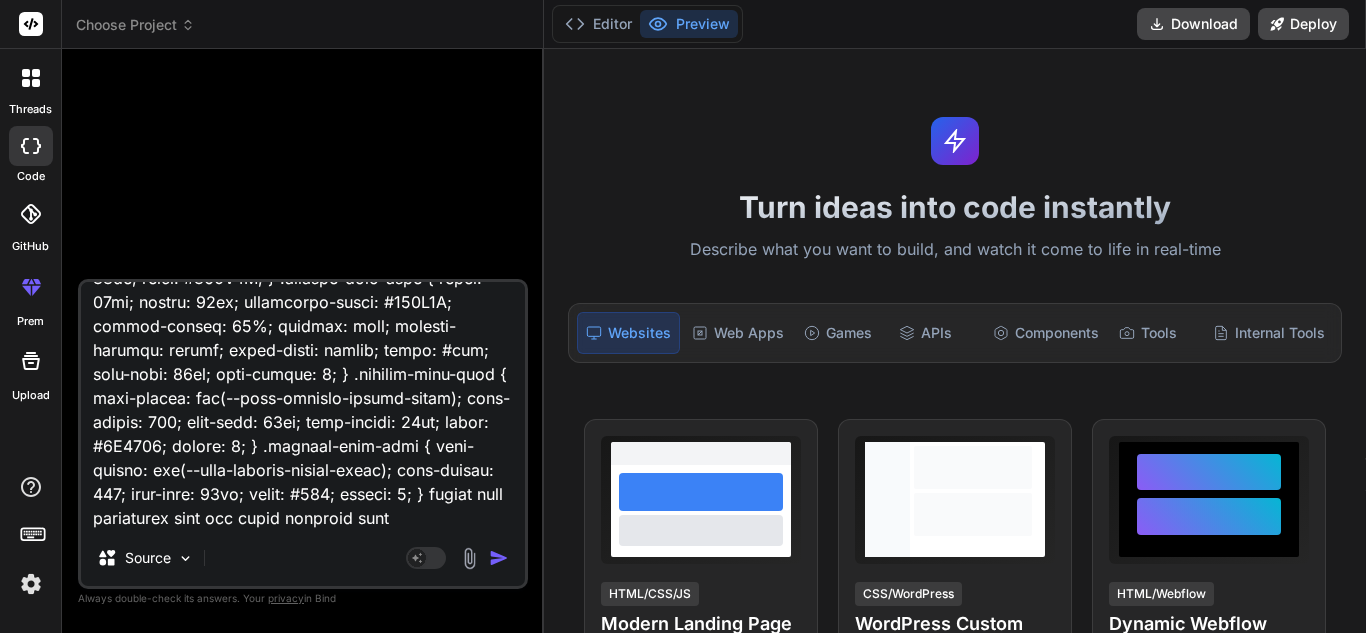 drag, startPoint x: 458, startPoint y: 518, endPoint x: 443, endPoint y: 502, distance: 21.931713 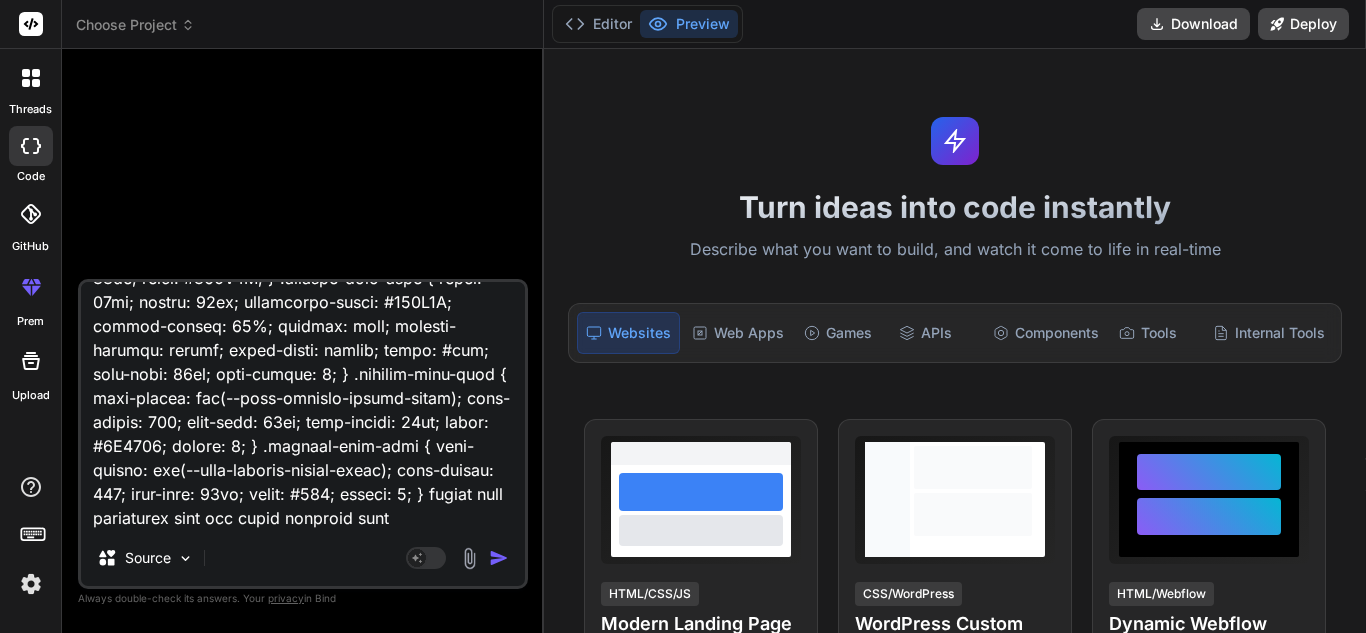 click at bounding box center [303, 406] 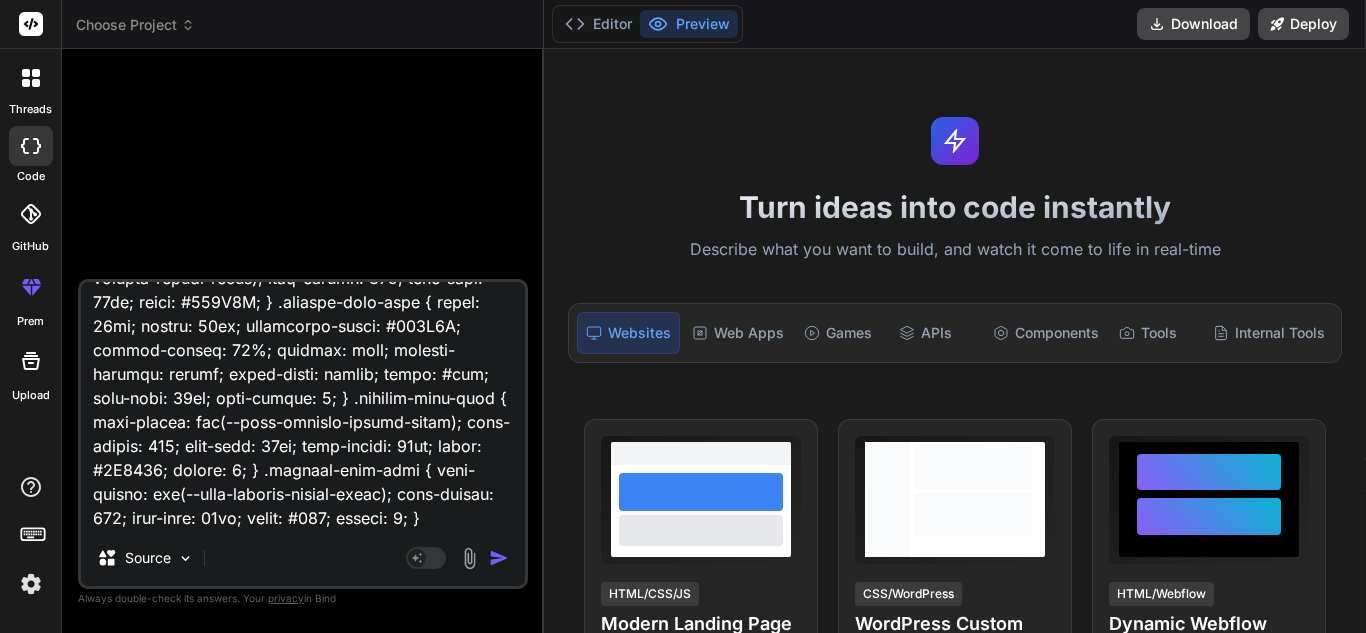 scroll, scrollTop: 3508, scrollLeft: 0, axis: vertical 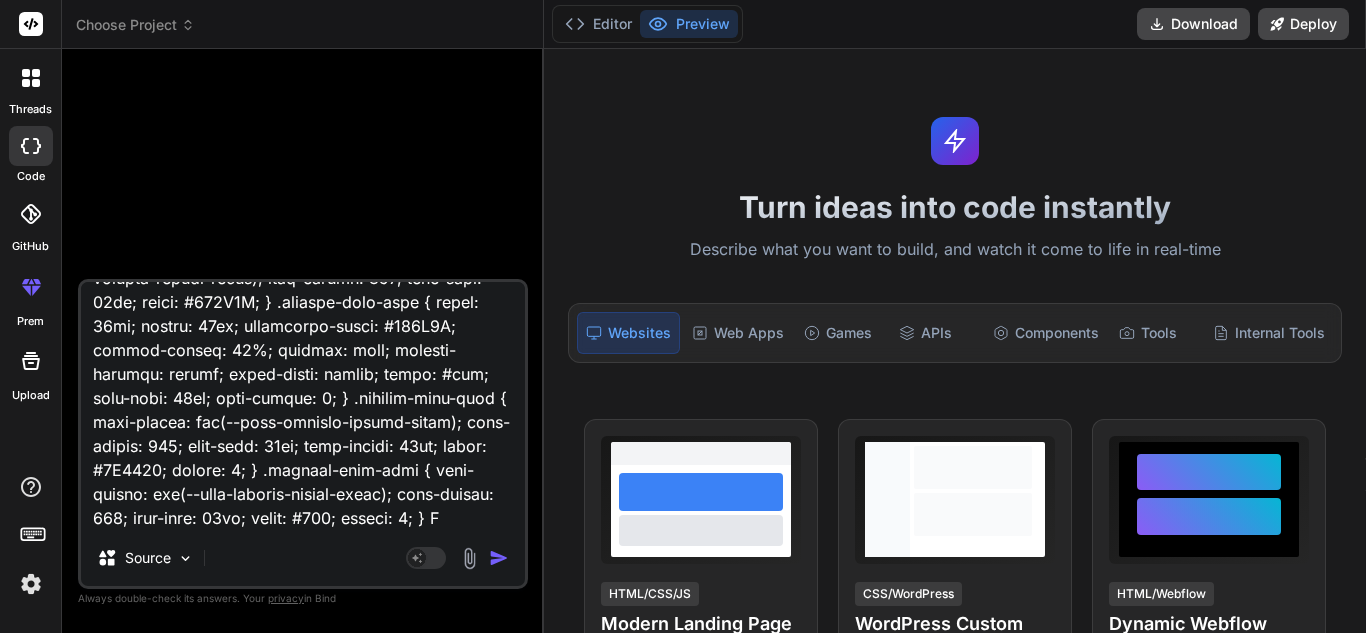 type on "<div class="user-role-page-container"> <div class="left-content-wrapper"> <div class="header-title">AI Image Converter</div> <div class="main-text-block"> <h1 class="main-section-title">Turn HMI Screenshots into Ready-to-Use Projects — Instantly!</h1> <p class="main-section-subtitle">Stop wasting hours recreating HMI screens from scratch!</p> </div> <p class="description-text"> Just upload screenshots, and our AI does the rest — detecting buttons, sliders, indicators, and generating a fully structured project file you can use right away. It's fast, accurate, and built for automation engineers who value their time. Try it once — you'll never go back to manual design! </p> <!-- Card for initial state --> <div class="card" *ngIf="!requestSent"> <div class="card-title">Excited to try the tool?!</div> <p class="card-subtitle">Select your preference of user role for access permissions to request the consent admin.</p> <a href="#" class="learn-more-link">Learn more about user roles & permissions...</a> <div class..." 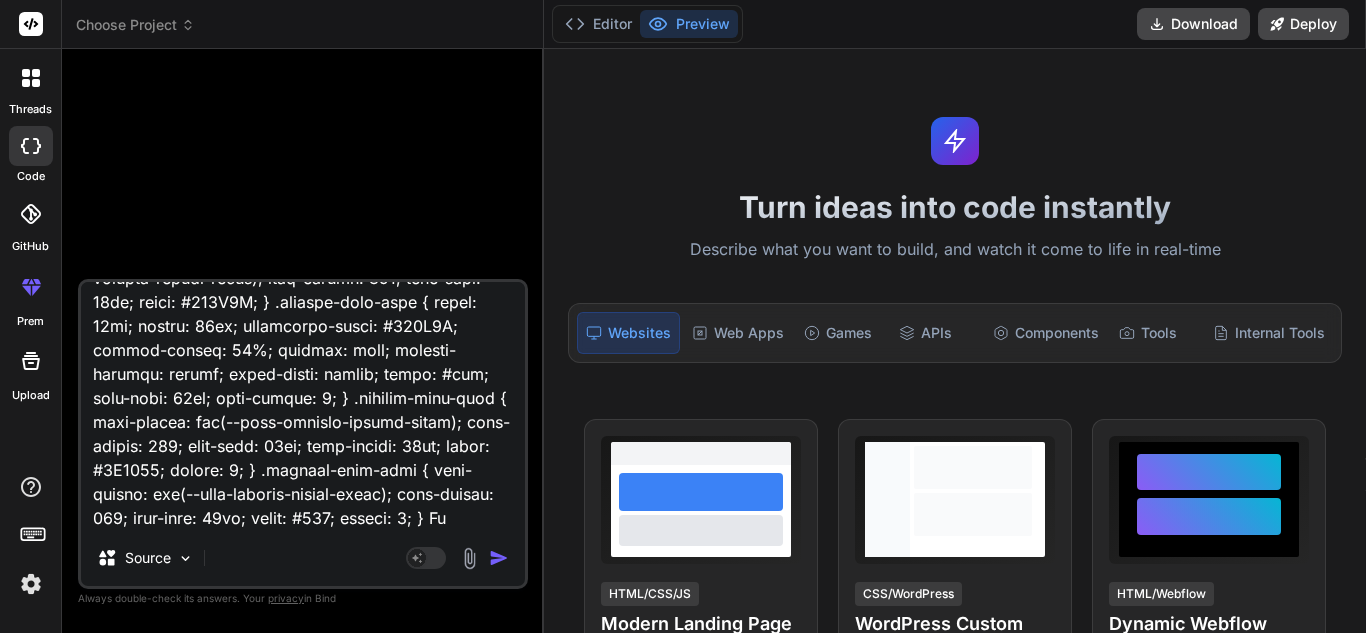 type on "<div class="user-role-page-container"> <div class="left-content-wrapper"> <div class="header-title">AI Image Converter</div> <div class="main-text-block"> <h1 class="main-section-title">Turn HMI Screenshots into Ready-to-Use Projects — Instantly!</h1> <p class="main-section-subtitle">Stop wasting hours recreating HMI screens from scratch!</p> </div> <p class="description-text"> Just upload screenshots, and our AI does the rest — detecting buttons, sliders, indicators, and generating a fully structured project file you can use right away. It's fast, accurate, and built for automation engineers who value their time. Try it once — you'll never go back to manual design! </p> <!-- Card for initial state --> <div class="card" *ngIf="!requestSent"> <div class="card-title">Excited to try the tool?!</div> <p class="card-subtitle">Select your preference of user role for access permissions to request the consent admin.</p> <a href="#" class="learn-more-link">Learn more about user roles & permissions...</a> <div class..." 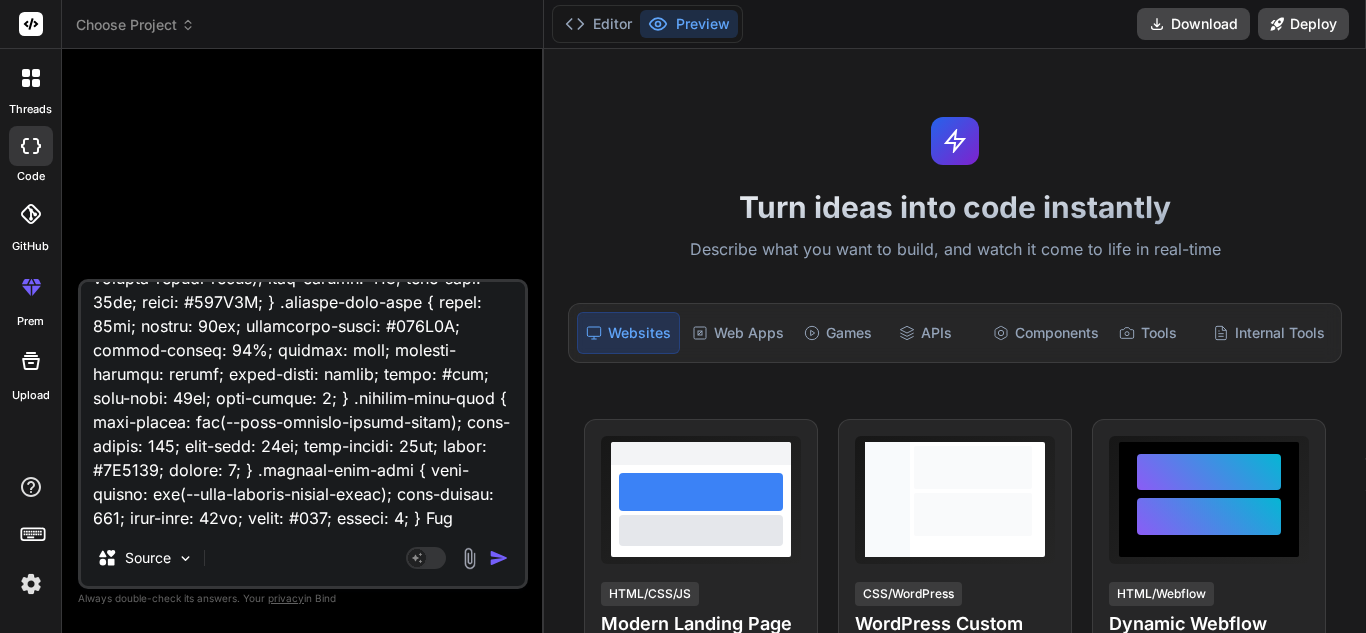 type on "<div class="user-role-page-container"> <div class="left-content-wrapper"> <div class="header-title">AI Image Converter</div> <div class="main-text-block"> <h1 class="main-section-title">Turn HMI Screenshots into Ready-to-Use Projects — Instantly!</h1> <p class="main-section-subtitle">Stop wasting hours recreating HMI screens from scratch!</p> </div> <p class="description-text"> Just upload screenshots, and our AI does the rest — detecting buttons, sliders, indicators, and generating a fully structured project file you can use right away. It's fast, accurate, and built for automation engineers who value their time. Try it once — you'll never go back to manual design! </p> <!-- Card for initial state --> <div class="card" *ngIf="!requestSent"> <div class="card-title">Excited to try the tool?!</div> <p class="card-subtitle">Select your preference of user role for access permissions to request the consent admin.</p> <a href="#" class="learn-more-link">Learn more about user roles & permissions...</a> <div class..." 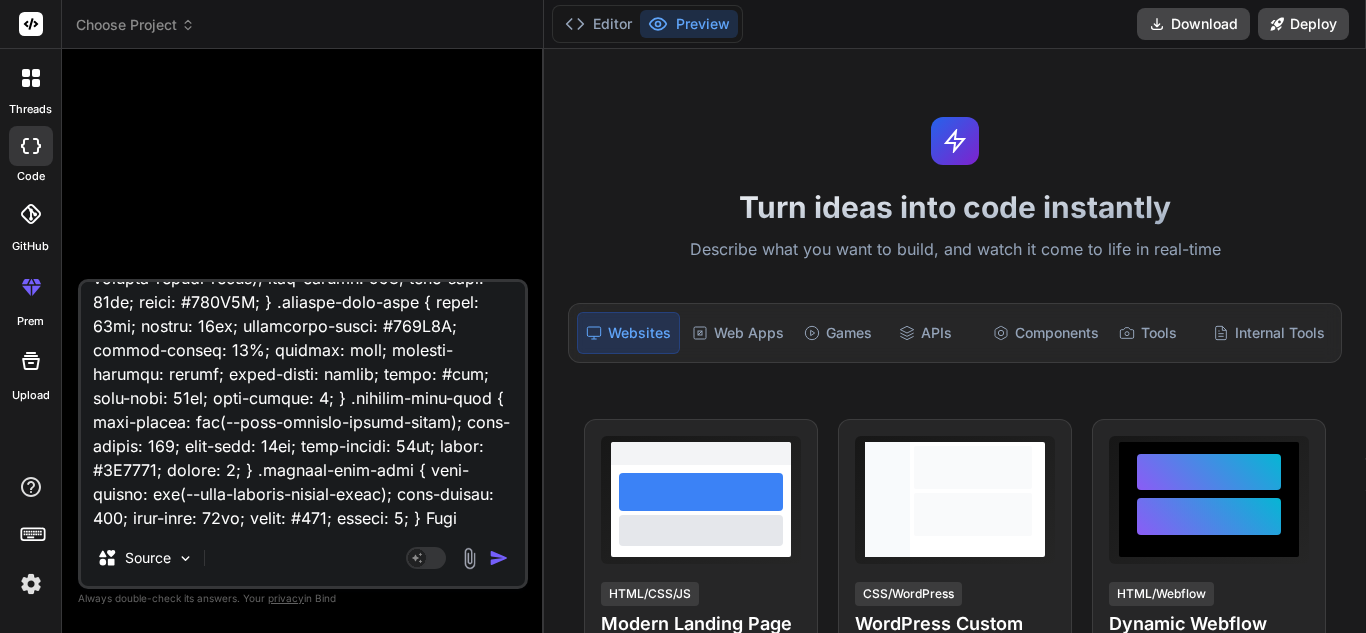 type on "<div class="user-role-page-container"> <div class="left-content-wrapper"> <div class="header-title">AI Image Converter</div> <div class="main-text-block"> <h1 class="main-section-title">Turn HMI Screenshots into Ready-to-Use Projects — Instantly!</h1> <p class="main-section-subtitle">Stop wasting hours recreating HMI screens from scratch!</p> </div> <p class="description-text"> Just upload screenshots, and our AI does the rest — detecting buttons, sliders, indicators, and generating a fully structured project file you can use right away. It's fast, accurate, and built for automation engineers who value their time. Try it once — you'll never go back to manual design! </p> <!-- Card for initial state --> <div class="card" *ngIf="!requestSent"> <div class="card-title">Excited to try the tool?!</div> <p class="card-subtitle">Select your preference of user role for access permissions to request the consent admin.</p> <a href="#" class="learn-more-link">Learn more about user roles & permissions...</a> <div class..." 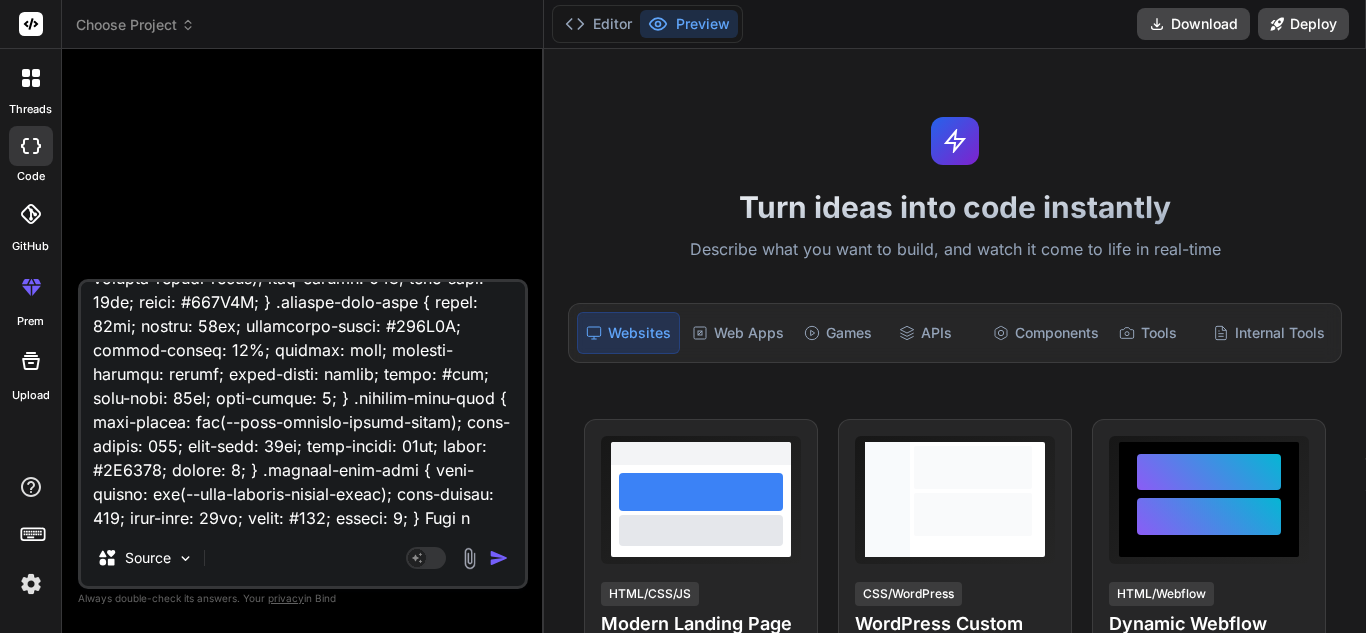 type on "<div class="user-role-page-container"> <div class="left-content-wrapper"> <div class="header-title">AI Image Converter</div> <div class="main-text-block"> <h1 class="main-section-title">Turn HMI Screenshots into Ready-to-Use Projects — Instantly!</h1> <p class="main-section-subtitle">Stop wasting hours recreating HMI screens from scratch!</p> </div> <p class="description-text"> Just upload screenshots, and our AI does the rest — detecting buttons, sliders, indicators, and generating a fully structured project file you can use right away. It's fast, accurate, and built for automation engineers who value their time. Try it once — you'll never go back to manual design! </p> <!-- Card for initial state --> <div class="card" *ngIf="!requestSent"> <div class="card-title">Excited to try the tool?!</div> <p class="card-subtitle">Select your preference of user role for access permissions to request the consent admin.</p> <a href="#" class="learn-more-link">Learn more about user roles & permissions...</a> <div class..." 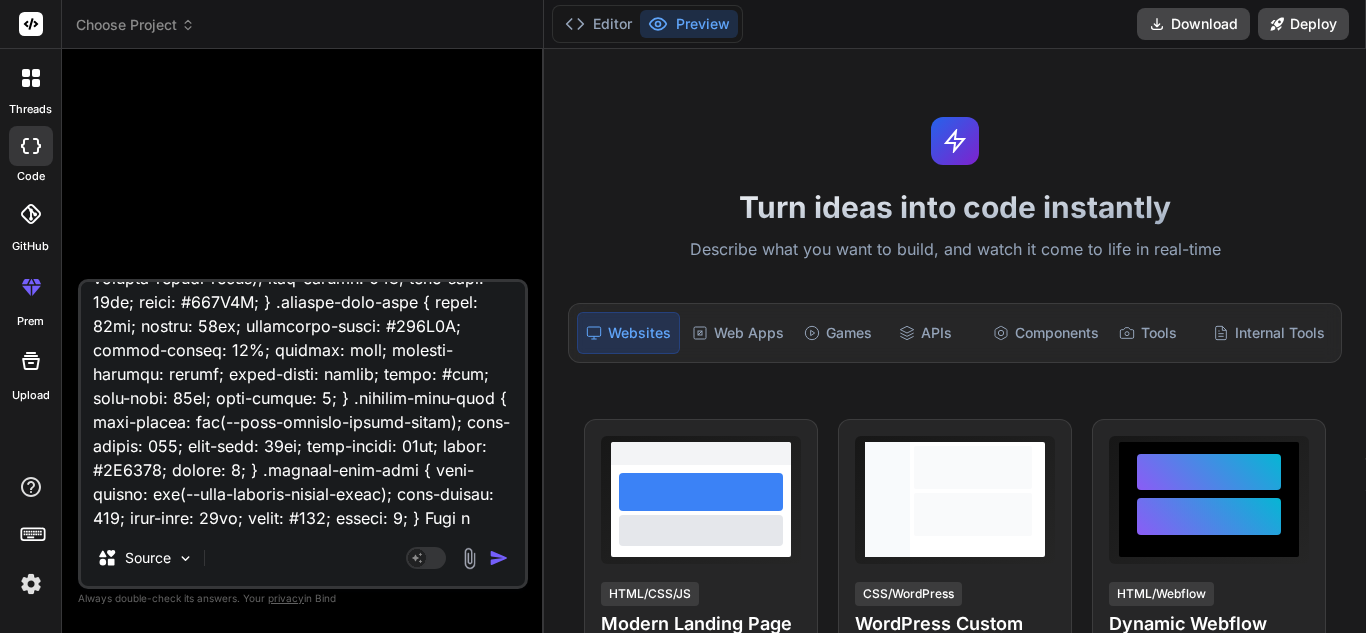 type on "x" 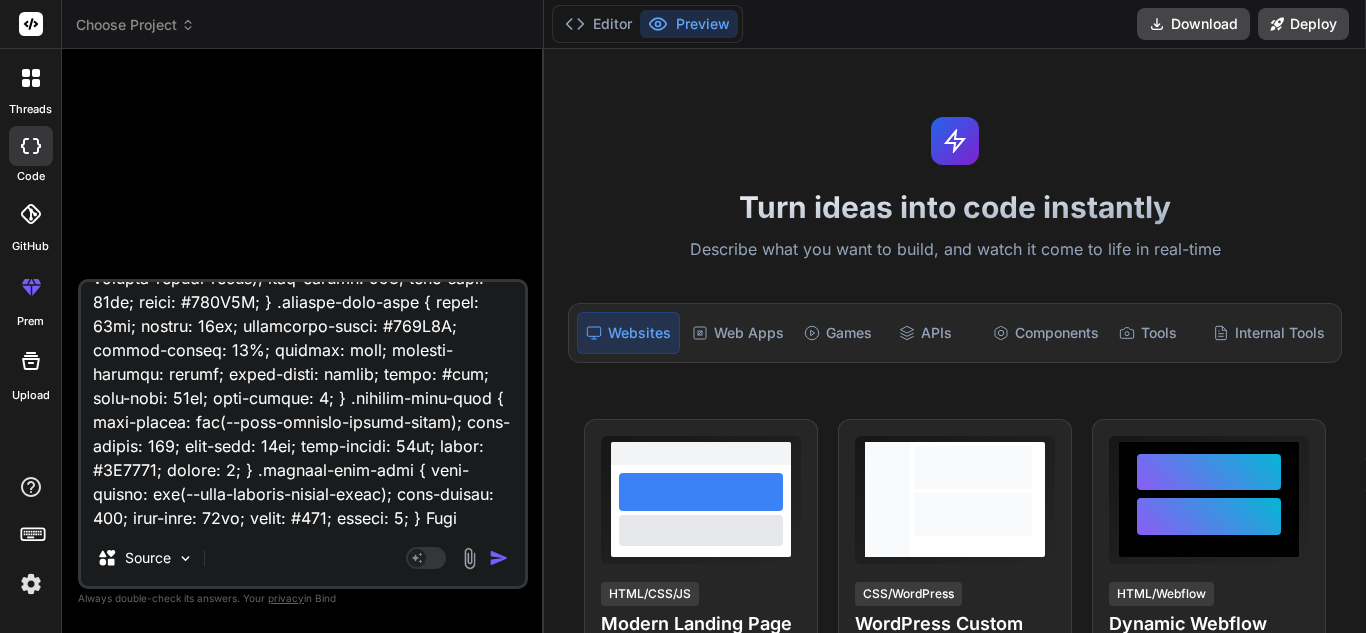 type on "<div class="user-role-page-container"> <div class="left-content-wrapper"> <div class="header-title">AI Image Converter</div> <div class="main-text-block"> <h1 class="main-section-title">Turn HMI Screenshots into Ready-to-Use Projects — Instantly!</h1> <p class="main-section-subtitle">Stop wasting hours recreating HMI screens from scratch!</p> </div> <p class="description-text"> Just upload screenshots, and our AI does the rest — detecting buttons, sliders, indicators, and generating a fully structured project file you can use right away. It's fast, accurate, and built for automation engineers who value their time. Try it once — you'll never go back to manual design! </p> <!-- Card for initial state --> <div class="card" *ngIf="!requestSent"> <div class="card-title">Excited to try the tool?!</div> <p class="card-subtitle">Select your preference of user role for access permissions to request the consent admin.</p> <a href="#" class="learn-more-link">Learn more about user roles & permissions...</a> <div class..." 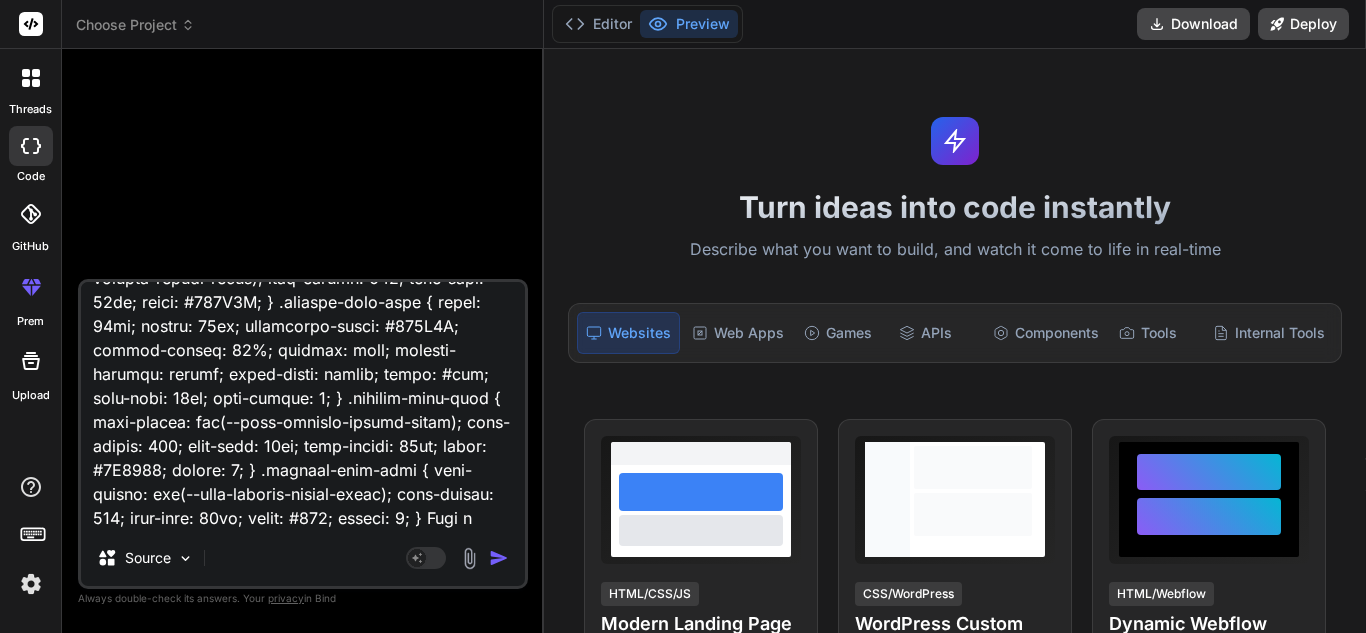 type on "<div class="user-role-page-container"> <div class="left-content-wrapper"> <div class="header-title">AI Image Converter</div> <div class="main-text-block"> <h1 class="main-section-title">Turn HMI Screenshots into Ready-to-Use Projects — Instantly!</h1> <p class="main-section-subtitle">Stop wasting hours recreating HMI screens from scratch!</p> </div> <p class="description-text"> Just upload screenshots, and our AI does the rest — detecting buttons, sliders, indicators, and generating a fully structured project file you can use right away. It's fast, accurate, and built for automation engineers who value their time. Try it once — you'll never go back to manual design! </p> <!-- Card for initial state --> <div class="card" *ngIf="!requestSent"> <div class="card-title">Excited to try the tool?!</div> <p class="card-subtitle">Select your preference of user role for access permissions to request the consent admin.</p> <a href="#" class="learn-more-link">Learn more about user roles & permissions...</a> <div class..." 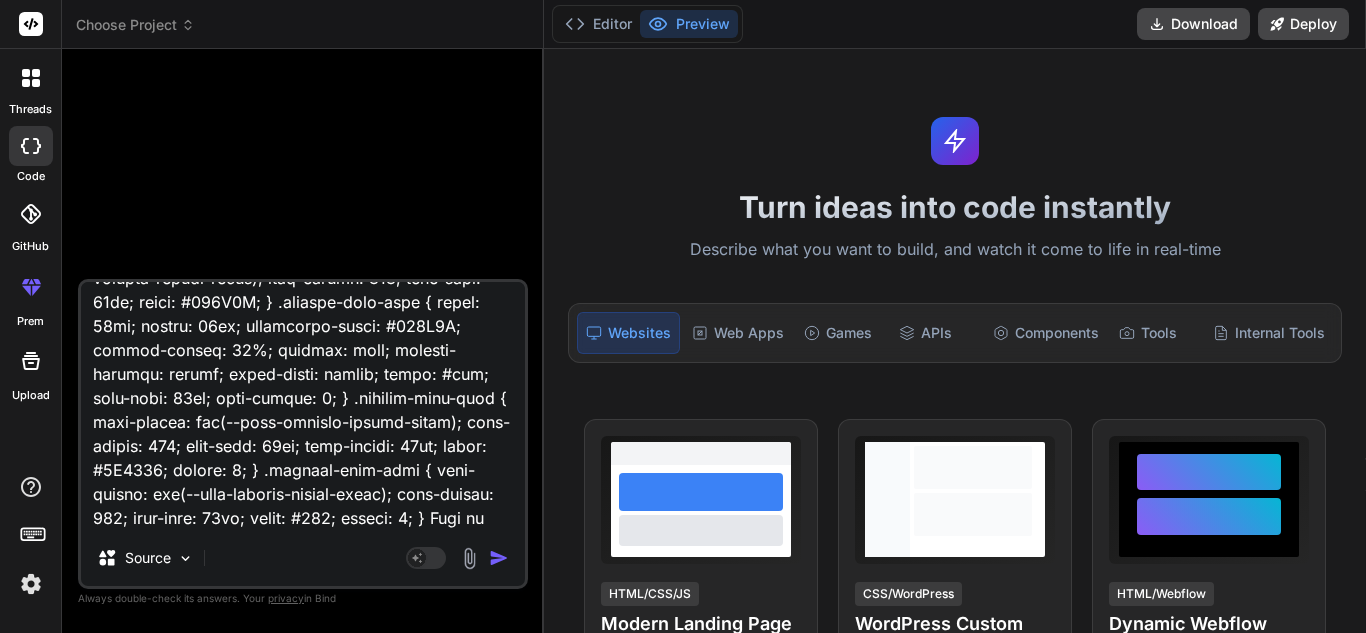 type on "<div class="user-role-page-container"> <div class="left-content-wrapper"> <div class="header-title">AI Image Converter</div> <div class="main-text-block"> <h1 class="main-section-title">Turn HMI Screenshots into Ready-to-Use Projects — Instantly!</h1> <p class="main-section-subtitle">Stop wasting hours recreating HMI screens from scratch!</p> </div> <p class="description-text"> Just upload screenshots, and our AI does the rest — detecting buttons, sliders, indicators, and generating a fully structured project file you can use right away. It's fast, accurate, and built for automation engineers who value their time. Try it once — you'll never go back to manual design! </p> <!-- Card for initial state --> <div class="card" *ngIf="!requestSent"> <div class="card-title">Excited to try the tool?!</div> <p class="card-subtitle">Select your preference of user role for access permissions to request the consent admin.</p> <a href="#" class="learn-more-link">Learn more about user roles & permissions...</a> <div class..." 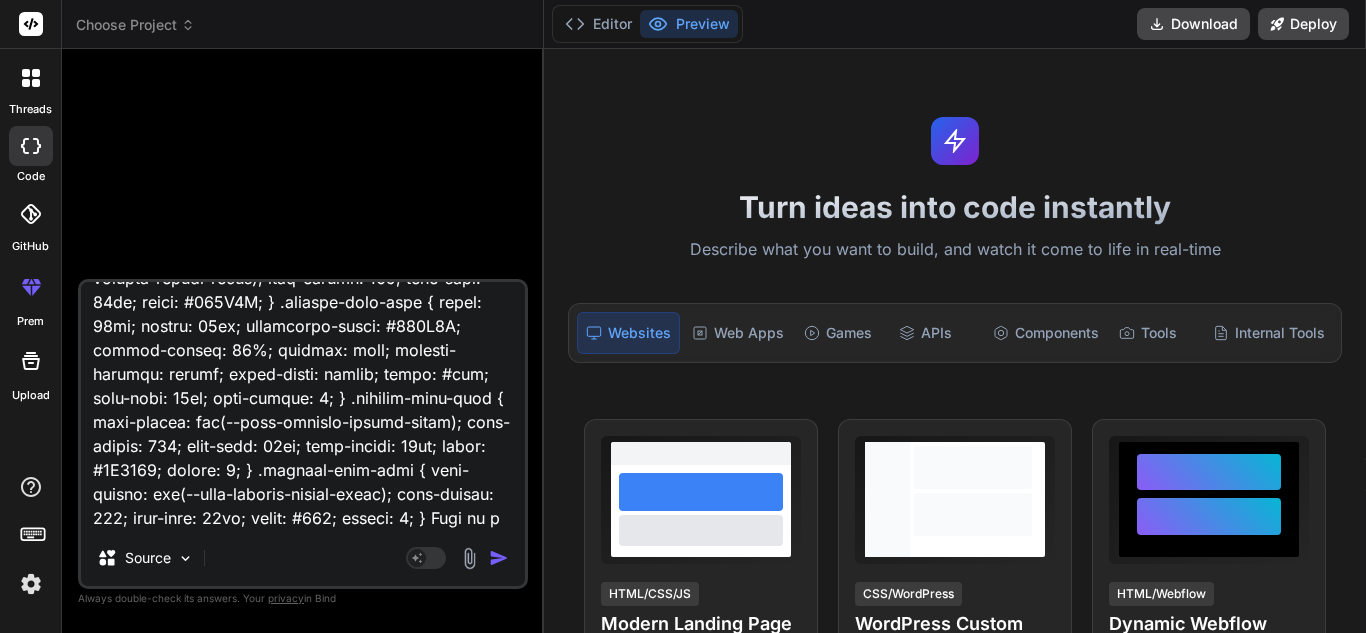 scroll, scrollTop: 3530, scrollLeft: 0, axis: vertical 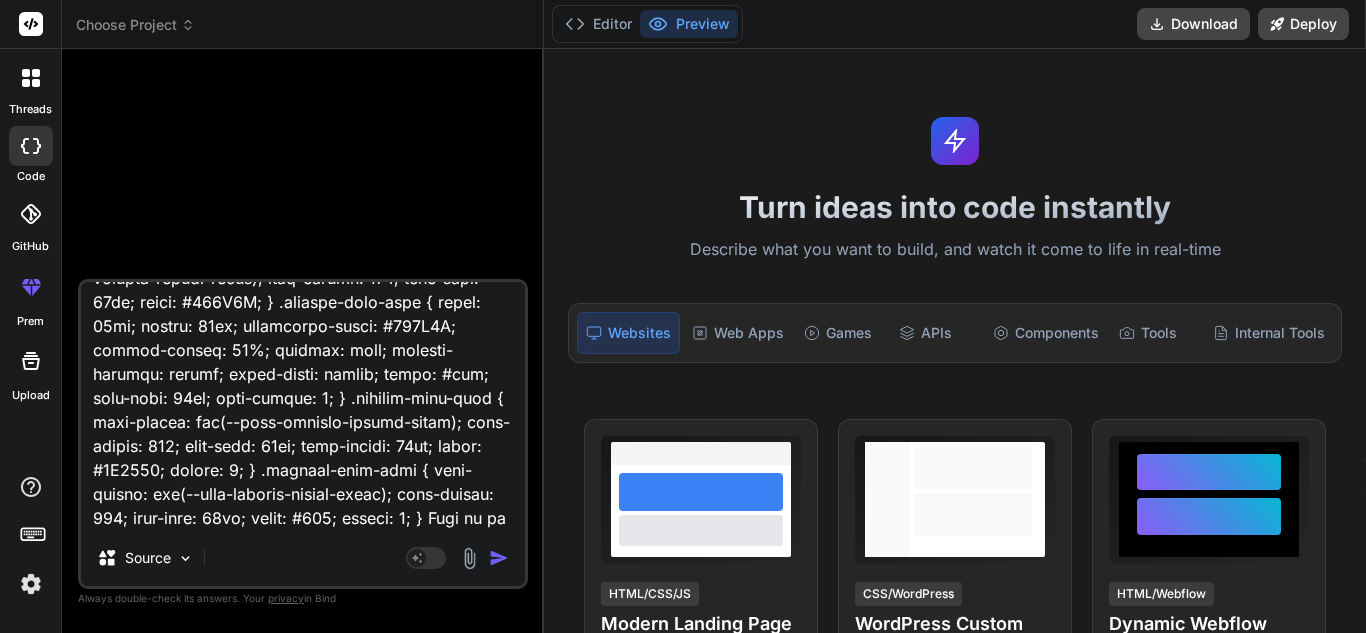 type on "<div class="user-role-page-container"> <div class="left-content-wrapper"> <div class="header-title">AI Image Converter</div> <div class="main-text-block"> <h1 class="main-section-title">Turn HMI Screenshots into Ready-to-Use Projects — Instantly!</h1> <p class="main-section-subtitle">Stop wasting hours recreating HMI screens from scratch!</p> </div> <p class="description-text"> Just upload screenshots, and our AI does the rest — detecting buttons, sliders, indicators, and generating a fully structured project file you can use right away. It's fast, accurate, and built for automation engineers who value their time. Try it once — you'll never go back to manual design! </p> <!-- Card for initial state --> <div class="card" *ngIf="!requestSent"> <div class="card-title">Excited to try the tool?!</div> <p class="card-subtitle">Select your preference of user role for access permissions to request the consent admin.</p> <a href="#" class="learn-more-link">Learn more about user roles & permissions...</a> <div class..." 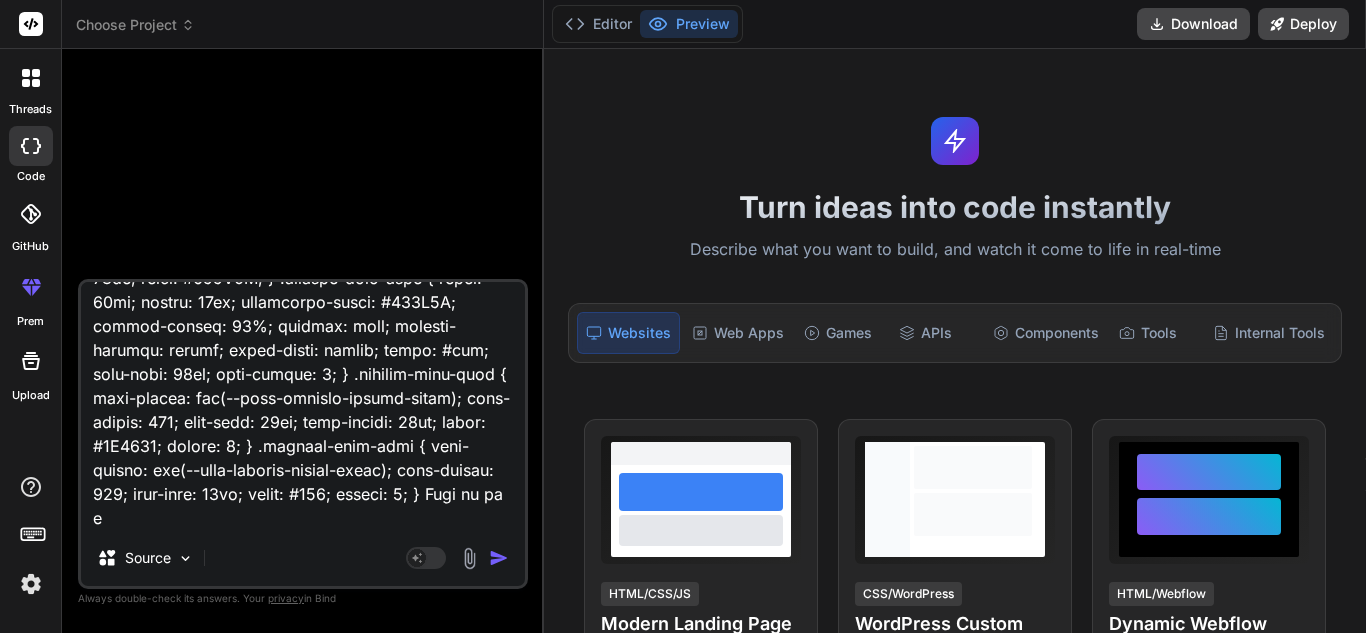 type on "<div class="user-role-page-container"> <div class="left-content-wrapper"> <div class="header-title">AI Image Converter</div> <div class="main-text-block"> <h1 class="main-section-title">Turn HMI Screenshots into Ready-to-Use Projects — Instantly!</h1> <p class="main-section-subtitle">Stop wasting hours recreating HMI screens from scratch!</p> </div> <p class="description-text"> Just upload screenshots, and our AI does the rest — detecting buttons, sliders, indicators, and generating a fully structured project file you can use right away. It's fast, accurate, and built for automation engineers who value their time. Try it once — you'll never go back to manual design! </p> <!-- Card for initial state --> <div class="card" *ngIf="!requestSent"> <div class="card-title">Excited to try the tool?!</div> <p class="card-subtitle">Select your preference of user role for access permissions to request the consent admin.</p> <a href="#" class="learn-more-link">Learn more about user roles & permissions...</a> <div class..." 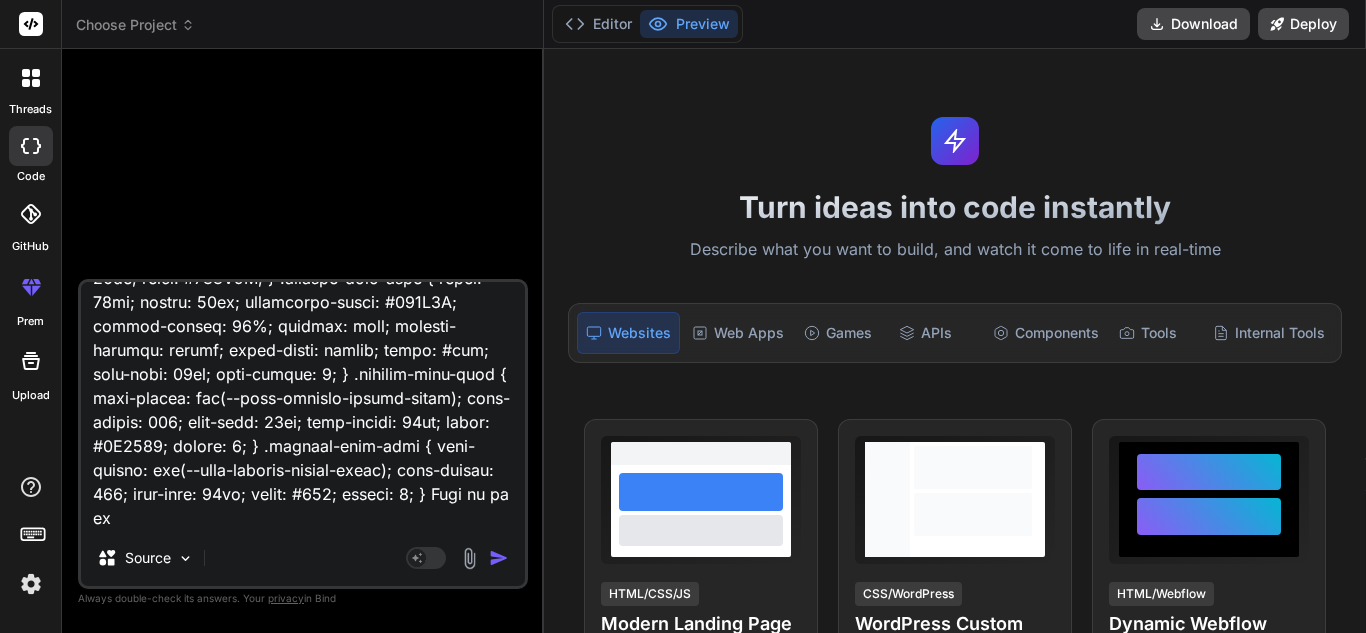 type on "<div class="user-role-page-container"> <div class="left-content-wrapper"> <div class="header-title">AI Image Converter</div> <div class="main-text-block"> <h1 class="main-section-title">Turn HMI Screenshots into Ready-to-Use Projects — Instantly!</h1> <p class="main-section-subtitle">Stop wasting hours recreating HMI screens from scratch!</p> </div> <p class="description-text"> Just upload screenshots, and our AI does the rest — detecting buttons, sliders, indicators, and generating a fully structured project file you can use right away. It's fast, accurate, and built for automation engineers who value their time. Try it once — you'll never go back to manual design! </p> <!-- Card for initial state --> <div class="card" *ngIf="!requestSent"> <div class="card-title">Excited to try the tool?!</div> <p class="card-subtitle">Select your preference of user role for access permissions to request the consent admin.</p> <a href="#" class="learn-more-link">Learn more about user roles & permissions...</a> <div class..." 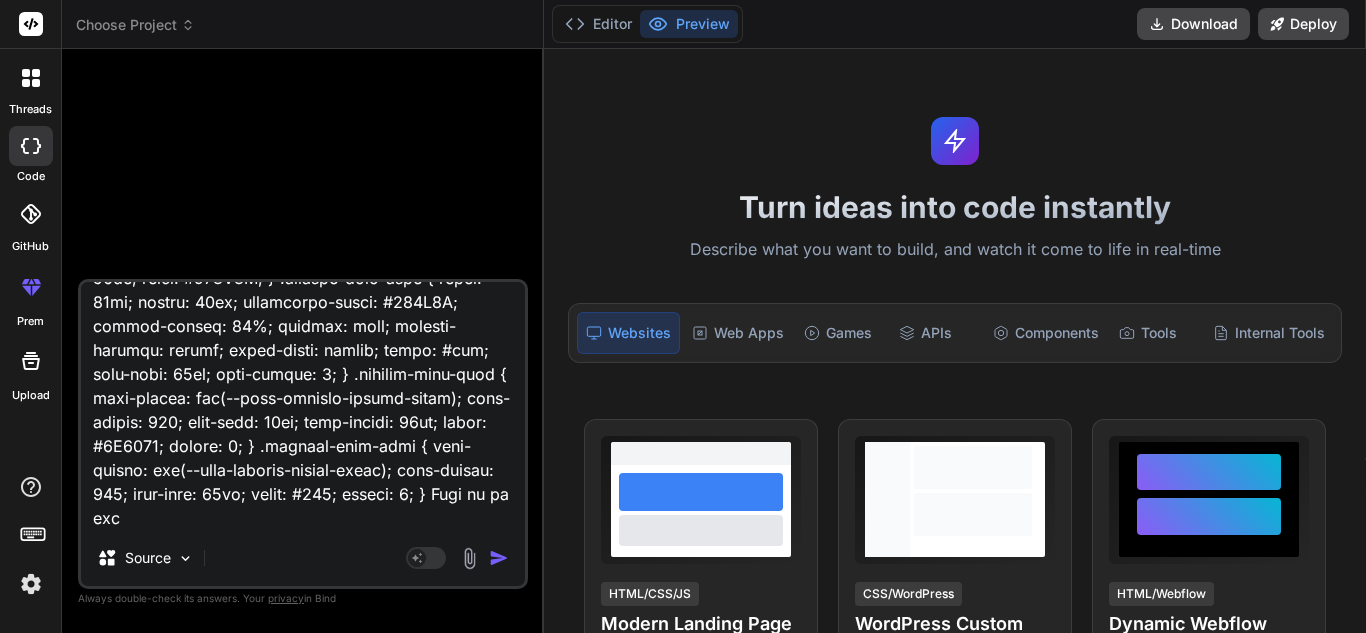type on "<div class="user-role-page-container"> <div class="left-content-wrapper"> <div class="header-title">AI Image Converter</div> <div class="main-text-block"> <h1 class="main-section-title">Turn HMI Screenshots into Ready-to-Use Projects — Instantly!</h1> <p class="main-section-subtitle">Stop wasting hours recreating HMI screens from scratch!</p> </div> <p class="description-text"> Just upload screenshots, and our AI does the rest — detecting buttons, sliders, indicators, and generating a fully structured project file you can use right away. It's fast, accurate, and built for automation engineers who value their time. Try it once — you'll never go back to manual design! </p> <!-- Card for initial state --> <div class="card" *ngIf="!requestSent"> <div class="card-title">Excited to try the tool?!</div> <p class="card-subtitle">Select your preference of user role for access permissions to request the consent admin.</p> <a href="#" class="learn-more-link">Learn more about user roles & permissions...</a> <div class..." 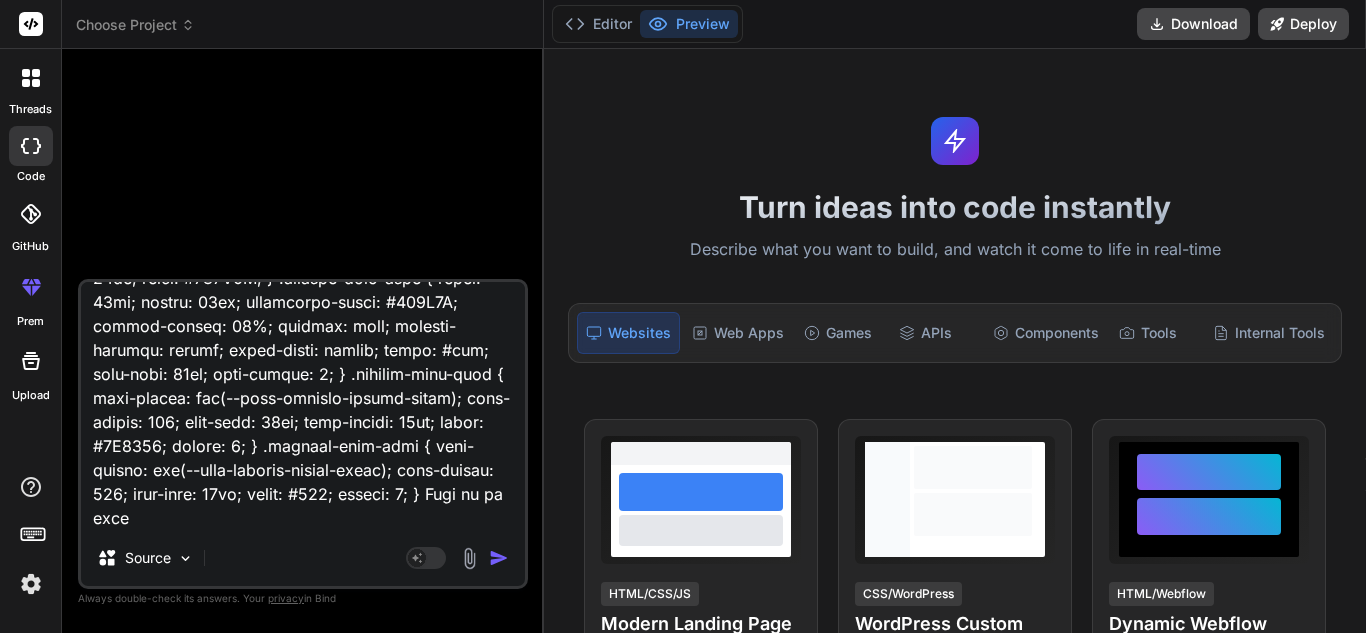 click at bounding box center [303, 406] 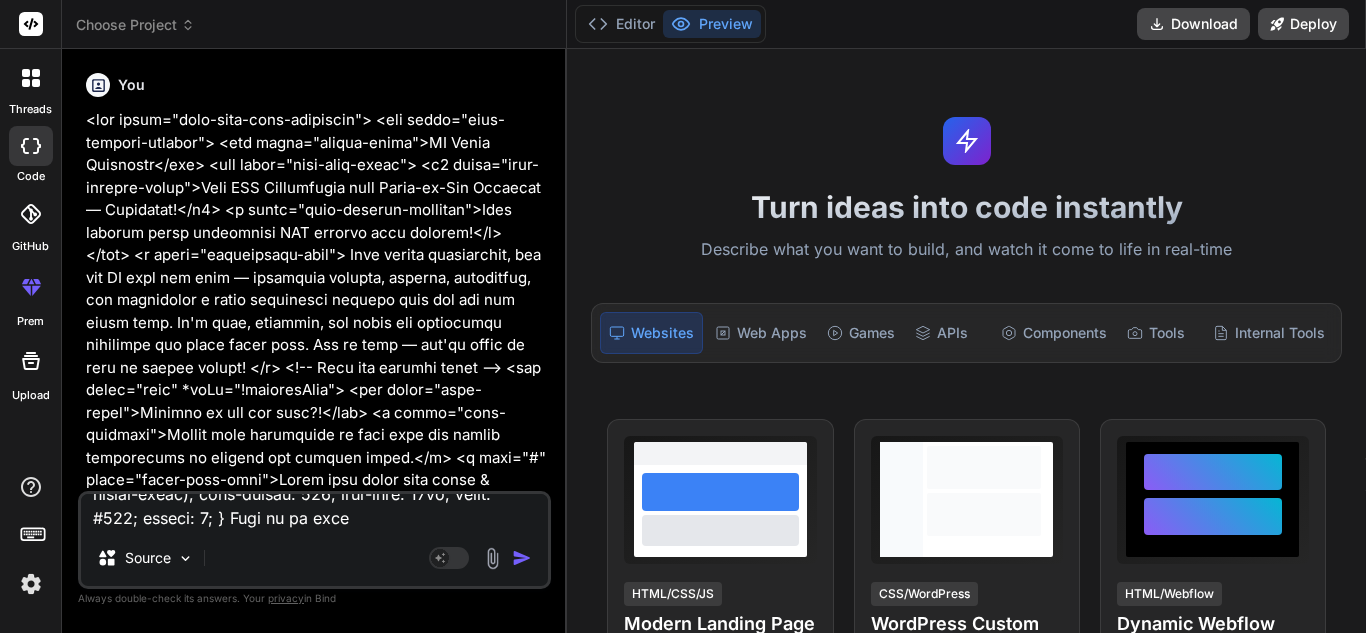 scroll, scrollTop: 0, scrollLeft: 0, axis: both 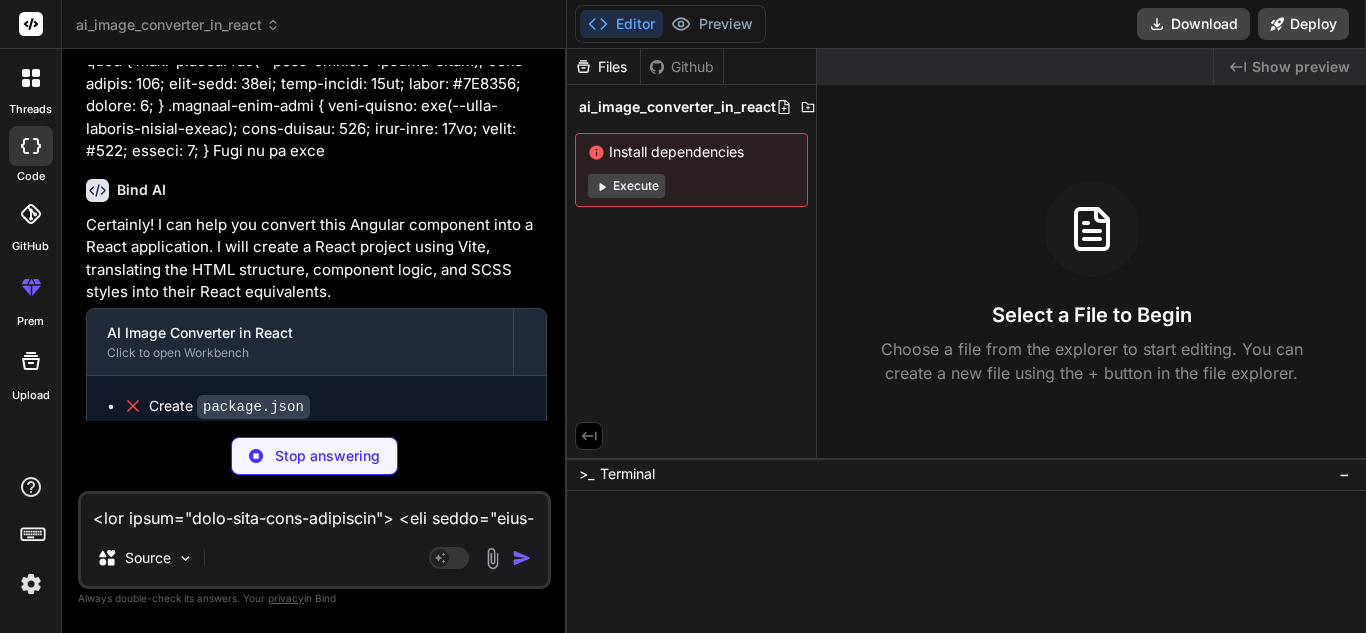 type on "x" 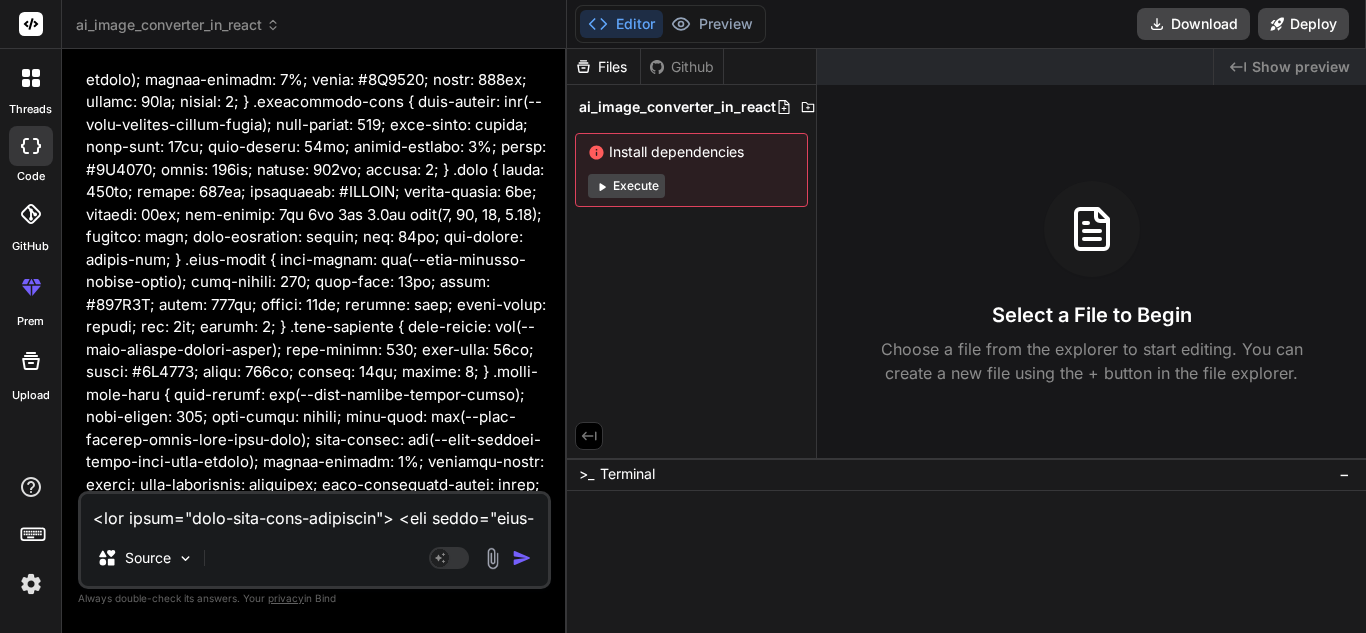 scroll, scrollTop: 1654, scrollLeft: 0, axis: vertical 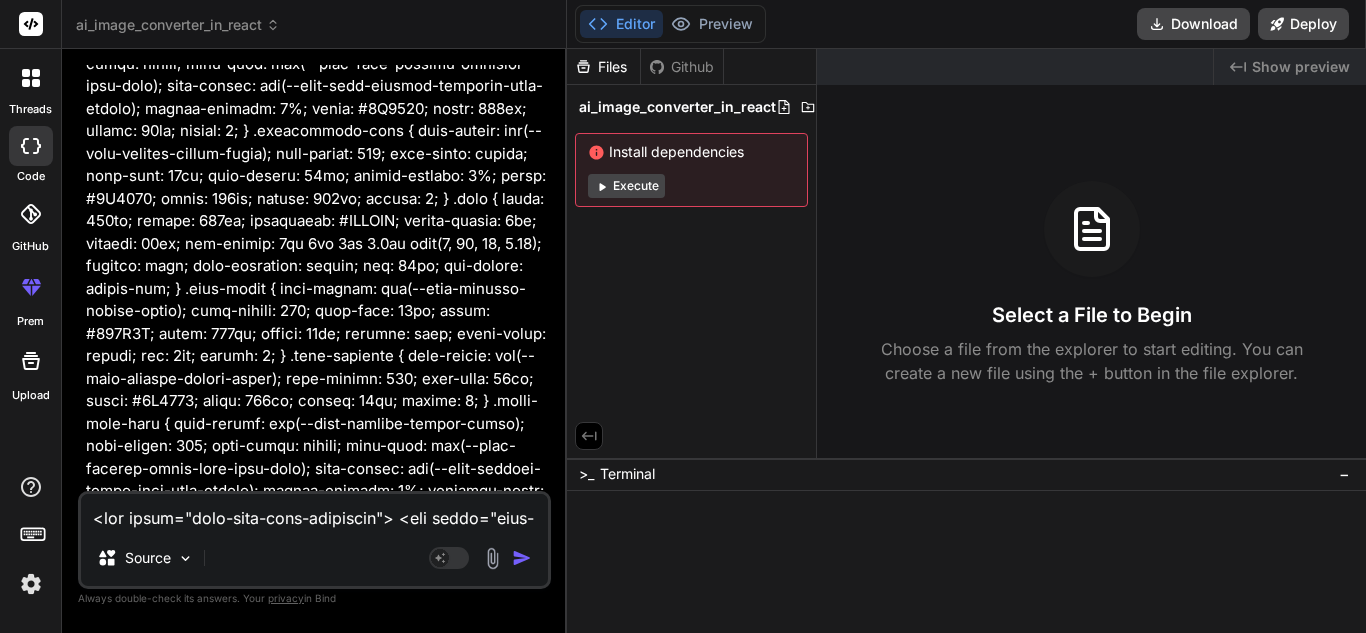 click at bounding box center (314, 512) 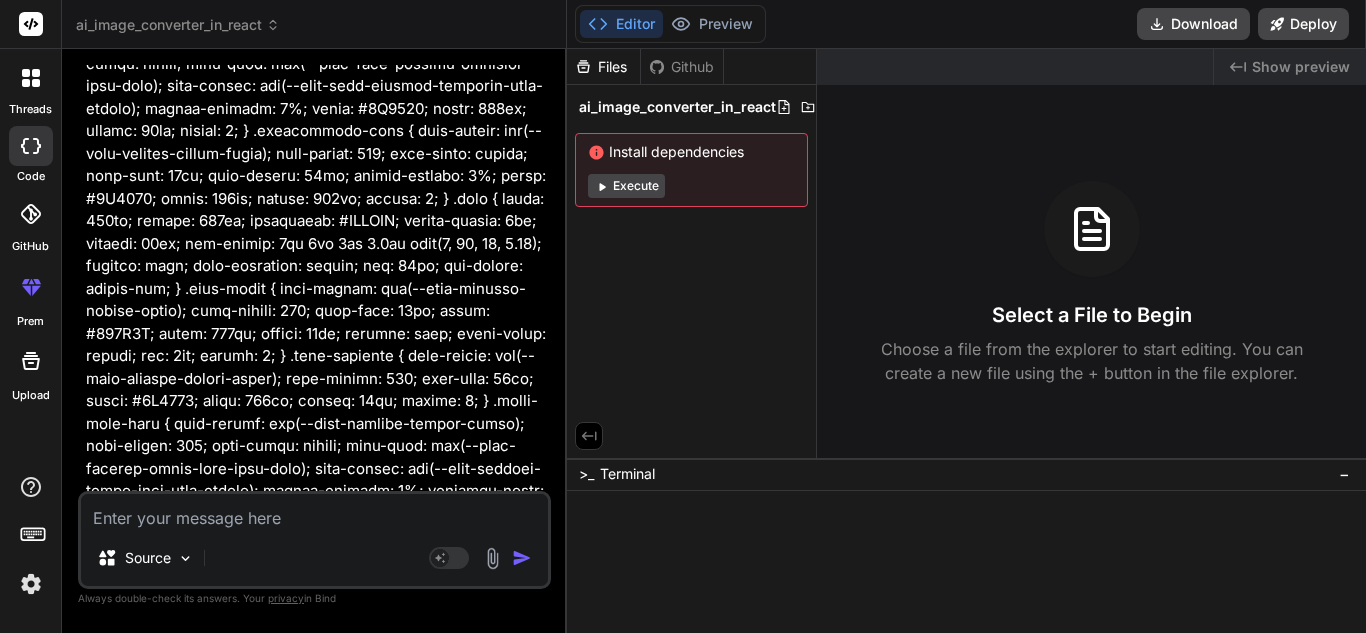 type on "h" 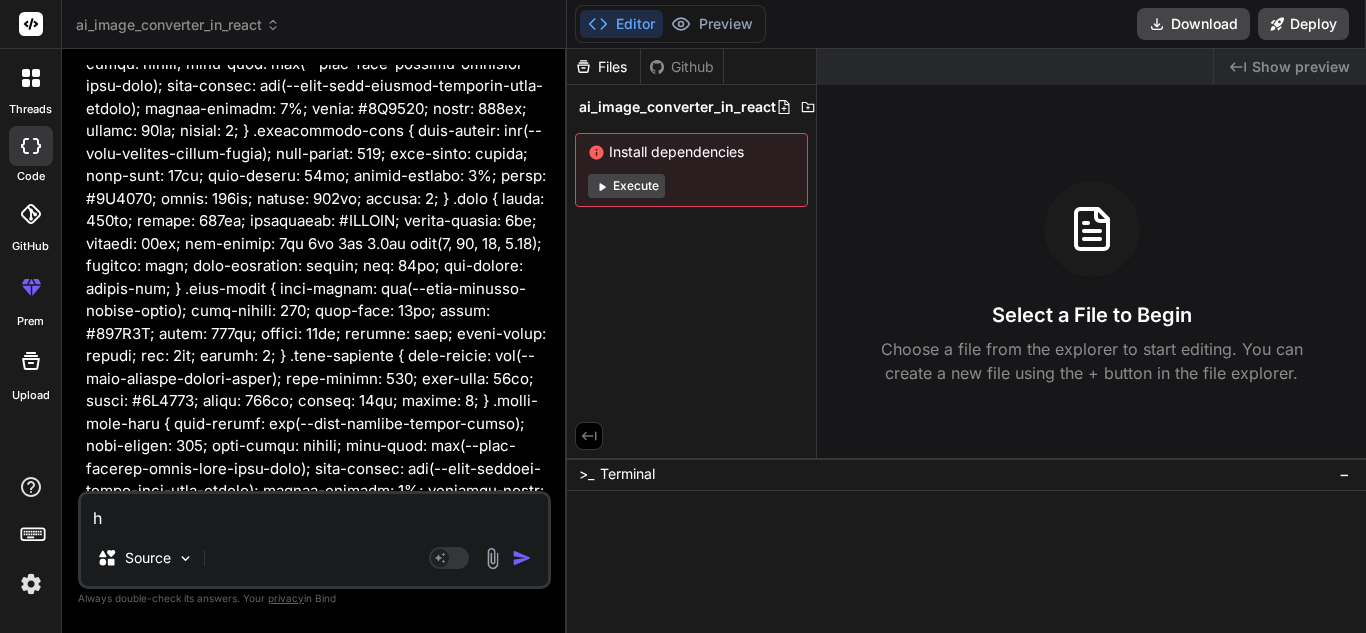 type on "hi" 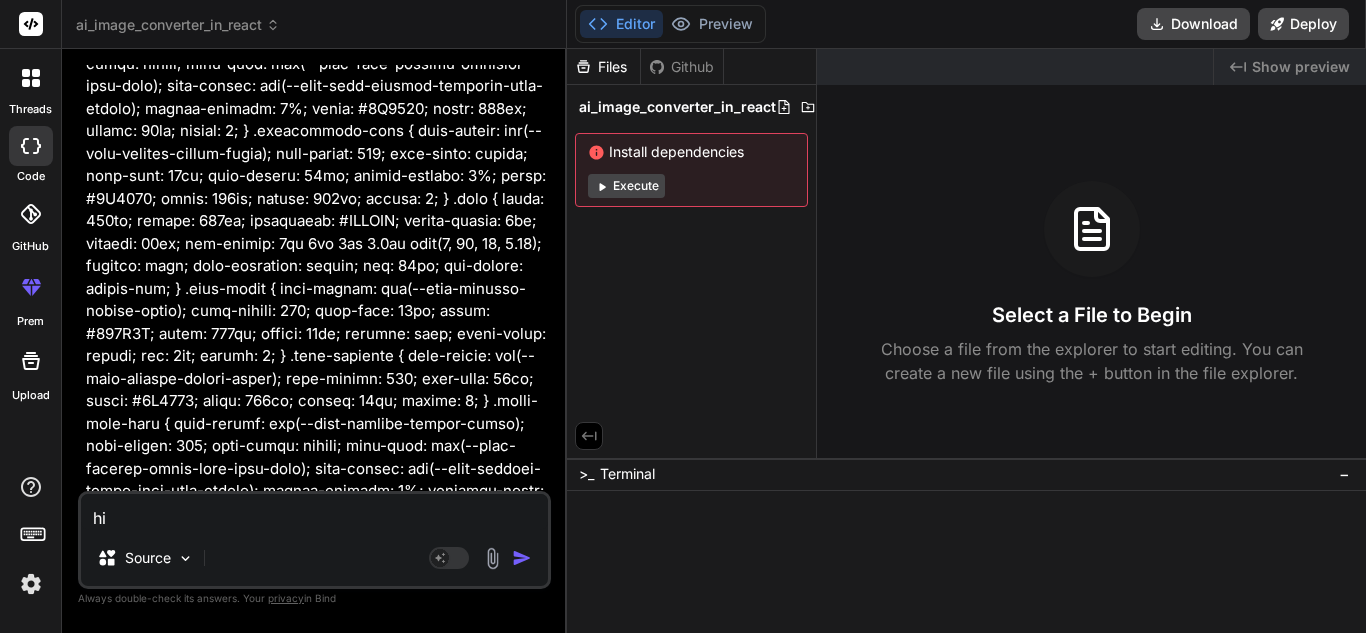 type on "x" 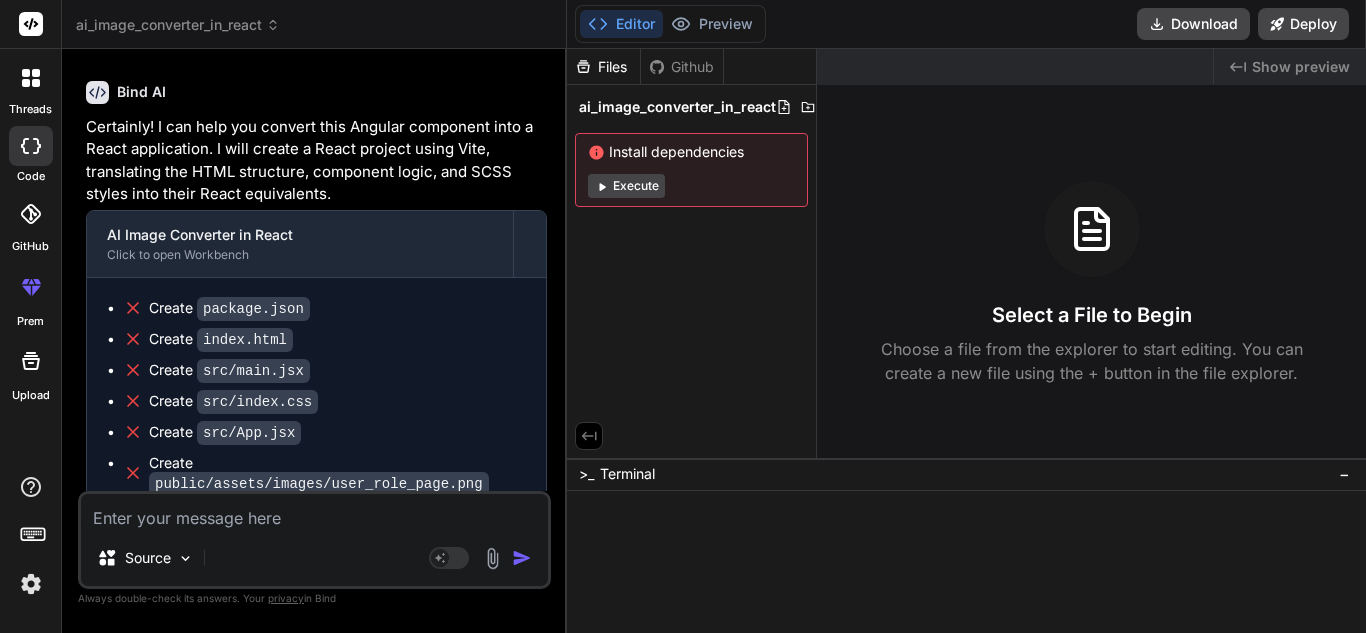 scroll, scrollTop: 3453, scrollLeft: 0, axis: vertical 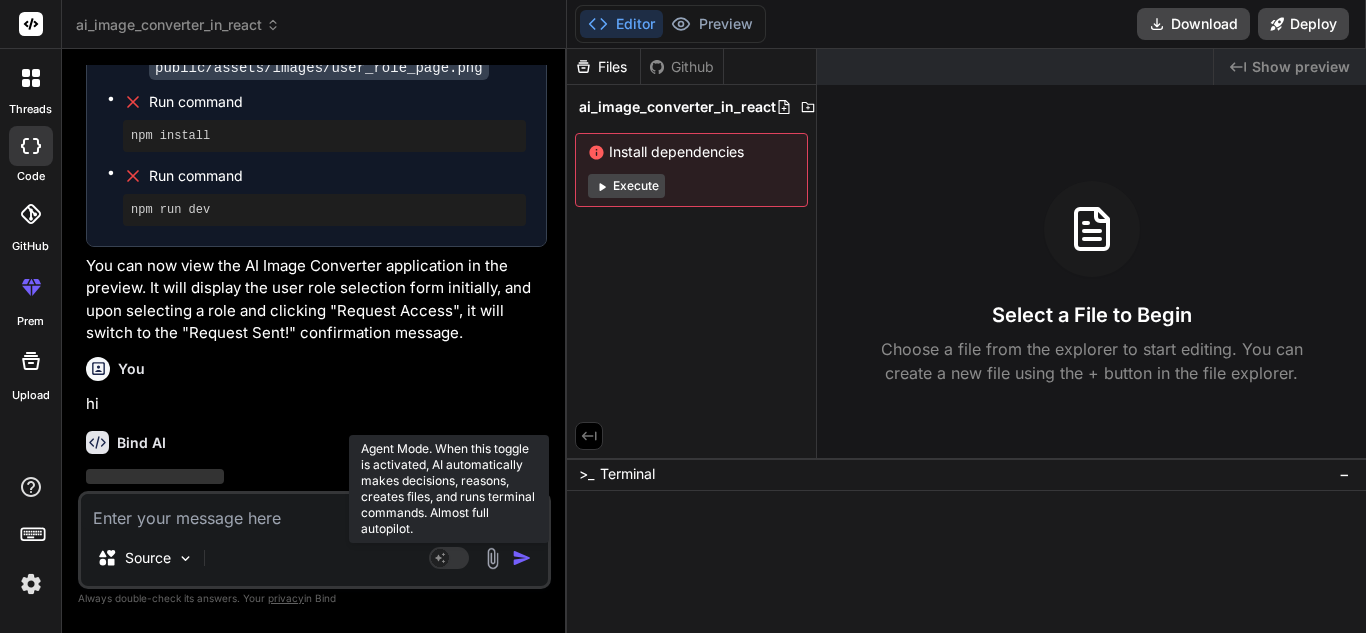 click 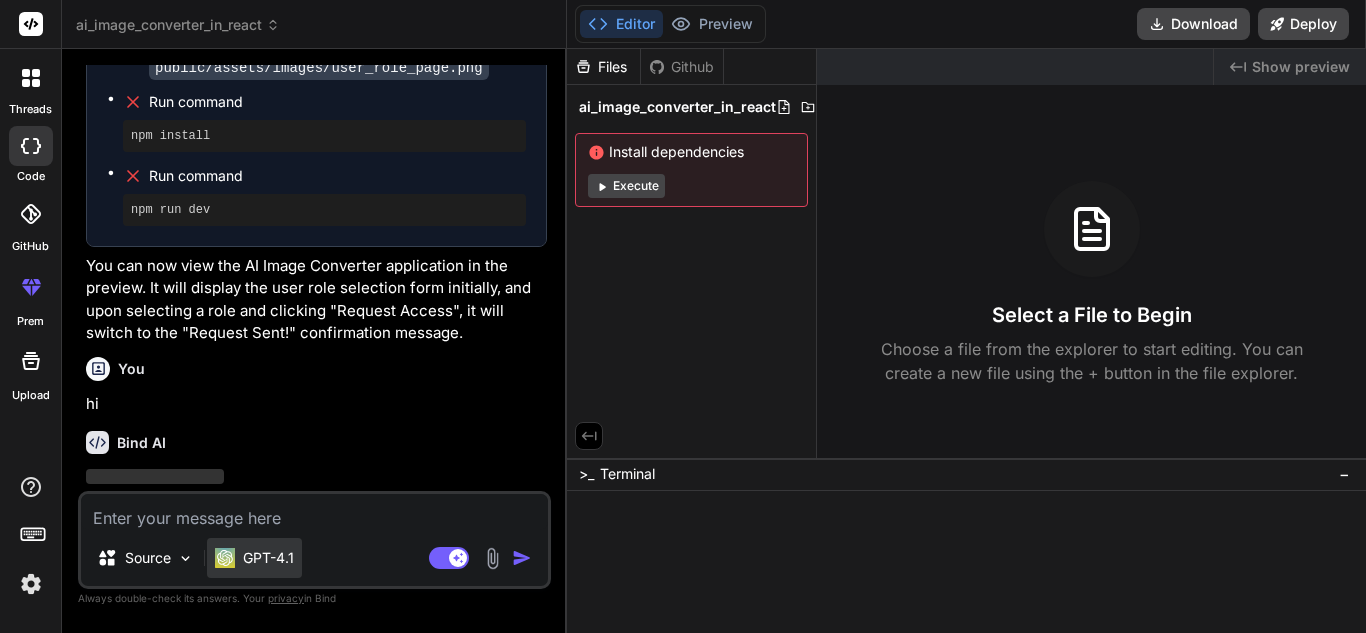 click on "GPT-4.1" at bounding box center (268, 558) 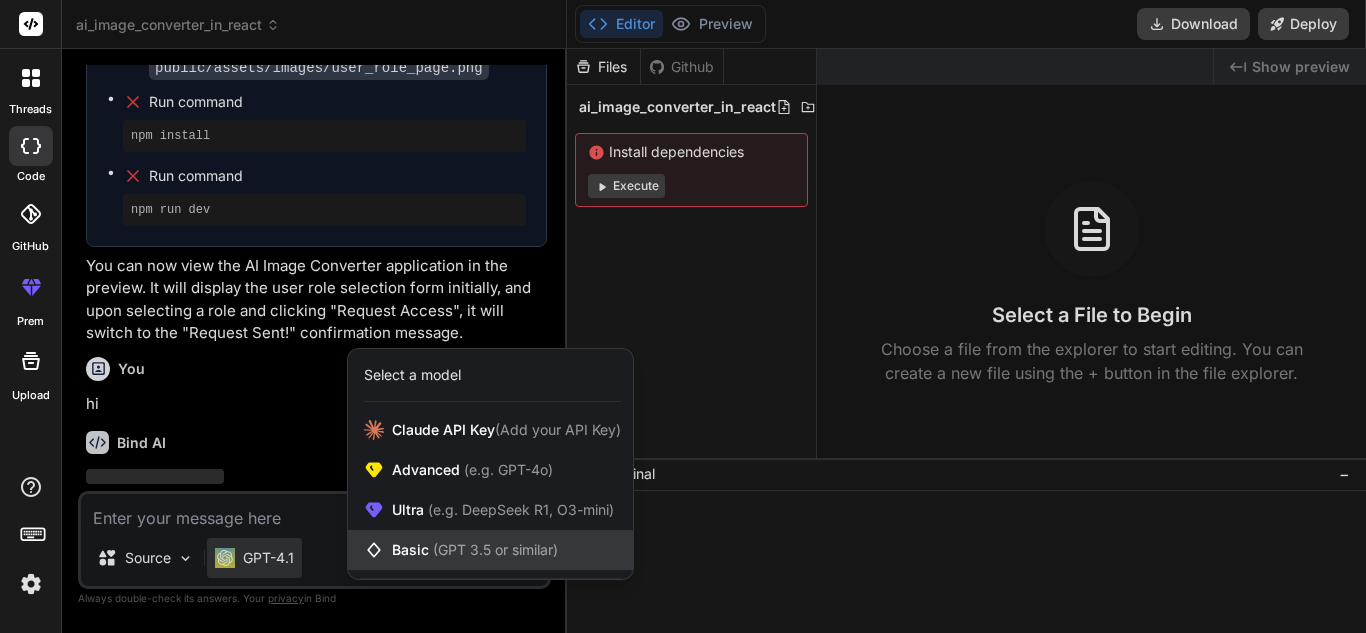 click on "Basic        (GPT 3.5 or similar)" at bounding box center (490, 550) 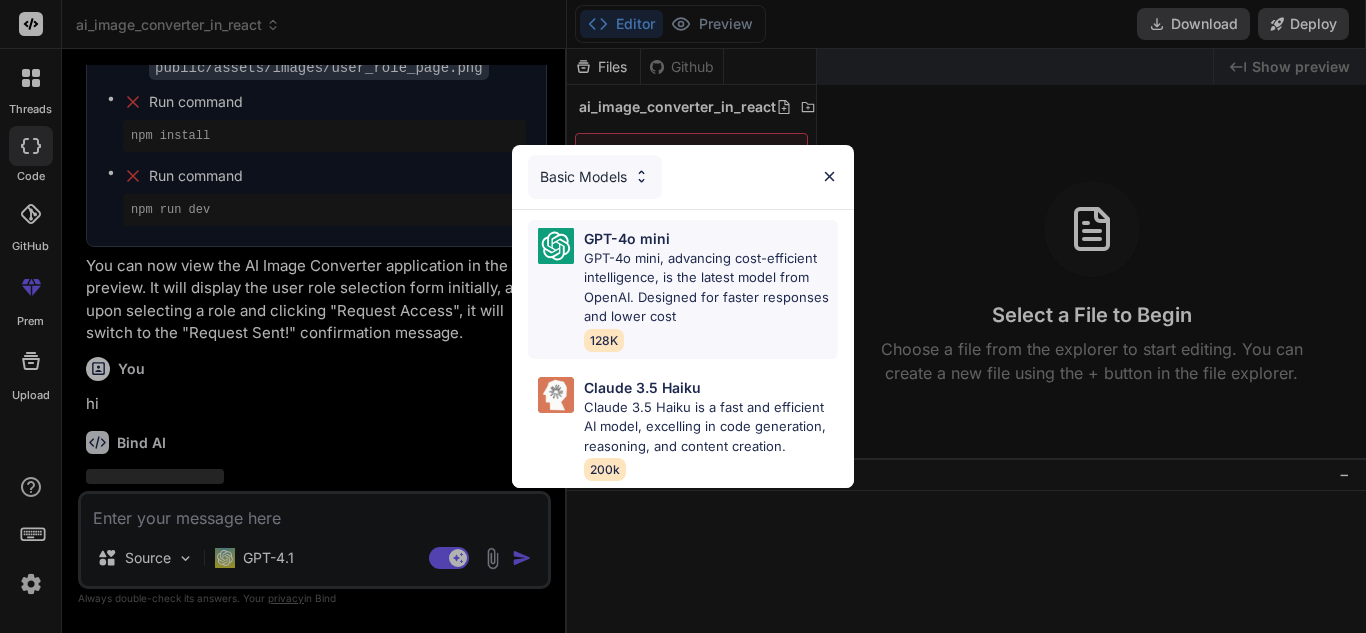 click on "GPT-4o mini, advancing cost-efficient intelligence, is the latest model from OpenAI. Designed for faster responses and lower cost" at bounding box center (711, 288) 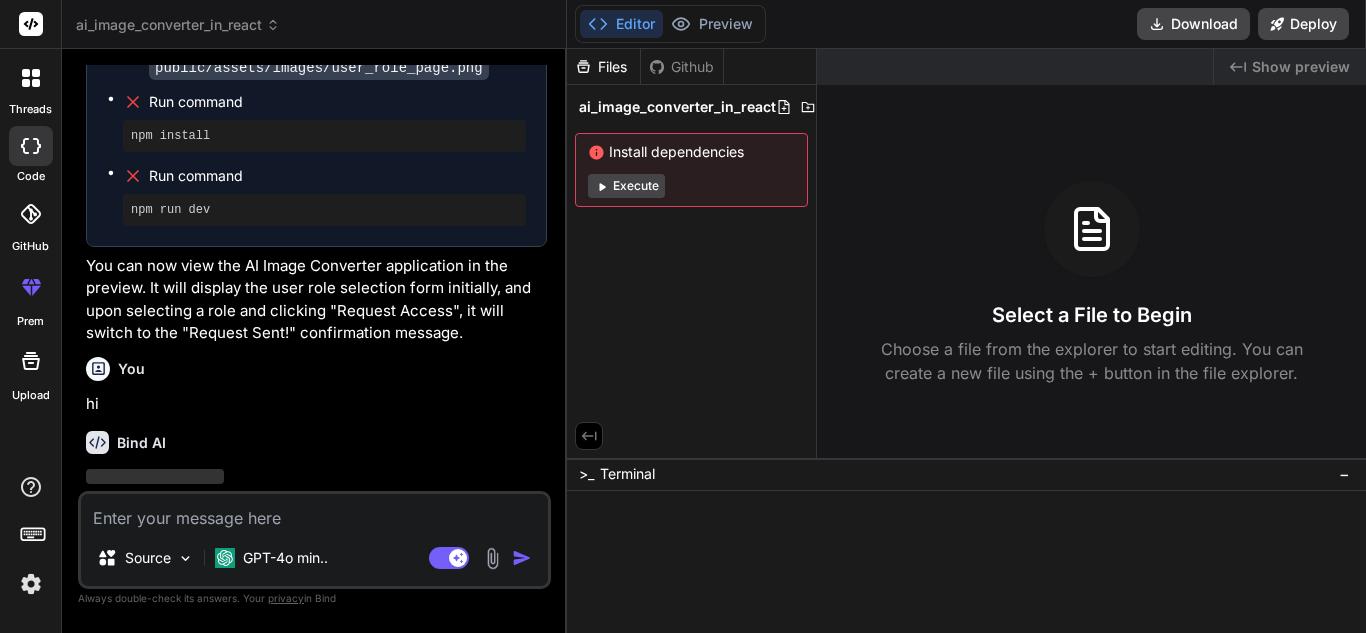 click at bounding box center [314, 512] 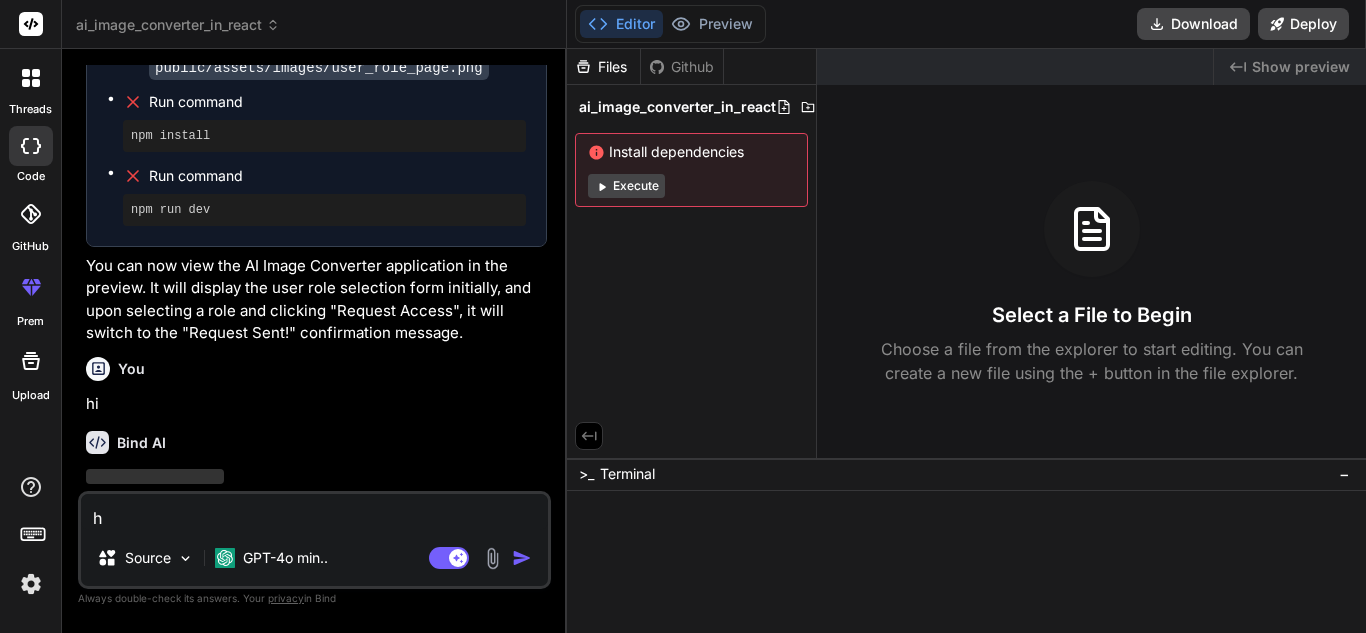 type on "hi" 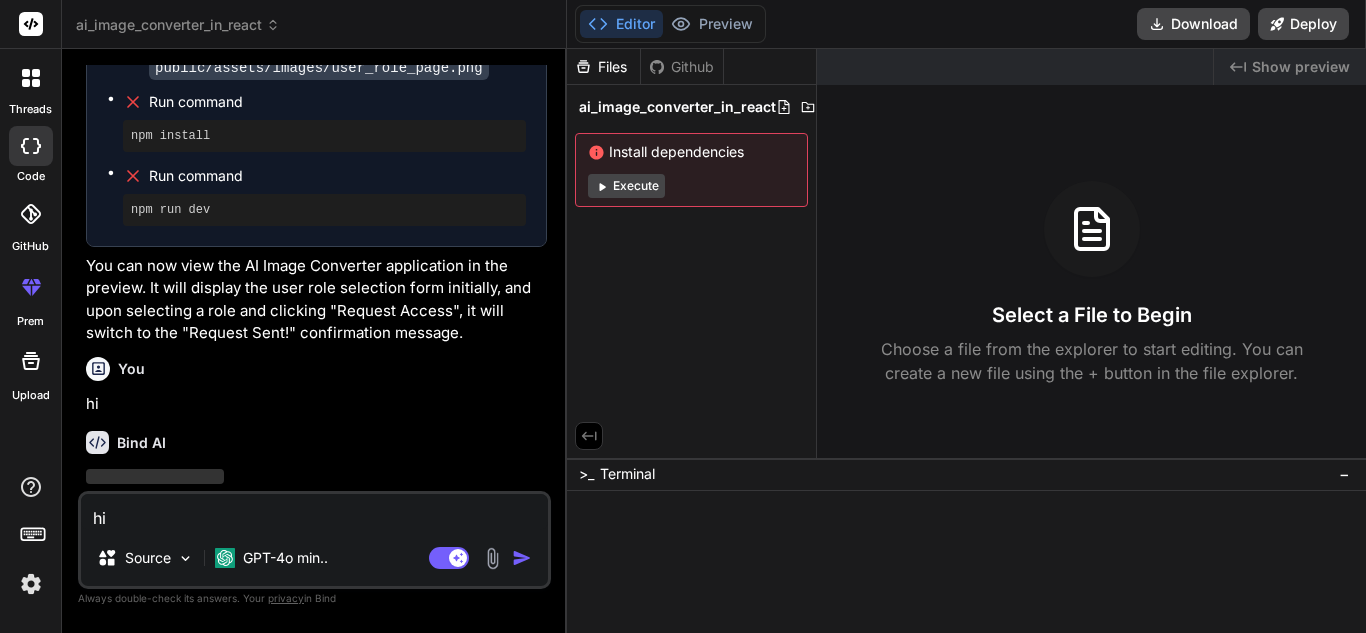 type on "hi" 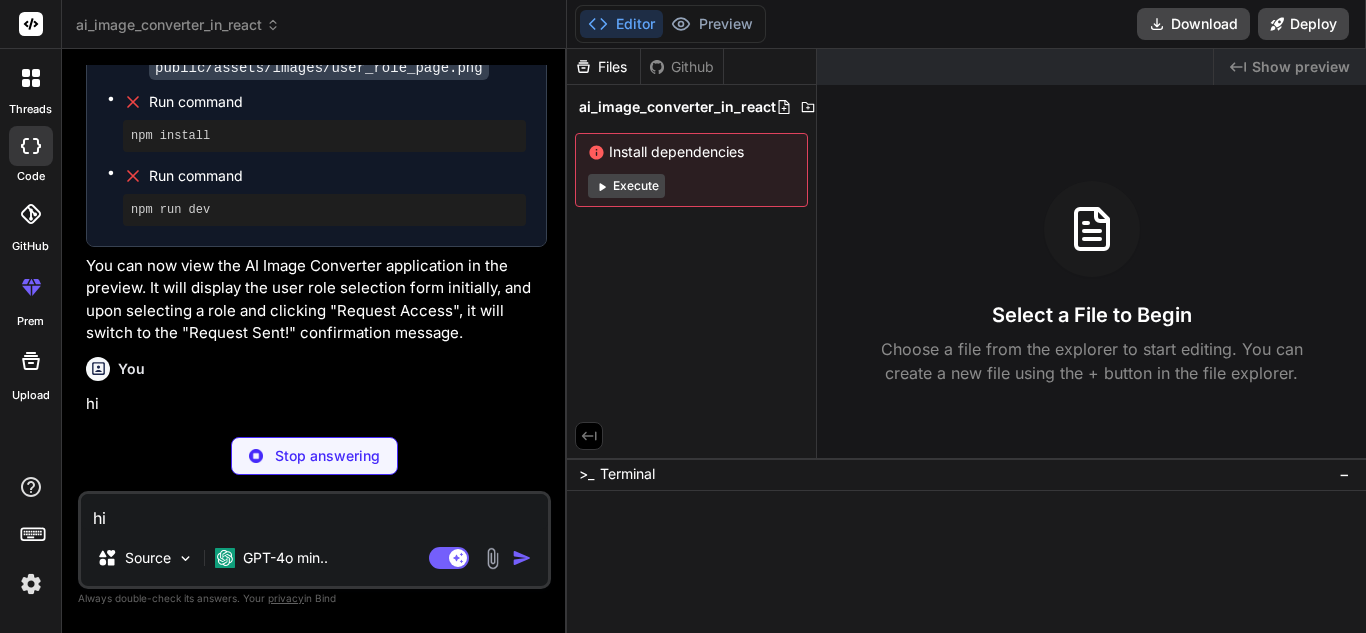 type on "x" 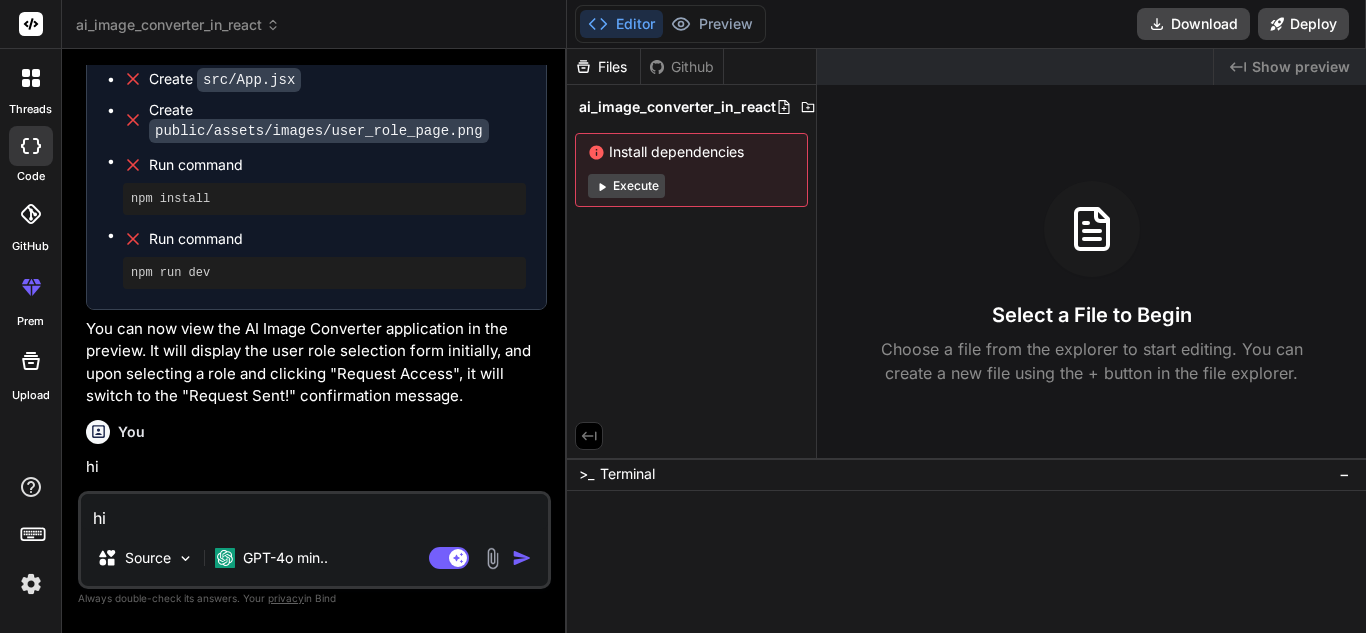 click on "hi" at bounding box center (314, 512) 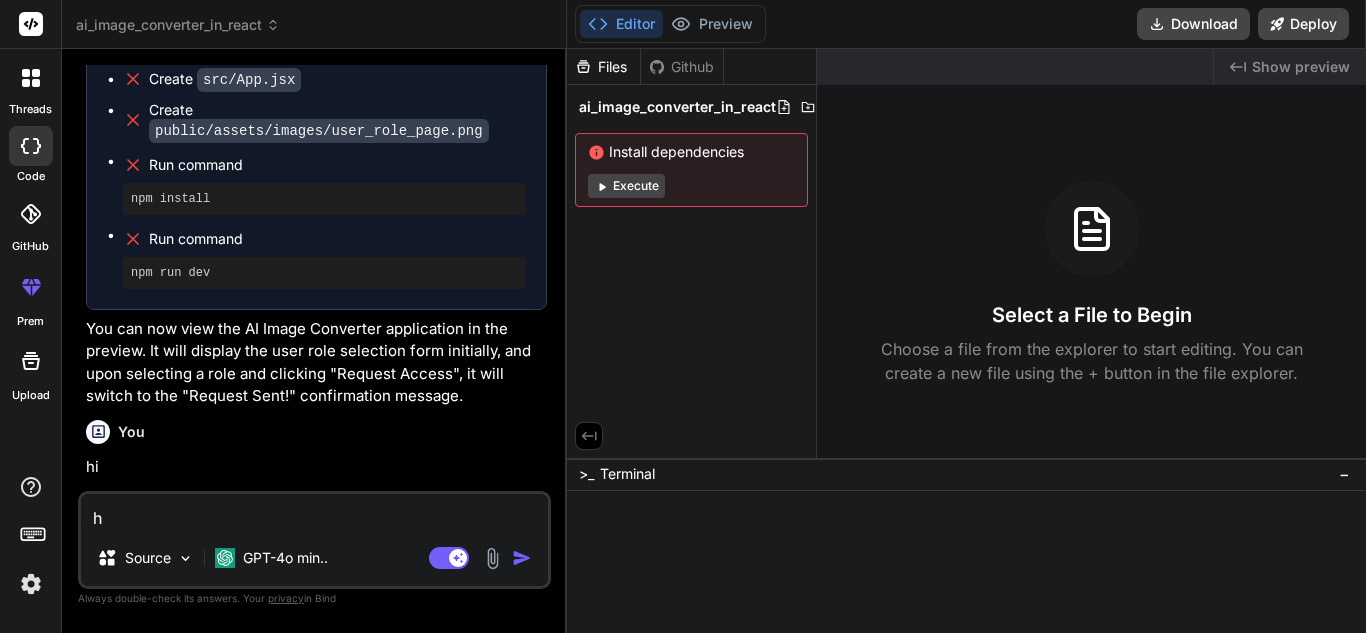 type 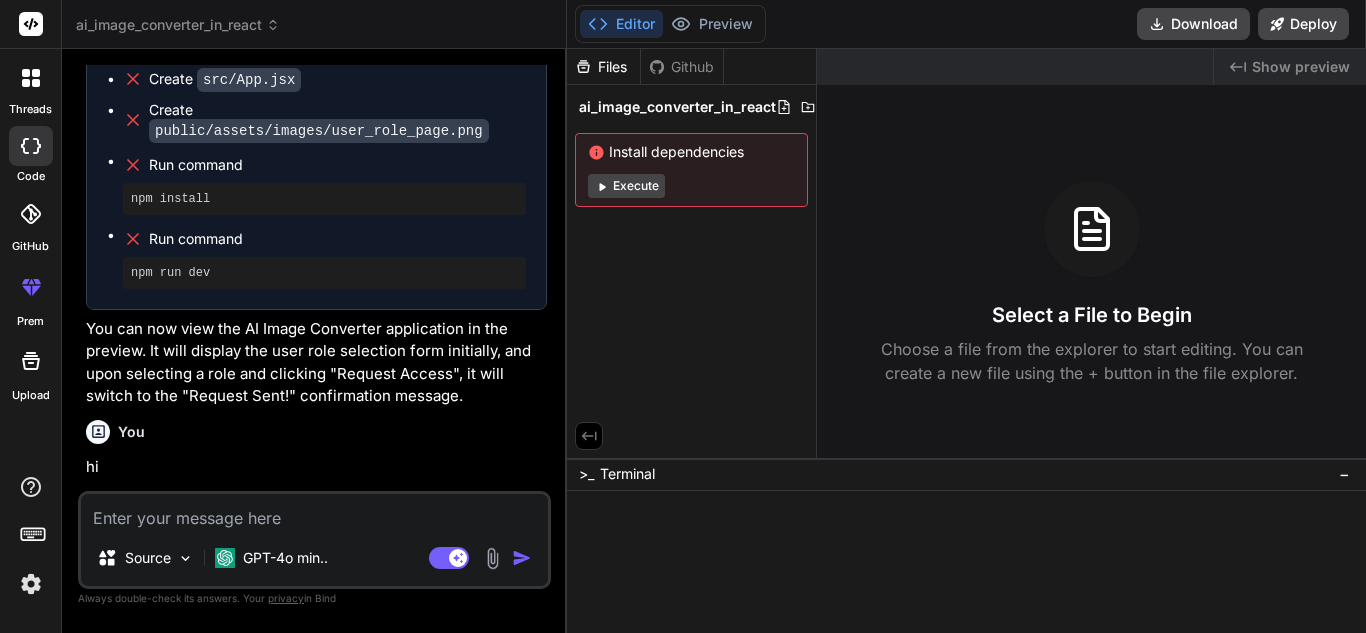 type 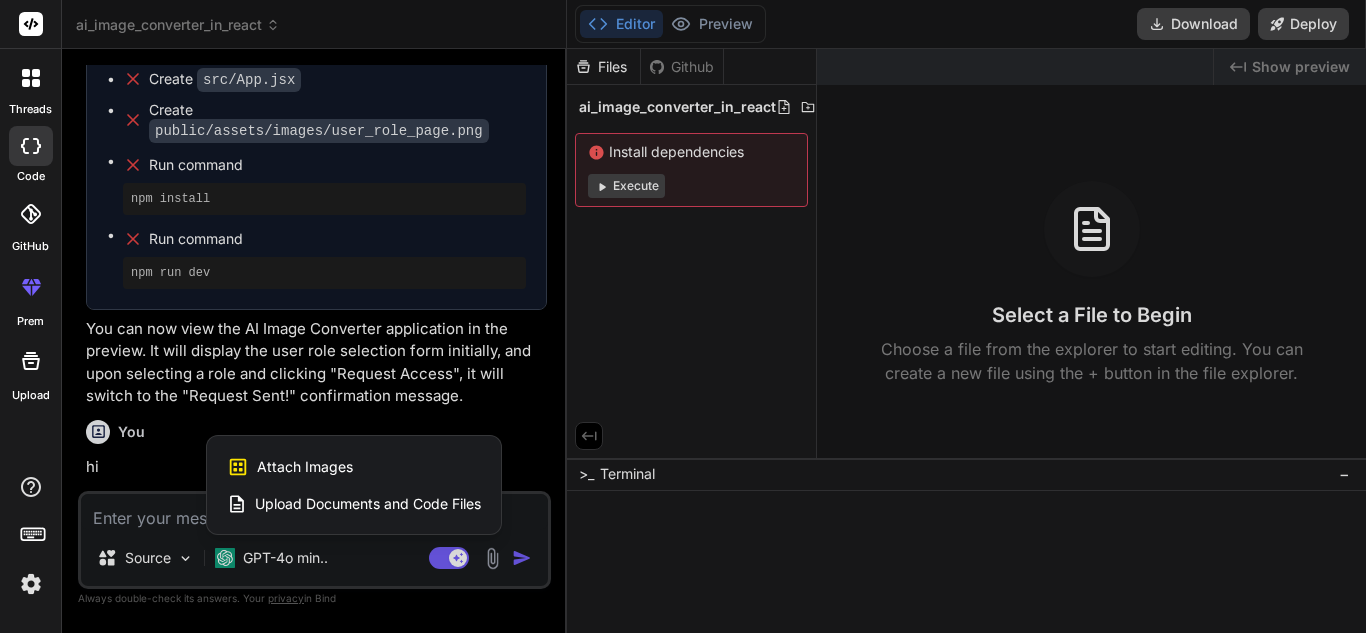 click at bounding box center (683, 316) 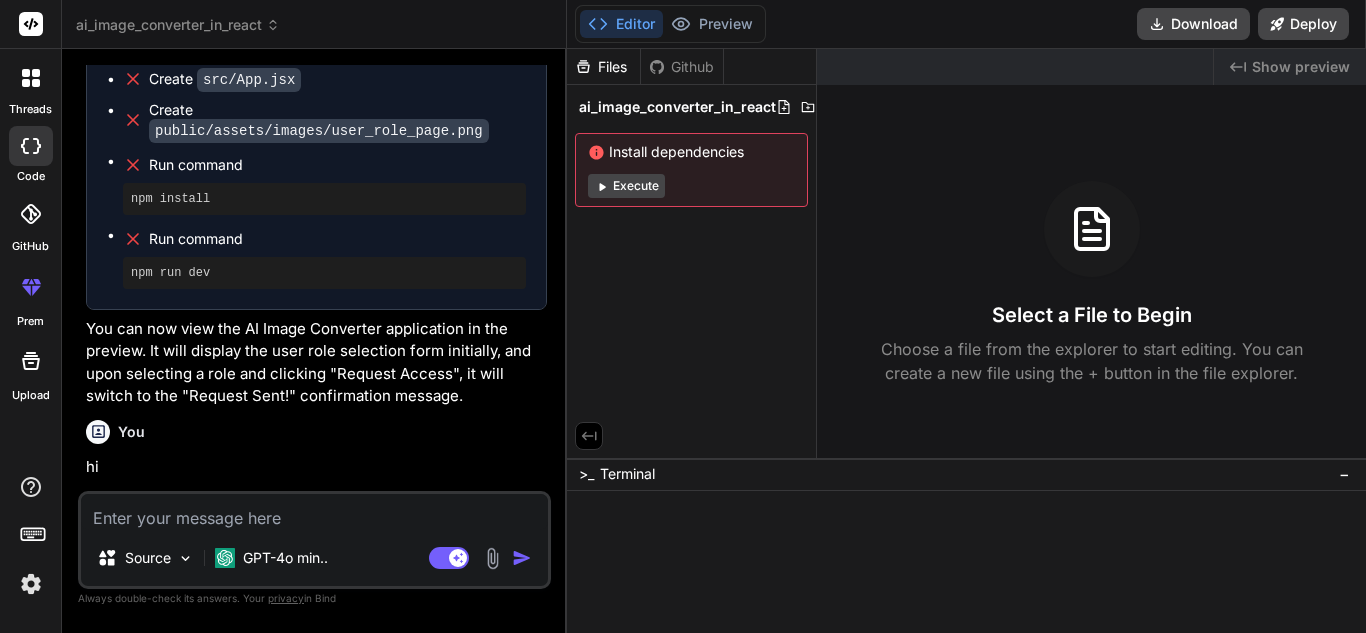 click at bounding box center [314, 512] 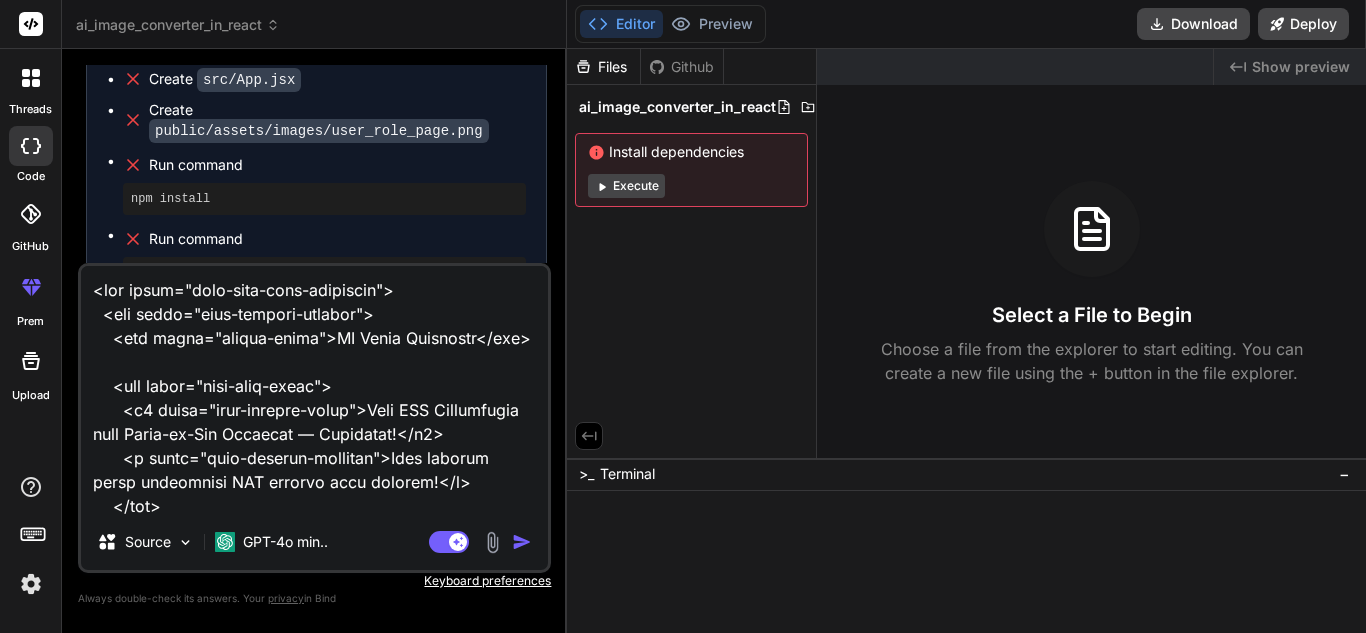 scroll, scrollTop: 1466, scrollLeft: 0, axis: vertical 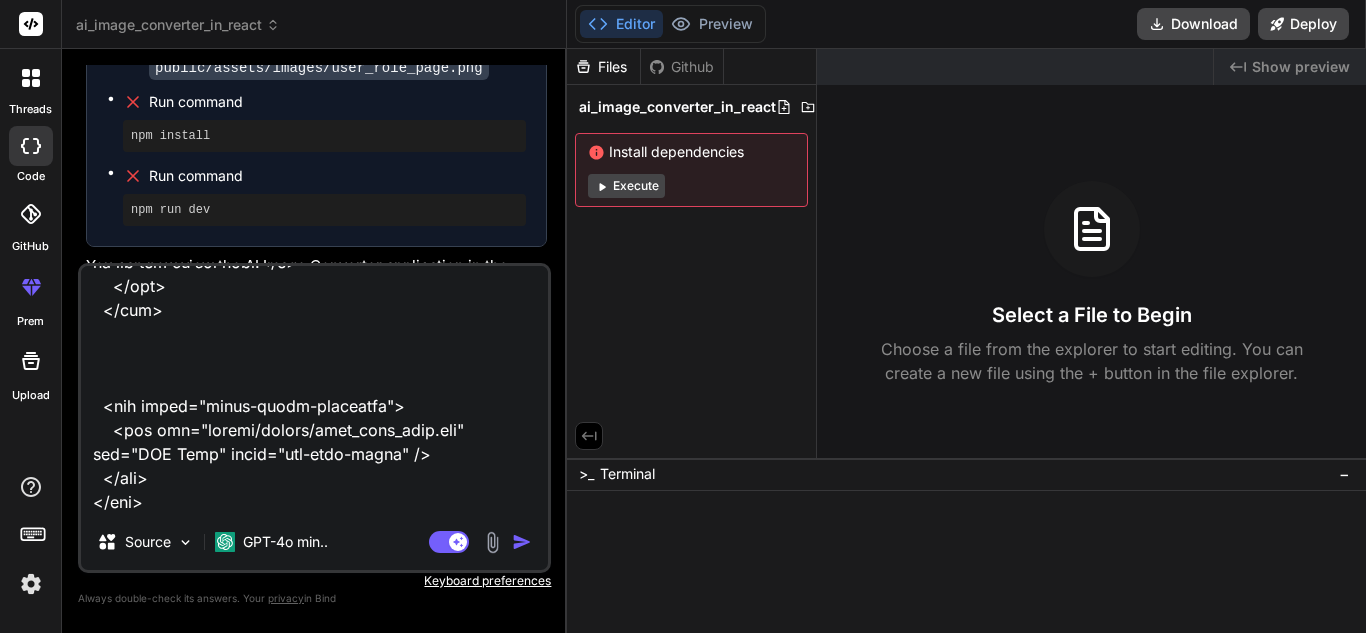 paste on "import { Component } from '@angular/core';
import { CommonModule } from '@angular/common';
import { FormsModule } from '@angular/forms';
@Component({
selector: 'app-user-role-management',
standalone: true,
imports: [CommonModule, FormsModule],
templateUrl: './user-role-management.component.html',
styleUrl: './user-role-management.component.scss'
})
export class UserRoleManagementComponent {
requestSent: boolean = false;
selectedRole: string = '';
userRoles: string[] = ['Admin User', 'Standard User']
onRequestAccess(): void {
if (this.selectedRole) {
console.log('Requesting access for role:', this.selectedRole);
this.requestSent = true;
} else {
alert('Please select a user role.');
}
}
}" 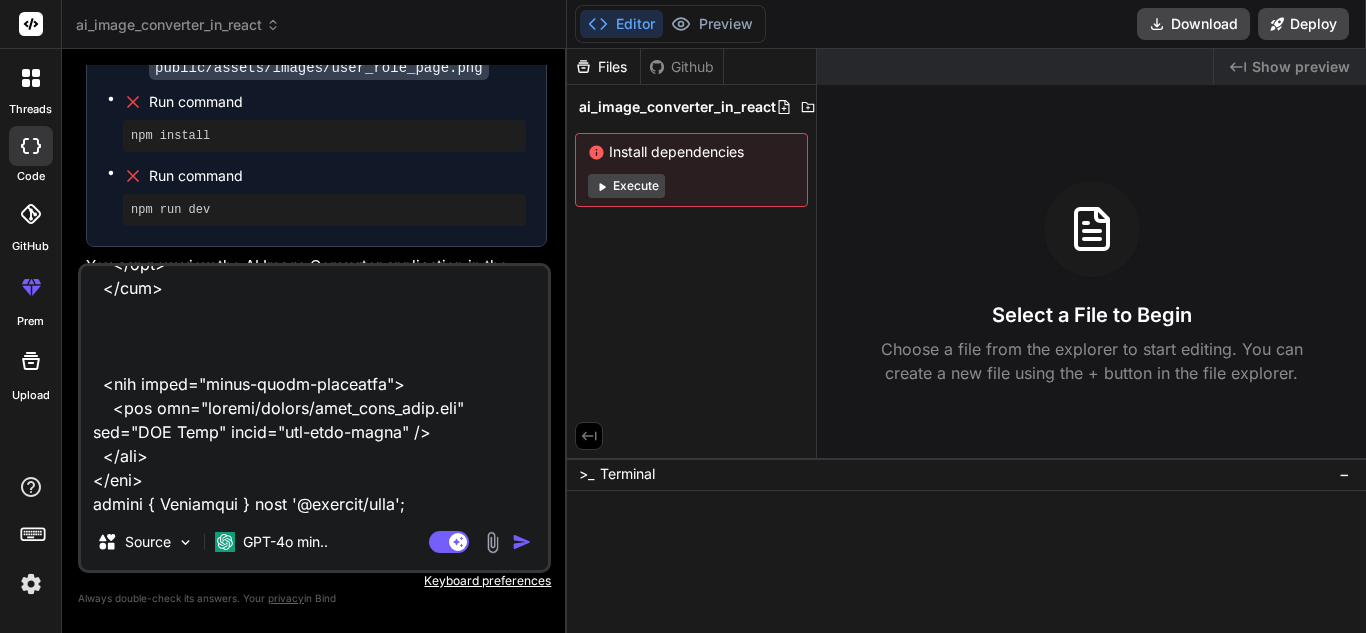 scroll, scrollTop: 2090, scrollLeft: 0, axis: vertical 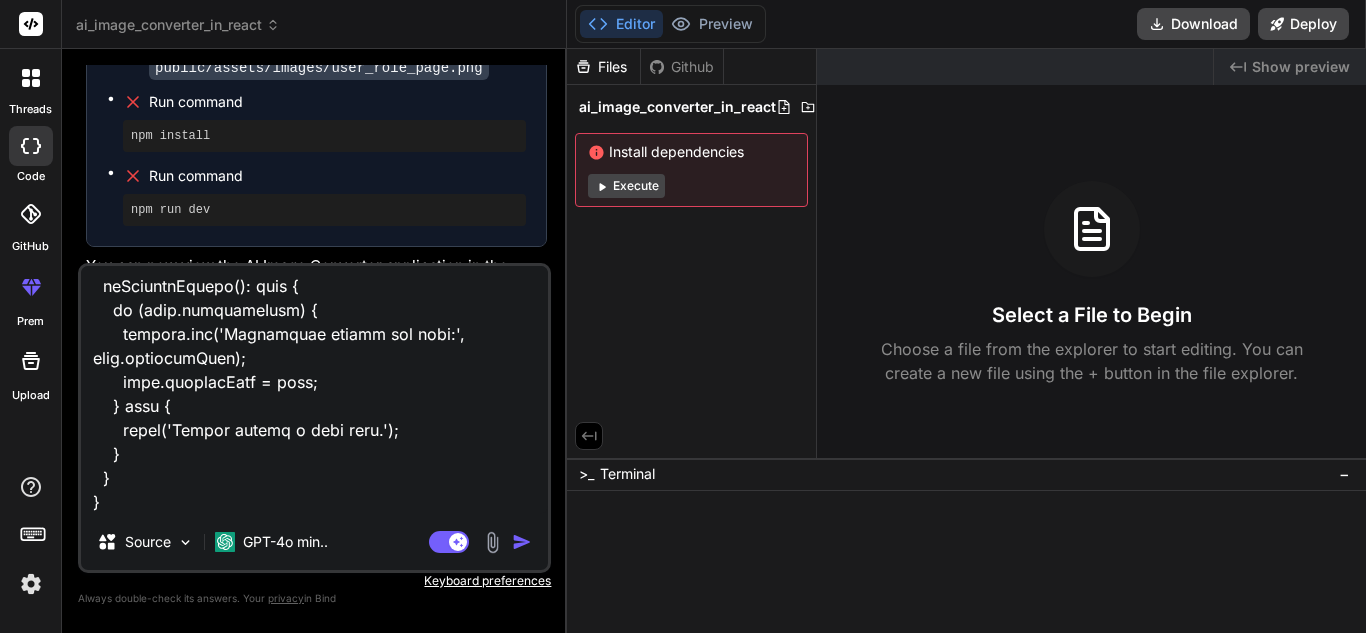 click at bounding box center [314, 390] 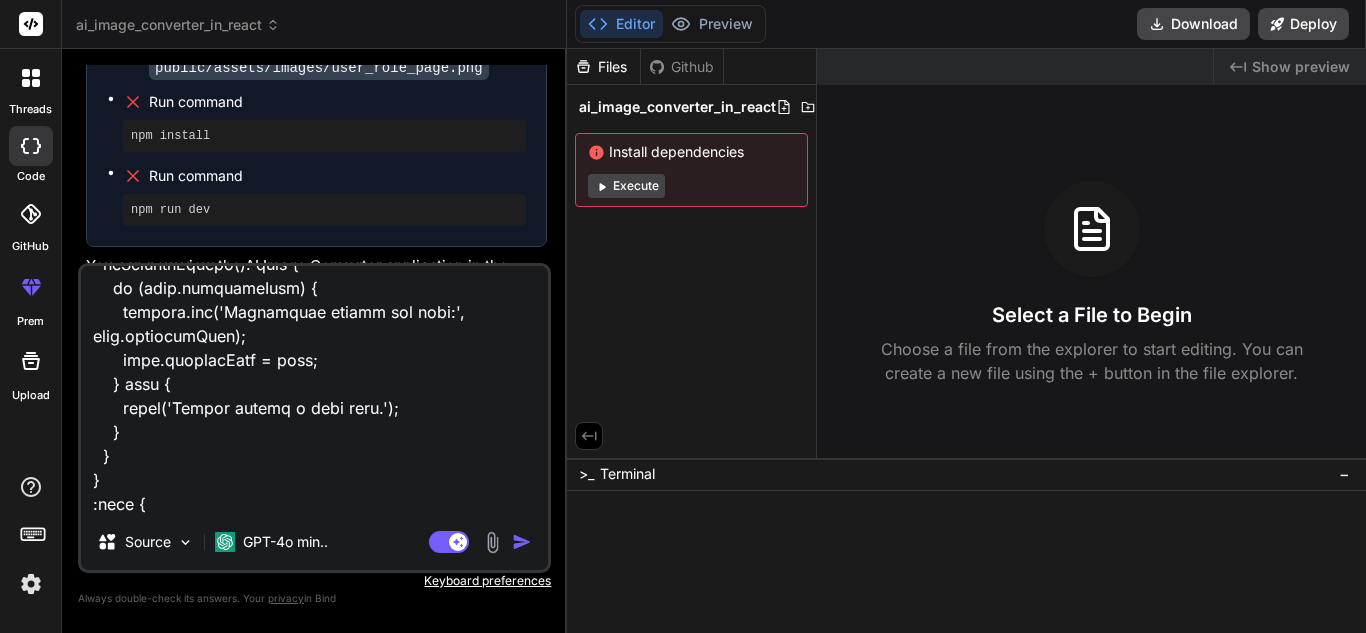 scroll, scrollTop: 8498, scrollLeft: 0, axis: vertical 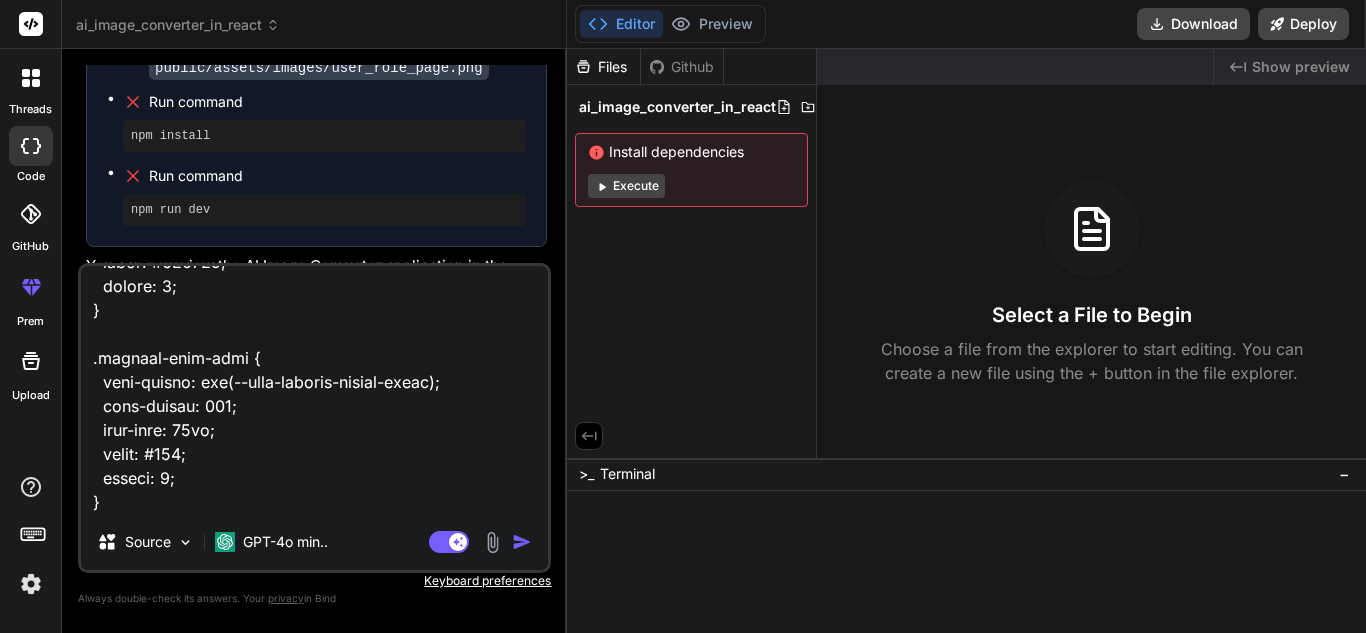 type on "x" 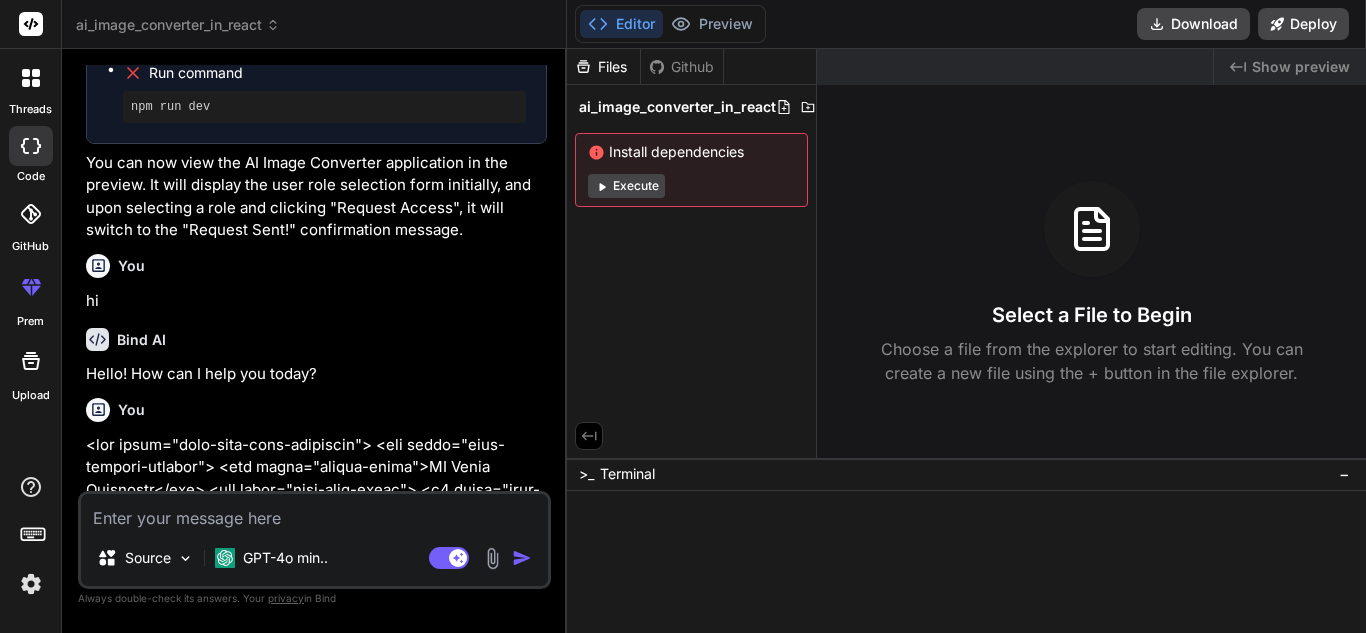 scroll, scrollTop: 3816, scrollLeft: 0, axis: vertical 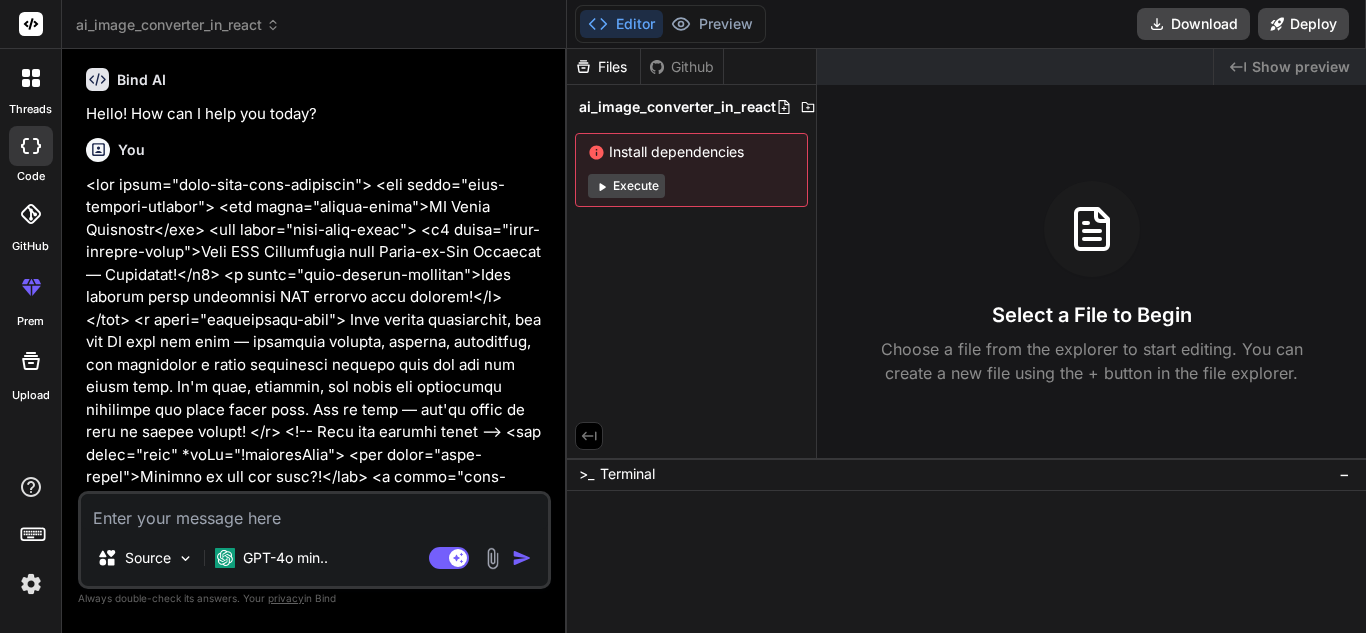 type 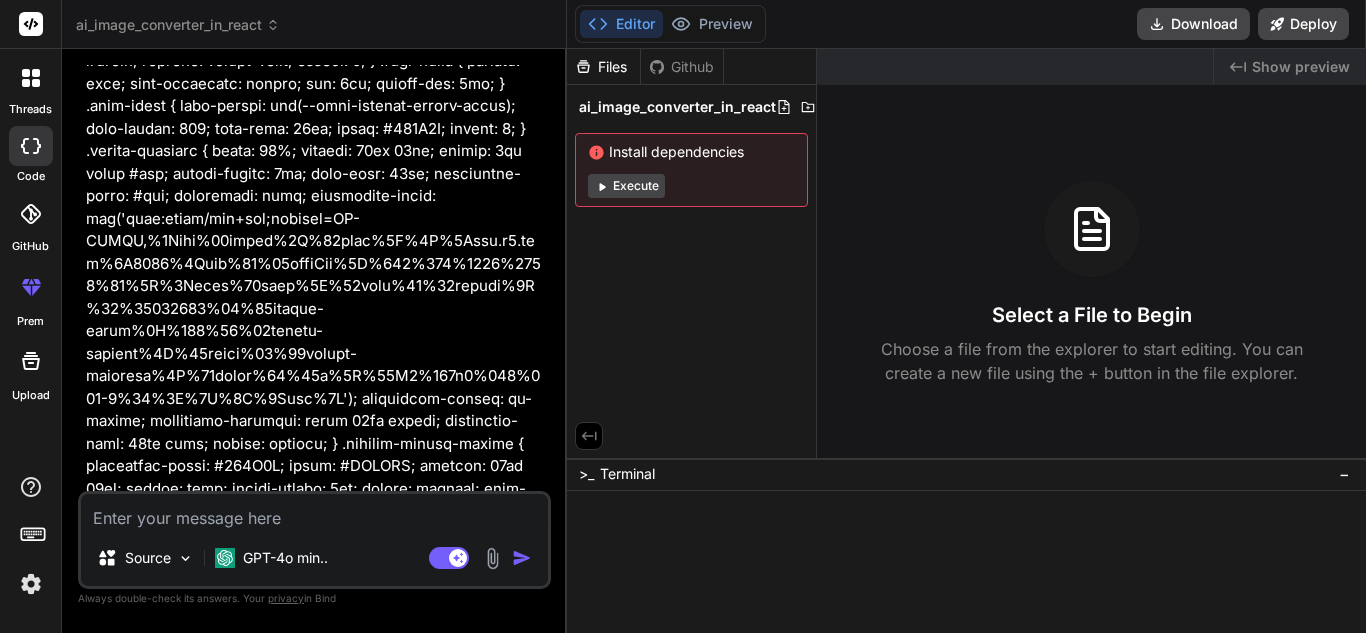 scroll, scrollTop: 6794, scrollLeft: 0, axis: vertical 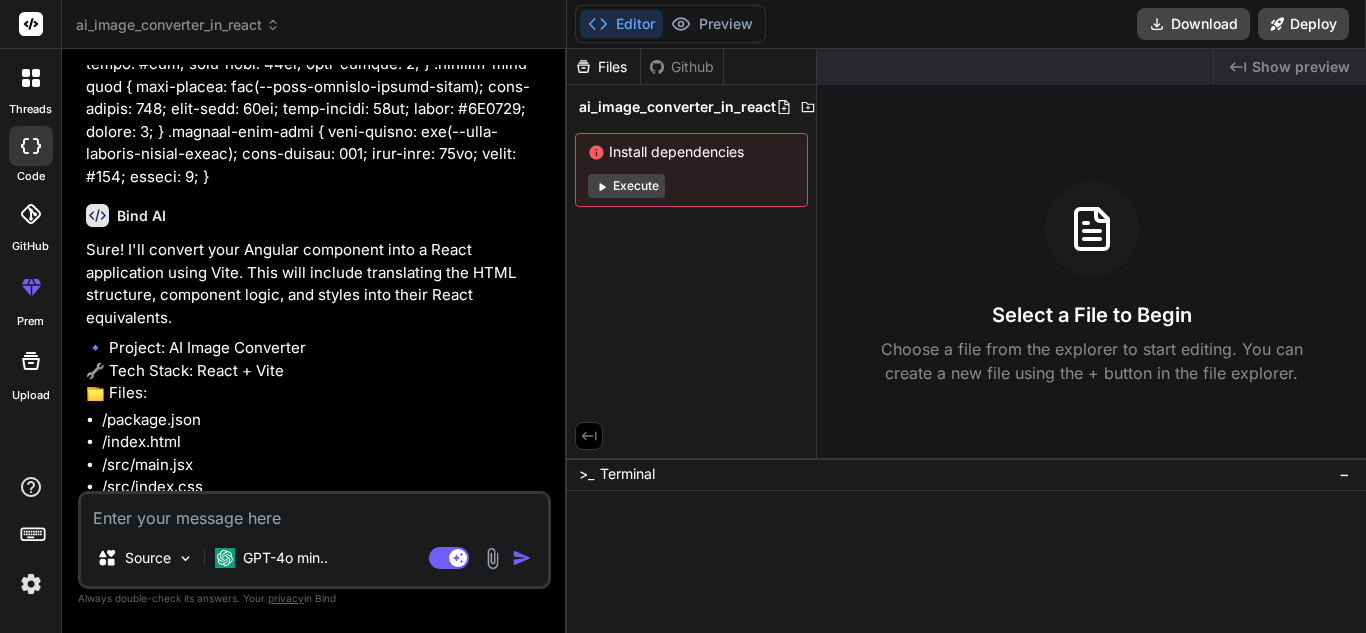 type on "x" 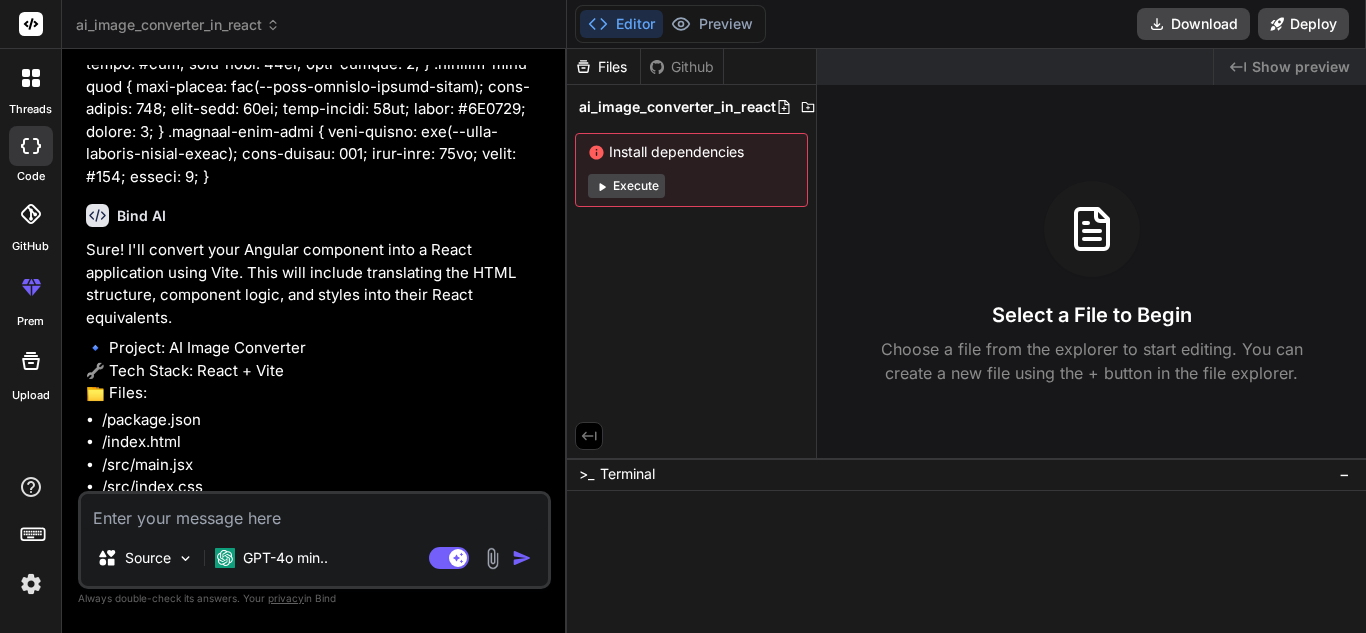 click at bounding box center [314, 512] 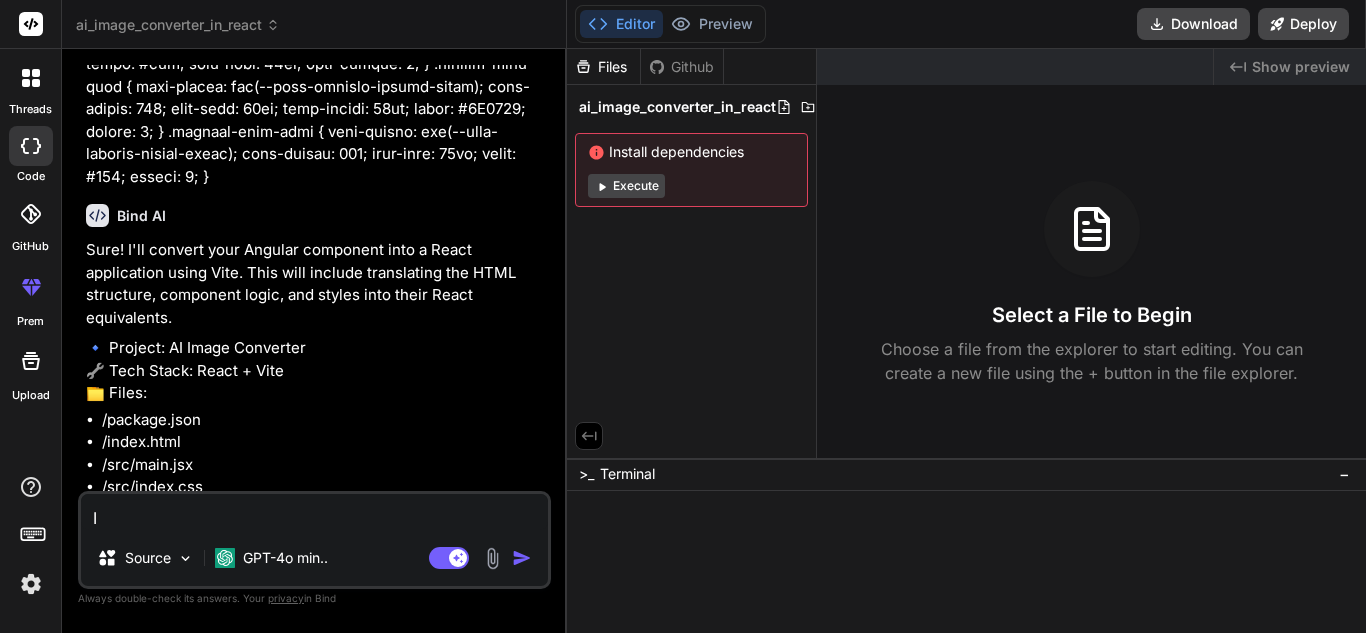 type on "I" 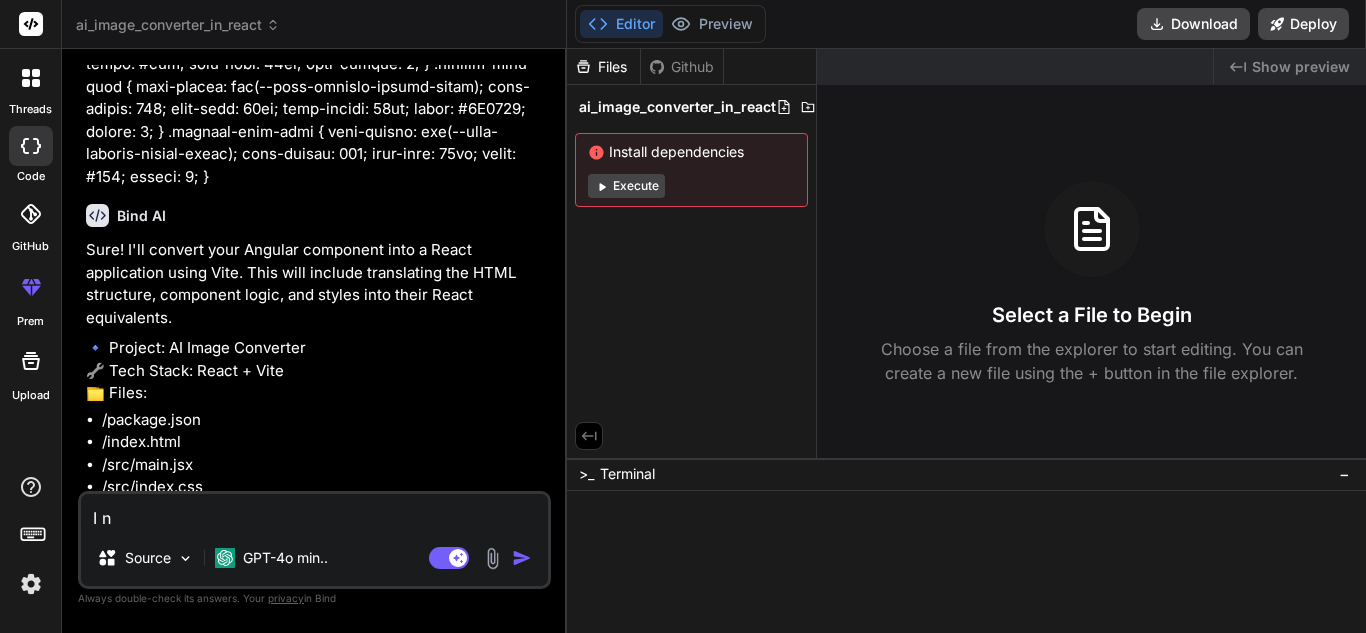 type on "I ne" 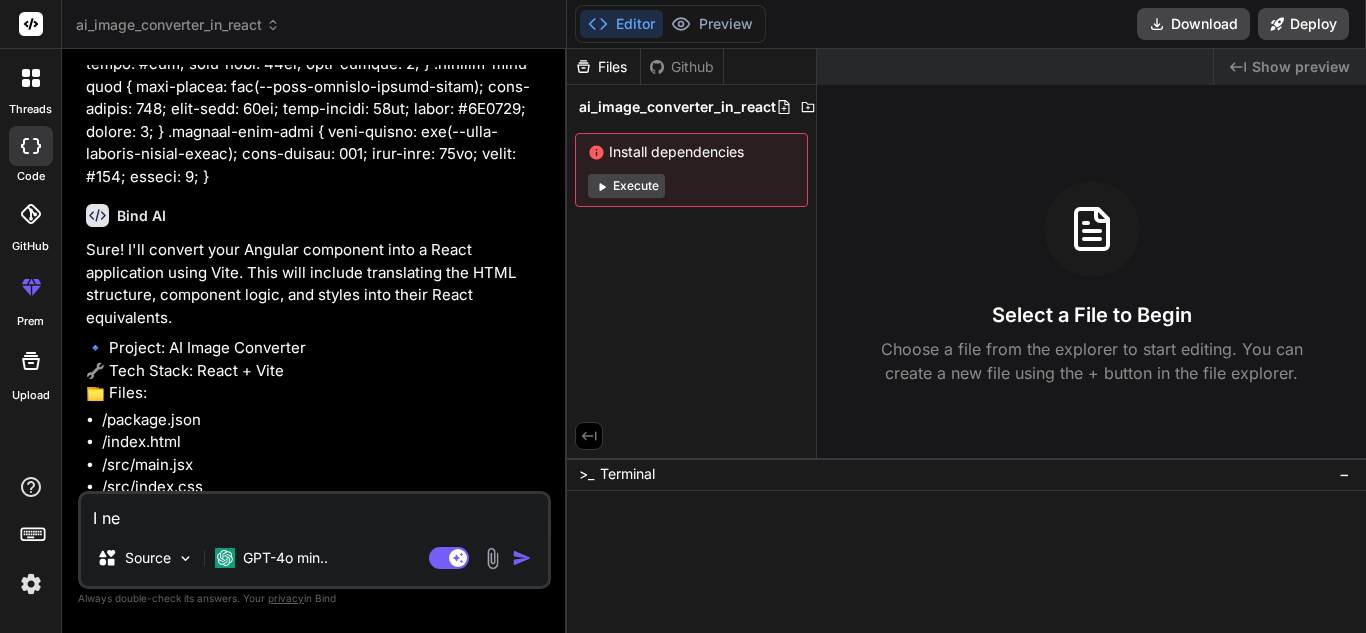type on "I nee" 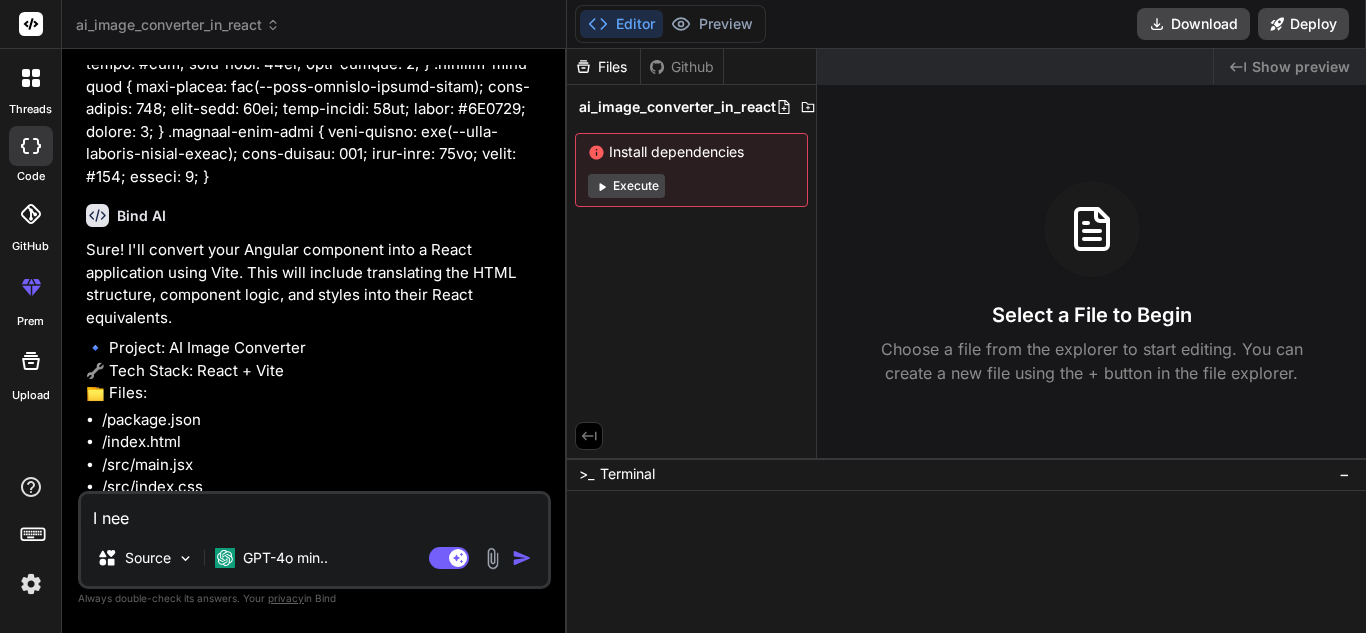 type on "I ne" 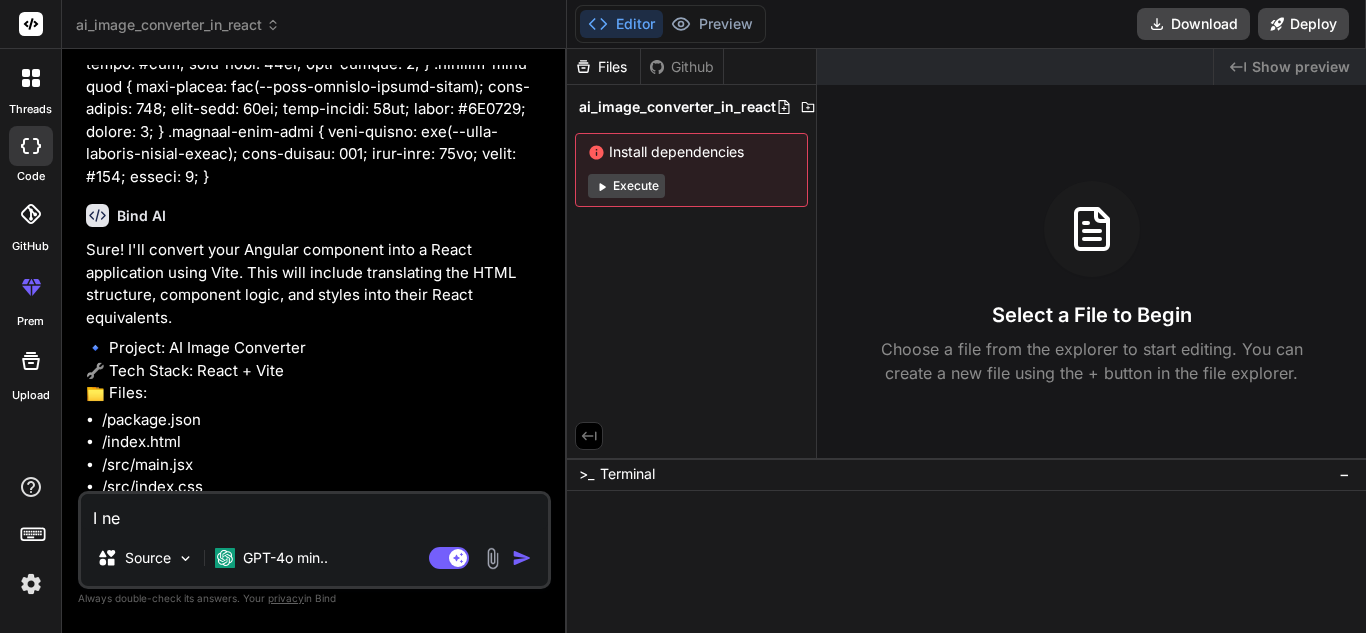 type on "I n" 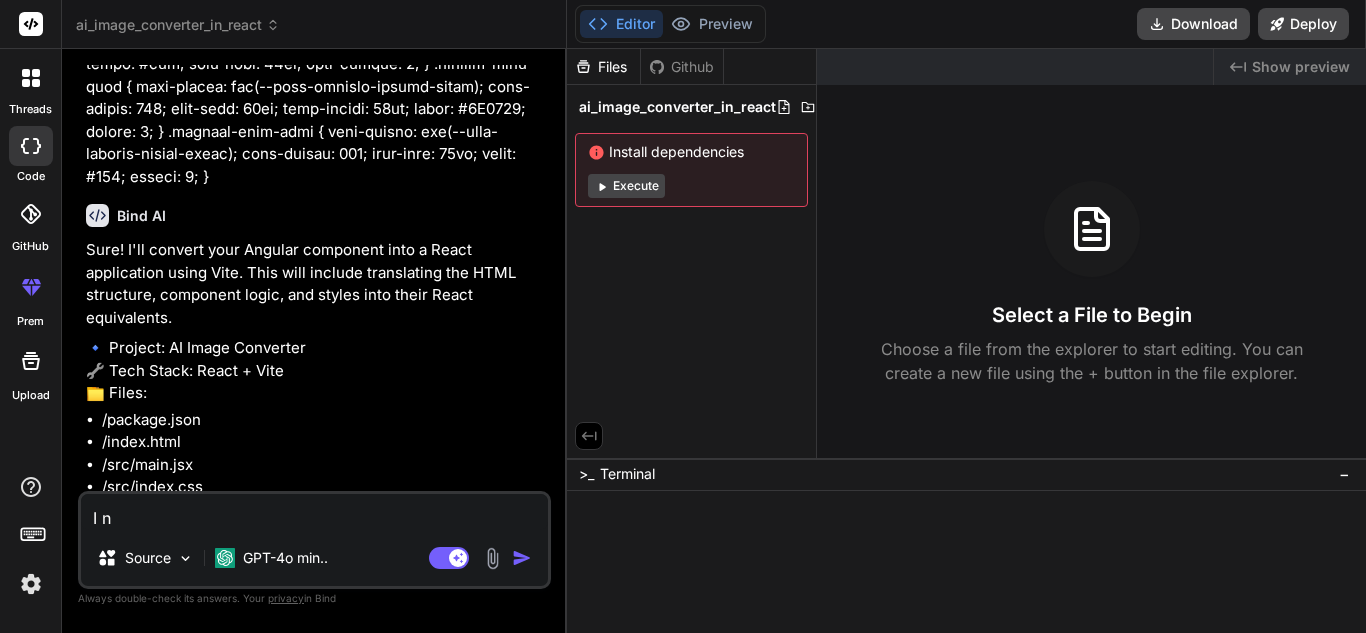 type on "I" 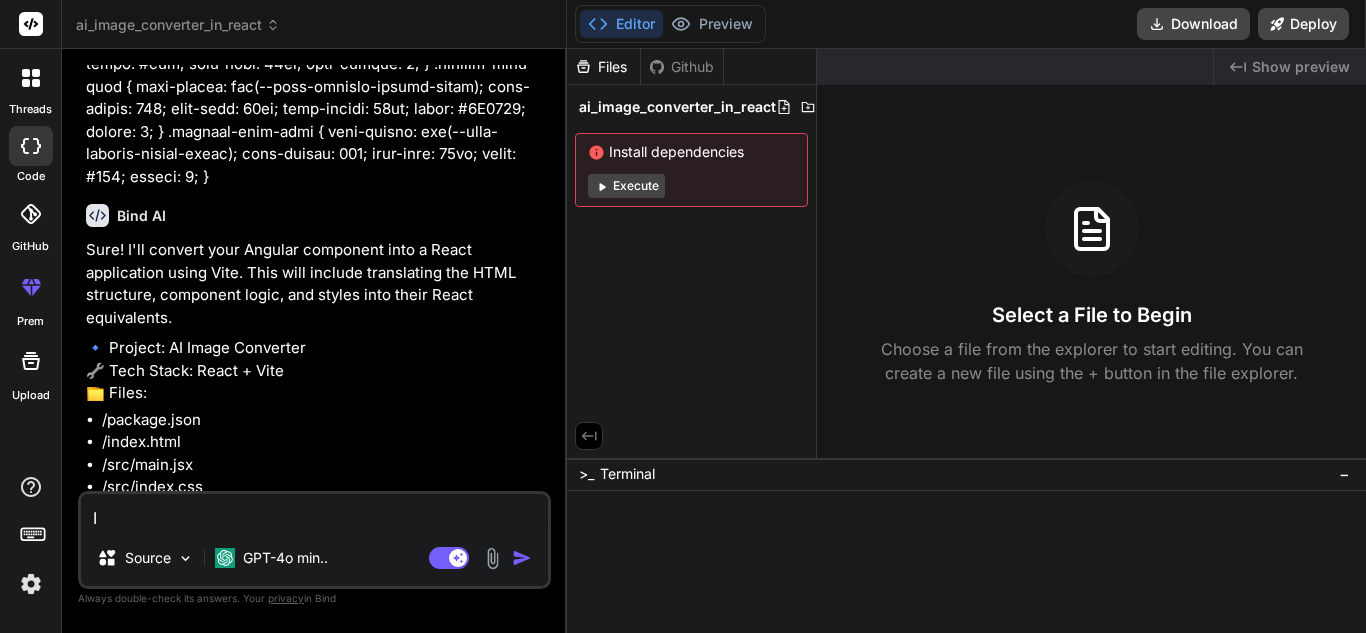 type on "I" 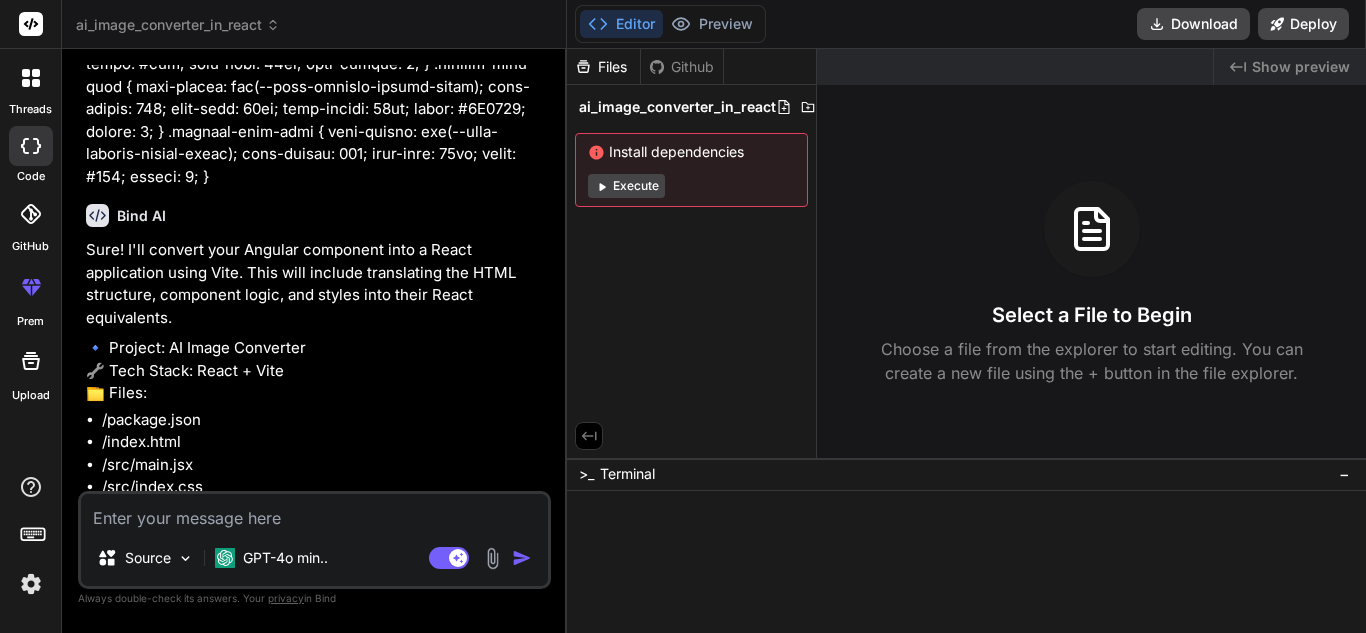 paste on ":root {
--font-private-family-brand: 'Arial', sans-serif;
--font-main-section-title-font-size: 36px;
--font-main-section-title-line-height: 44px;
--font-main-section-subtitle-font-size: 24px;
--font-main-section-subtitle-line-height: 32px;
--font-control-small-text-font-size: 14px;
--font-control-small-text-line-height: 20px;
}
:host {
display: block;
padding: 24px;
background-color: #F5F5F5;
box-sizing: border-box;
height: 80vh;
width: 170vh;
}
.user-role-page-container {
display: flex;
justify-content: center;
// gap: 40px;
max-width: 1200px;
margin: 0 auto;
align-items: flex-start;
}
.left-content-wrapper {
flex: 1;
display: flex;
flex-direction: column;
gap: 8px;
max-width: 800px;
padding-right: 8px;
padding-left: 8px;
box-sizing: border-box;
min-height: 600px;
}
.header-title {
font-family: var(--font-private-family-brand);
font-weight: 400;
font-size: 24px;
color: #090B0C;
margin-bottom: 24px;
}
.main-text-block {
disp..." 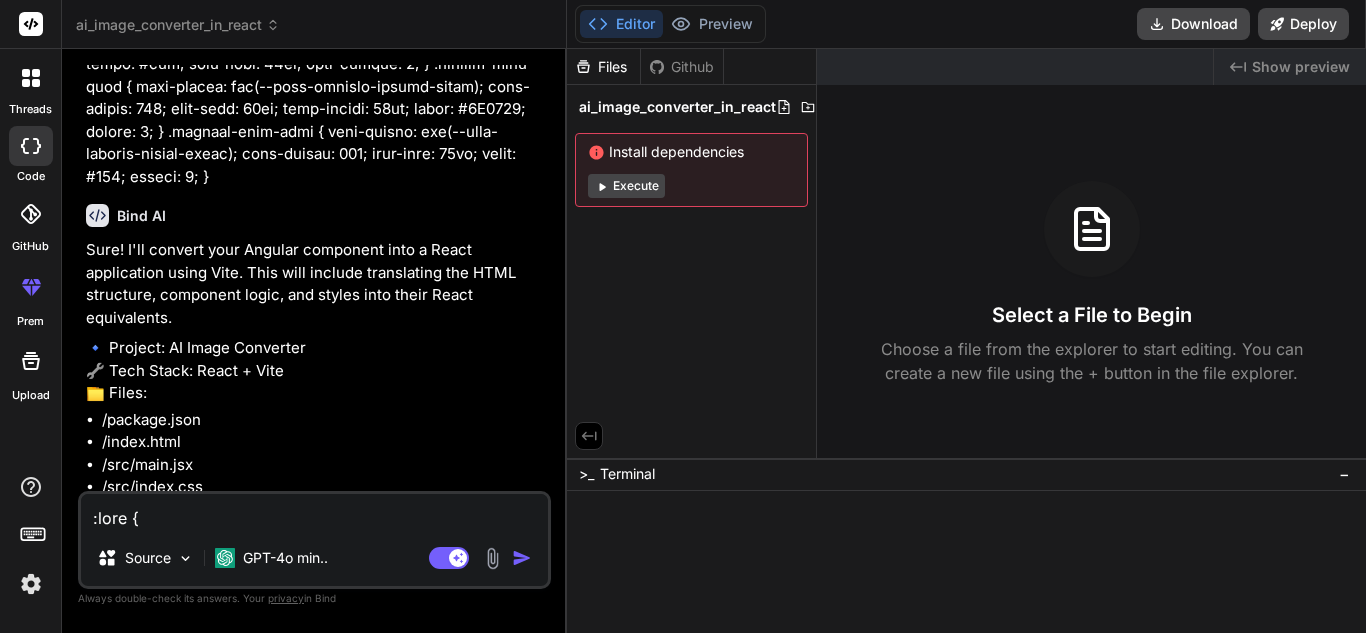 type on "x" 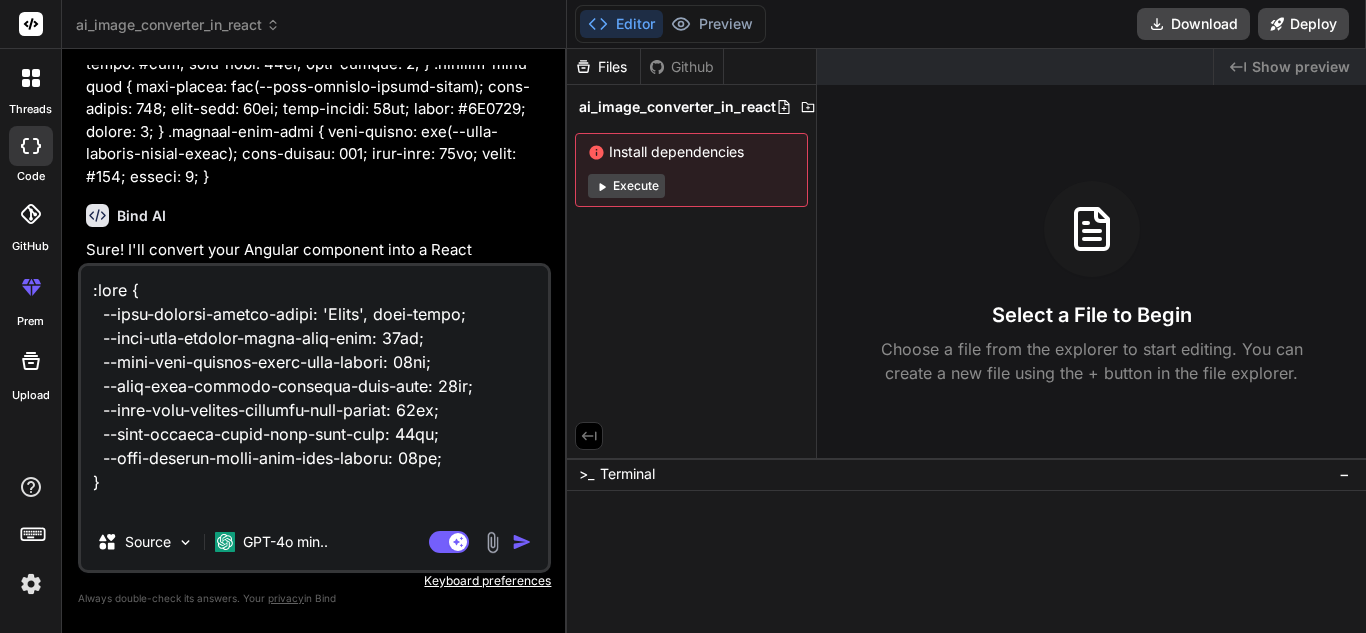 scroll, scrollTop: 6194, scrollLeft: 0, axis: vertical 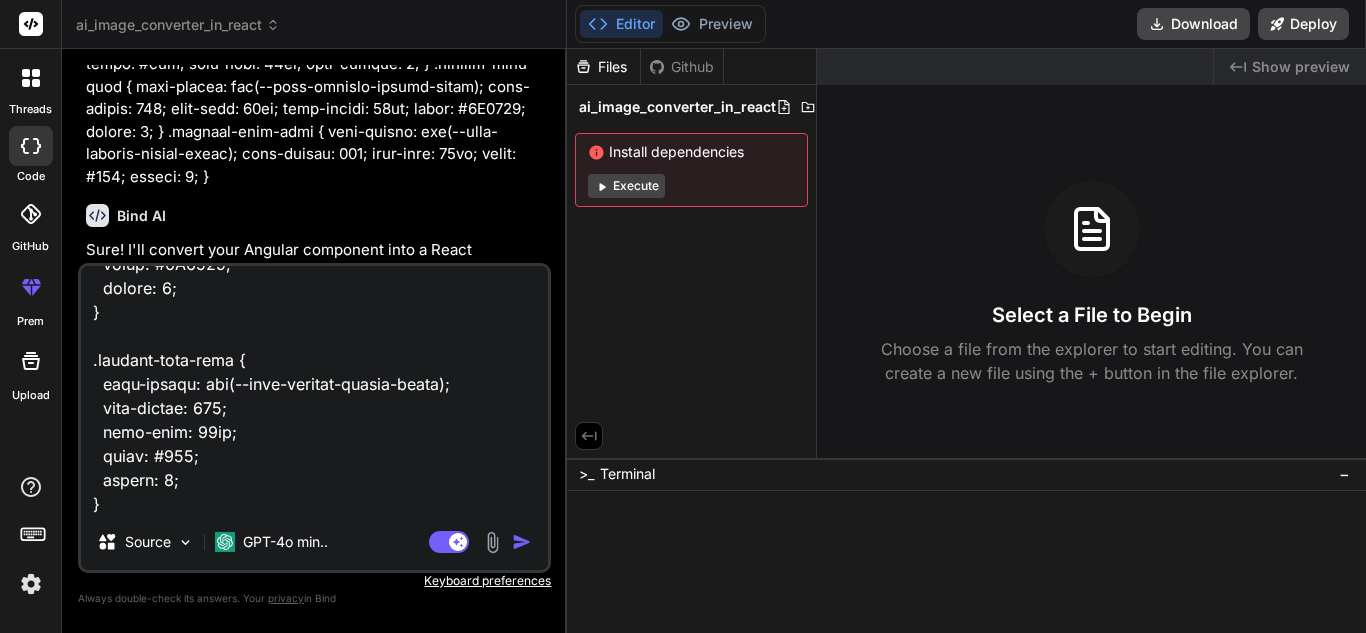 type on ":root {
--font-private-family-brand: 'Arial', sans-serif;
--font-main-section-title-font-size: 36px;
--font-main-section-title-line-height: 44px;
--font-main-section-subtitle-font-size: 24px;
--font-main-section-subtitle-line-height: 32px;
--font-control-small-text-font-size: 14px;
--font-control-small-text-line-height: 20px;
}
:host {
display: block;
padding: 24px;
background-color: #F5F5F5;
box-sizing: border-box;
height: 80vh;
width: 170vh;
}
.user-role-page-container {
display: flex;
justify-content: center;
// gap: 40px;
max-width: 1200px;
margin: 0 auto;
align-items: flex-start;
}
.left-content-wrapper {
flex: 1;
display: flex;
flex-direction: column;
gap: 8px;
max-width: 800px;
padding-right: 8px;
padding-left: 8px;
box-sizing: border-box;
min-height: 600px;
}
.header-title {
font-family: var(--font-private-family-brand);
font-weight: 400;
font-size: 24px;
color: #090B0C;
margin-bottom: 24px;
}
.main-text-block {
disp..." 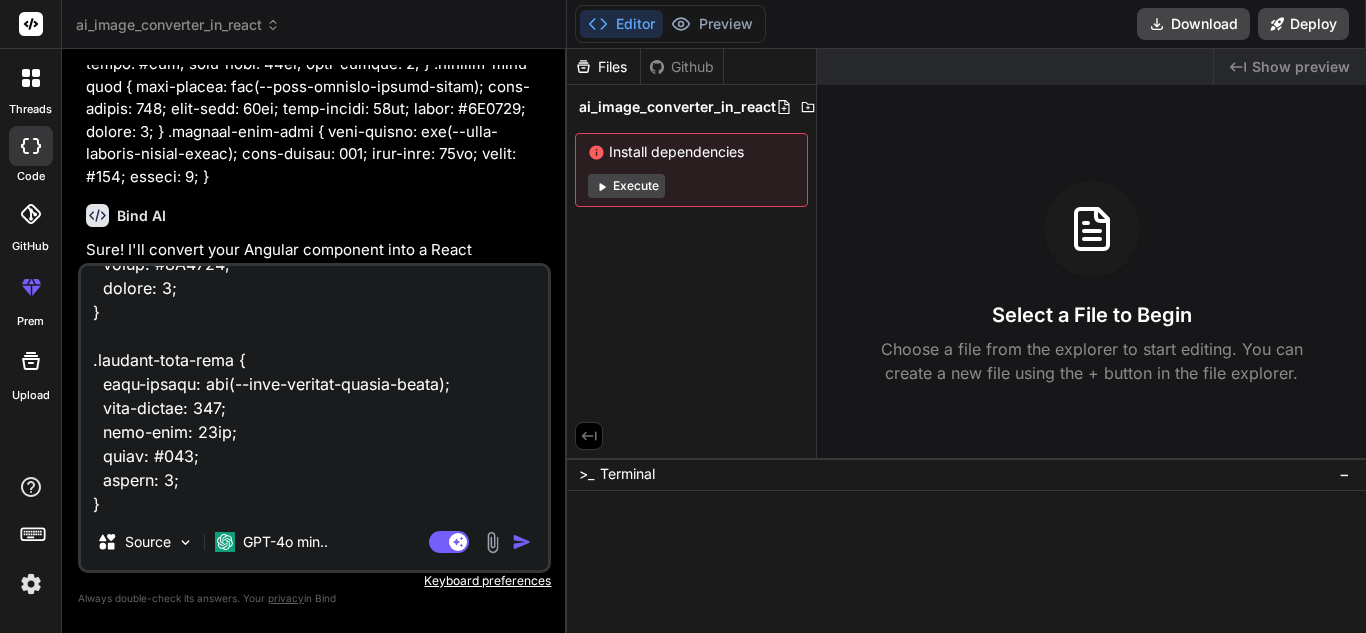 type on ":root {
--font-private-family-brand: 'Arial', sans-serif;
--font-main-section-title-font-size: 36px;
--font-main-section-title-line-height: 44px;
--font-main-section-subtitle-font-size: 24px;
--font-main-section-subtitle-line-height: 32px;
--font-control-small-text-font-size: 14px;
--font-control-small-text-line-height: 20px;
}
:host {
display: block;
padding: 24px;
background-color: #F5F5F5;
box-sizing: border-box;
height: 80vh;
width: 170vh;
}
.user-role-page-container {
display: flex;
justify-content: center;
// gap: 40px;
max-width: 1200px;
margin: 0 auto;
align-items: flex-start;
}
.left-content-wrapper {
flex: 1;
display: flex;
flex-direction: column;
gap: 8px;
max-width: 800px;
padding-right: 8px;
padding-left: 8px;
box-sizing: border-box;
min-height: 600px;
}
.header-title {
font-family: var(--font-private-family-brand);
font-weight: 400;
font-size: 24px;
color: #090B0C;
margin-bottom: 24px;
}
.main-text-block {
disp..." 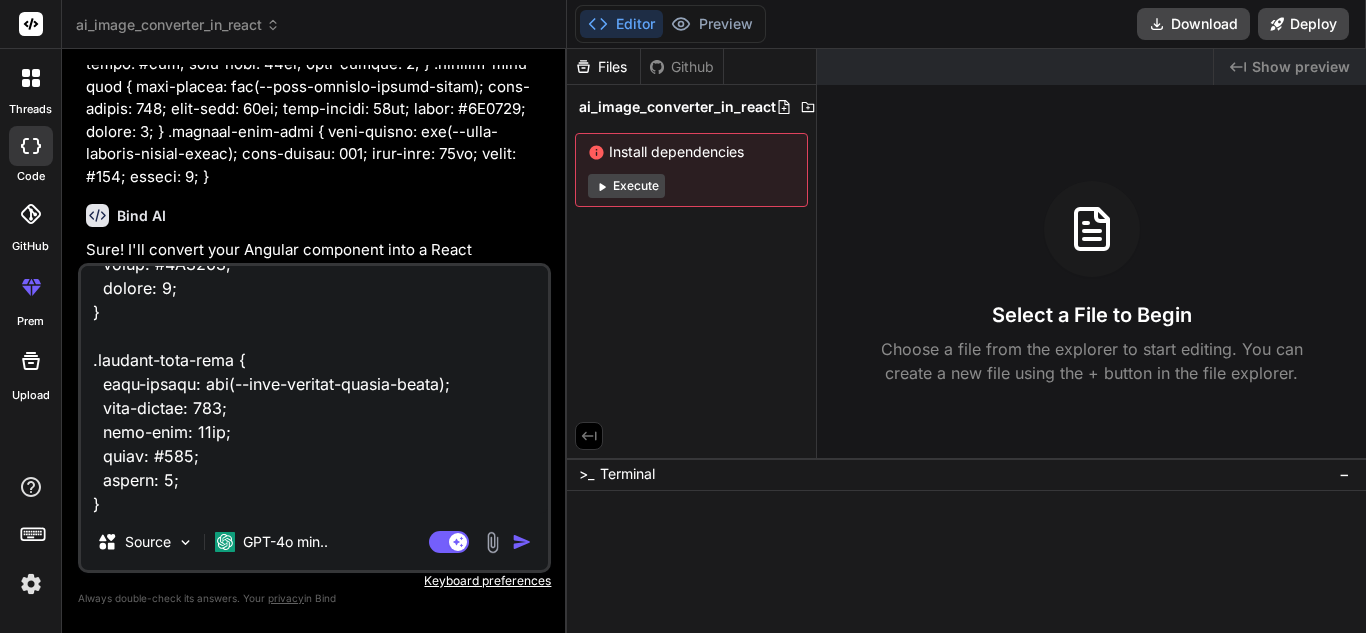 type on ":root {
--font-private-family-brand: 'Arial', sans-serif;
--font-main-section-title-font-size: 36px;
--font-main-section-title-line-height: 44px;
--font-main-section-subtitle-font-size: 24px;
--font-main-section-subtitle-line-height: 32px;
--font-control-small-text-font-size: 14px;
--font-control-small-text-line-height: 20px;
}
:host {
display: block;
padding: 24px;
background-color: #F5F5F5;
box-sizing: border-box;
height: 80vh;
width: 170vh;
}
.user-role-page-container {
display: flex;
justify-content: center;
// gap: 40px;
max-width: 1200px;
margin: 0 auto;
align-items: flex-start;
}
.left-content-wrapper {
flex: 1;
display: flex;
flex-direction: column;
gap: 8px;
max-width: 800px;
padding-right: 8px;
padding-left: 8px;
box-sizing: border-box;
min-height: 600px;
}
.header-title {
font-family: var(--font-private-family-brand);
font-weight: 400;
font-size: 24px;
color: #090B0C;
margin-bottom: 24px;
}
.main-text-block {
disp..." 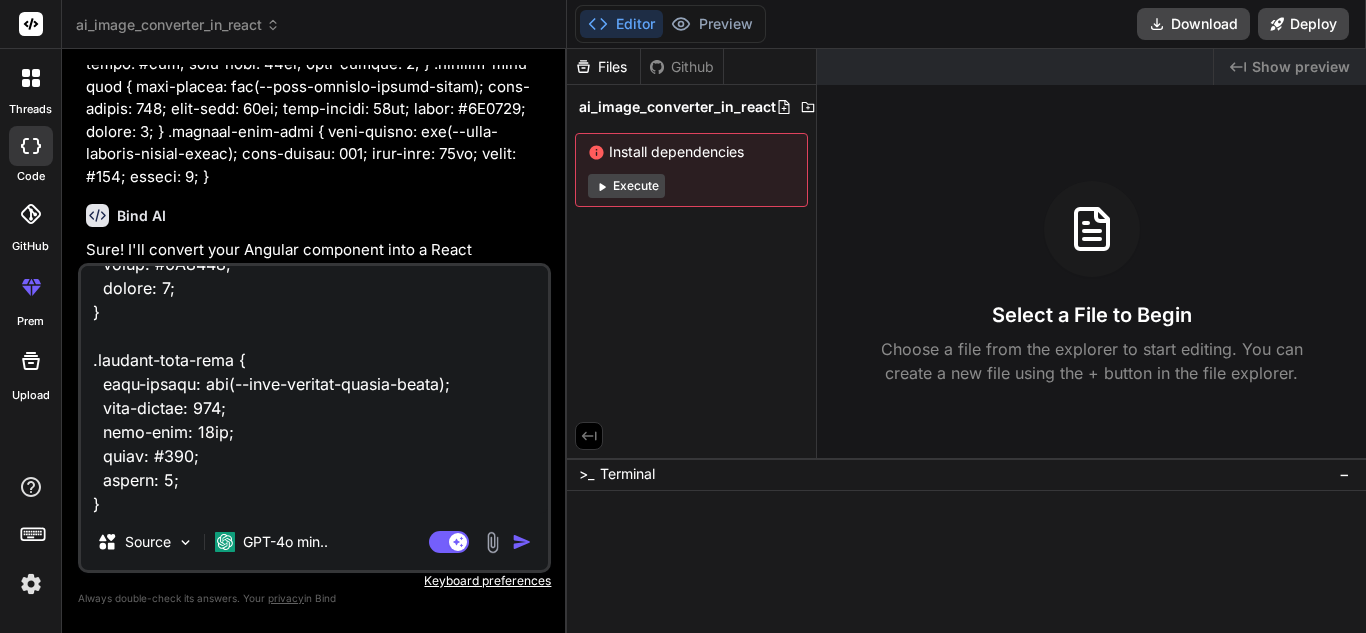type on ":root {
--font-private-family-brand: 'Arial', sans-serif;
--font-main-section-title-font-size: 36px;
--font-main-section-title-line-height: 44px;
--font-main-section-subtitle-font-size: 24px;
--font-main-section-subtitle-line-height: 32px;
--font-control-small-text-font-size: 14px;
--font-control-small-text-line-height: 20px;
}
:host {
display: block;
padding: 24px;
background-color: #F5F5F5;
box-sizing: border-box;
height: 80vh;
width: 170vh;
}
.user-role-page-container {
display: flex;
justify-content: center;
// gap: 40px;
max-width: 1200px;
margin: 0 auto;
align-items: flex-start;
}
.left-content-wrapper {
flex: 1;
display: flex;
flex-direction: column;
gap: 8px;
max-width: 800px;
padding-right: 8px;
padding-left: 8px;
box-sizing: border-box;
min-height: 600px;
}
.header-title {
font-family: var(--font-private-family-brand);
font-weight: 400;
font-size: 24px;
color: #090B0C;
margin-bottom: 24px;
}
.main-text-block {
disp..." 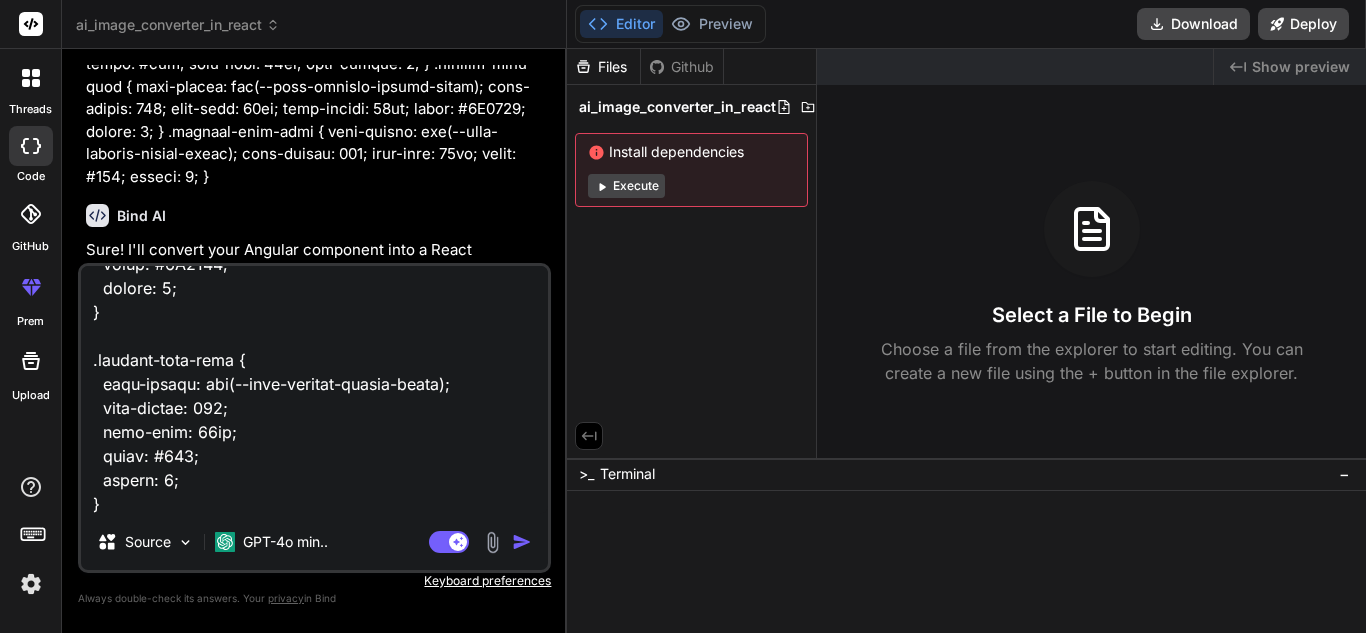 type on ":root {
--font-private-family-brand: 'Arial', sans-serif;
--font-main-section-title-font-size: 36px;
--font-main-section-title-line-height: 44px;
--font-main-section-subtitle-font-size: 24px;
--font-main-section-subtitle-line-height: 32px;
--font-control-small-text-font-size: 14px;
--font-control-small-text-line-height: 20px;
}
:host {
display: block;
padding: 24px;
background-color: #F5F5F5;
box-sizing: border-box;
height: 80vh;
width: 170vh;
}
.user-role-page-container {
display: flex;
justify-content: center;
// gap: 40px;
max-width: 1200px;
margin: 0 auto;
align-items: flex-start;
}
.left-content-wrapper {
flex: 1;
display: flex;
flex-direction: column;
gap: 8px;
max-width: 800px;
padding-right: 8px;
padding-left: 8px;
box-sizing: border-box;
min-height: 600px;
}
.header-title {
font-family: var(--font-private-family-brand);
font-weight: 400;
font-size: 24px;
color: #090B0C;
margin-bottom: 24px;
}
.main-text-block {
disp..." 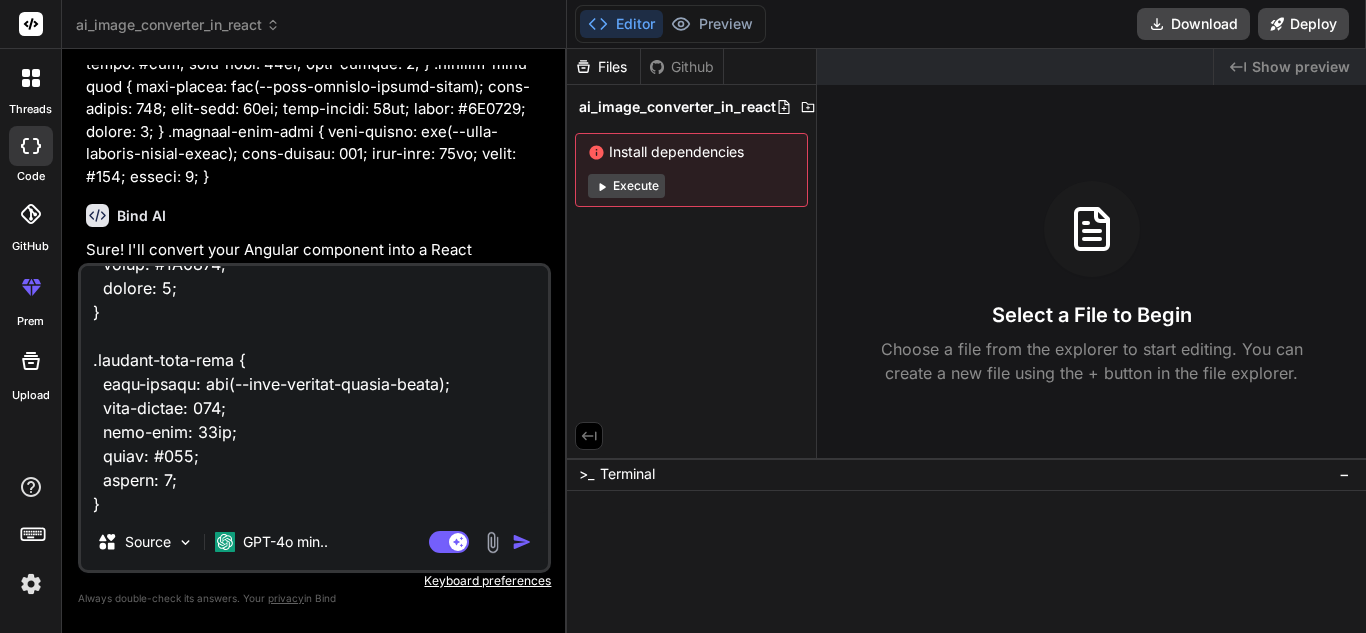 type on ":root {
--font-private-family-brand: 'Arial', sans-serif;
--font-main-section-title-font-size: 36px;
--font-main-section-title-line-height: 44px;
--font-main-section-subtitle-font-size: 24px;
--font-main-section-subtitle-line-height: 32px;
--font-control-small-text-font-size: 14px;
--font-control-small-text-line-height: 20px;
}
:host {
display: block;
padding: 24px;
background-color: #F5F5F5;
box-sizing: border-box;
height: 80vh;
width: 170vh;
}
.user-role-page-container {
display: flex;
justify-content: center;
// gap: 40px;
max-width: 1200px;
margin: 0 auto;
align-items: flex-start;
}
.left-content-wrapper {
flex: 1;
display: flex;
flex-direction: column;
gap: 8px;
max-width: 800px;
padding-right: 8px;
padding-left: 8px;
box-sizing: border-box;
min-height: 600px;
}
.header-title {
font-family: var(--font-private-family-brand);
font-weight: 400;
font-size: 24px;
color: #090B0C;
margin-bottom: 24px;
}
.main-text-block {
disp..." 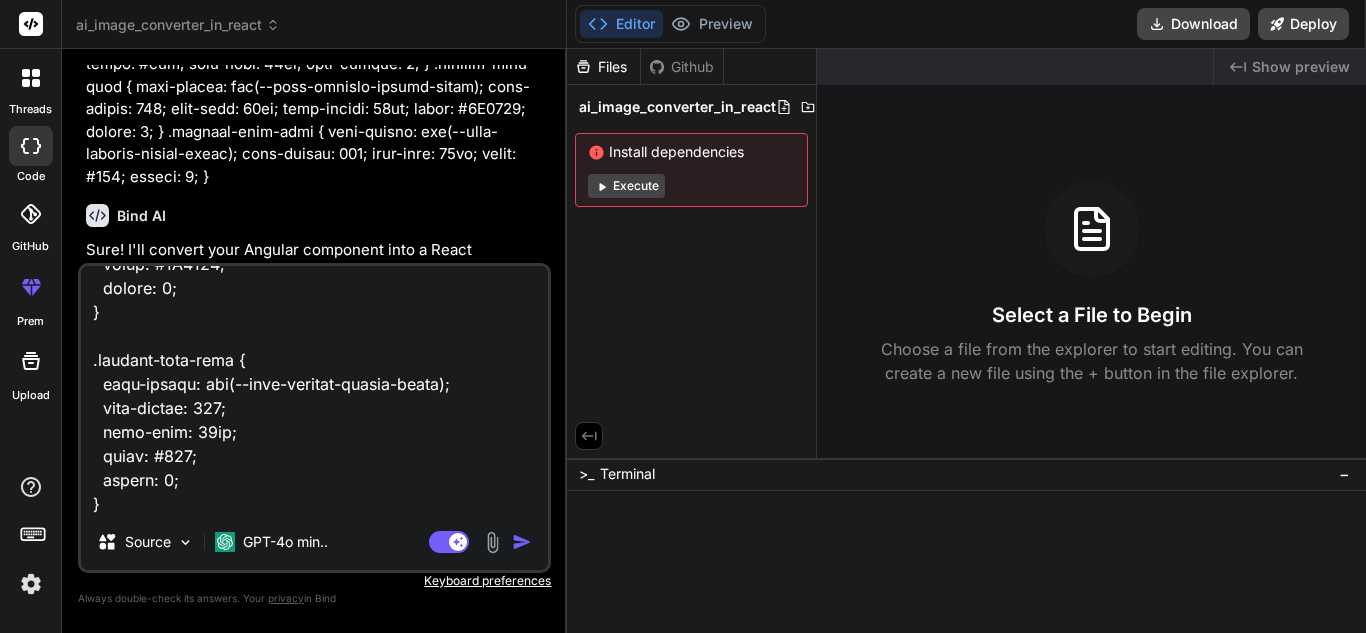 type on ":root {
--font-private-family-brand: 'Arial', sans-serif;
--font-main-section-title-font-size: 36px;
--font-main-section-title-line-height: 44px;
--font-main-section-subtitle-font-size: 24px;
--font-main-section-subtitle-line-height: 32px;
--font-control-small-text-font-size: 14px;
--font-control-small-text-line-height: 20px;
}
:host {
display: block;
padding: 24px;
background-color: #F5F5F5;
box-sizing: border-box;
height: 80vh;
width: 170vh;
}
.user-role-page-container {
display: flex;
justify-content: center;
// gap: 40px;
max-width: 1200px;
margin: 0 auto;
align-items: flex-start;
}
.left-content-wrapper {
flex: 1;
display: flex;
flex-direction: column;
gap: 8px;
max-width: 800px;
padding-right: 8px;
padding-left: 8px;
box-sizing: border-box;
min-height: 600px;
}
.header-title {
font-family: var(--font-private-family-brand);
font-weight: 400;
font-size: 24px;
color: #090B0C;
margin-bottom: 24px;
}
.main-text-block {
disp..." 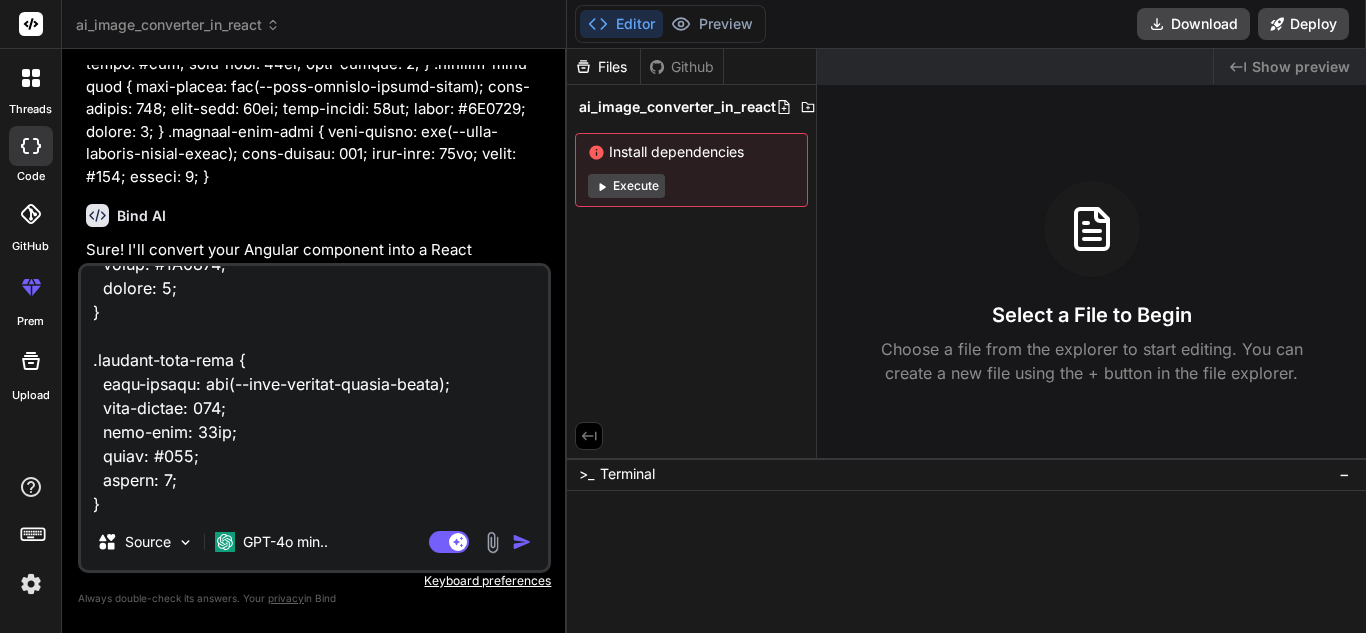 type on ":root {
--font-private-family-brand: 'Arial', sans-serif;
--font-main-section-title-font-size: 36px;
--font-main-section-title-line-height: 44px;
--font-main-section-subtitle-font-size: 24px;
--font-main-section-subtitle-line-height: 32px;
--font-control-small-text-font-size: 14px;
--font-control-small-text-line-height: 20px;
}
:host {
display: block;
padding: 24px;
background-color: #F5F5F5;
box-sizing: border-box;
height: 80vh;
width: 170vh;
}
.user-role-page-container {
display: flex;
justify-content: center;
// gap: 40px;
max-width: 1200px;
margin: 0 auto;
align-items: flex-start;
}
.left-content-wrapper {
flex: 1;
display: flex;
flex-direction: column;
gap: 8px;
max-width: 800px;
padding-right: 8px;
padding-left: 8px;
box-sizing: border-box;
min-height: 600px;
}
.header-title {
font-family: var(--font-private-family-brand);
font-weight: 400;
font-size: 24px;
color: #090B0C;
margin-bottom: 24px;
}
.main-text-block {
disp..." 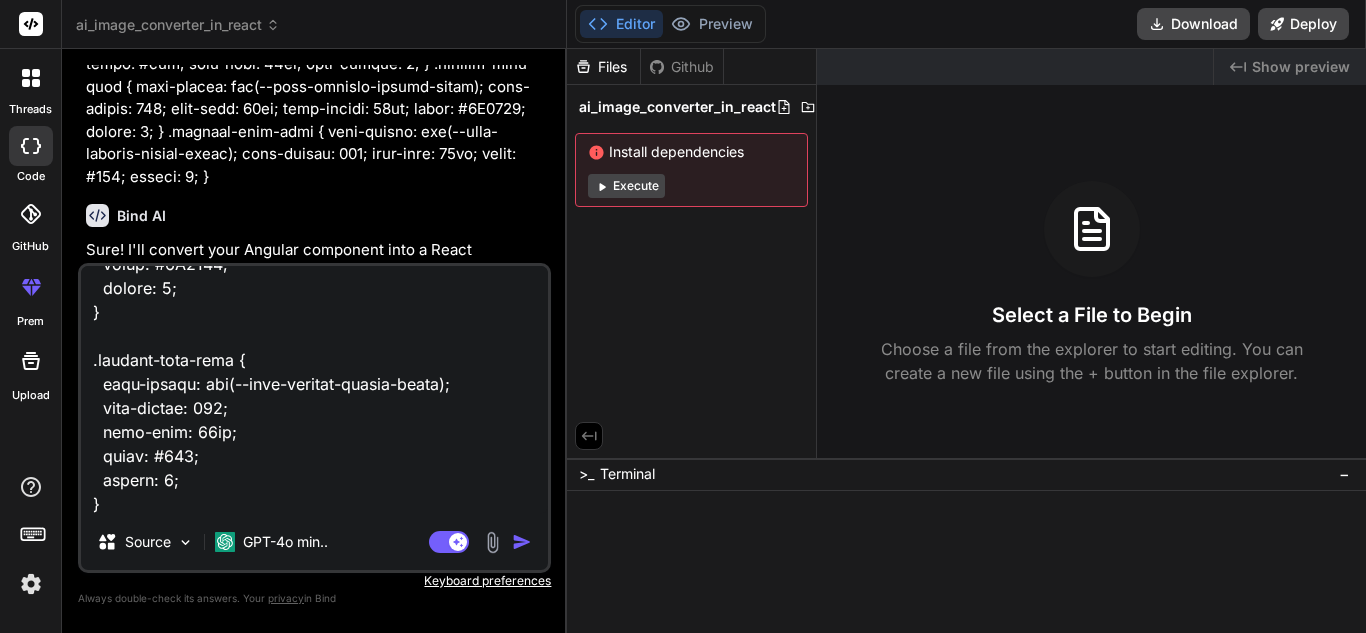 type on ":root {
--font-private-family-brand: 'Arial', sans-serif;
--font-main-section-title-font-size: 36px;
--font-main-section-title-line-height: 44px;
--font-main-section-subtitle-font-size: 24px;
--font-main-section-subtitle-line-height: 32px;
--font-control-small-text-font-size: 14px;
--font-control-small-text-line-height: 20px;
}
:host {
display: block;
padding: 24px;
background-color: #F5F5F5;
box-sizing: border-box;
height: 80vh;
width: 170vh;
}
.user-role-page-container {
display: flex;
justify-content: center;
// gap: 40px;
max-width: 1200px;
margin: 0 auto;
align-items: flex-start;
}
.left-content-wrapper {
flex: 1;
display: flex;
flex-direction: column;
gap: 8px;
max-width: 800px;
padding-right: 8px;
padding-left: 8px;
box-sizing: border-box;
min-height: 600px;
}
.header-title {
font-family: var(--font-private-family-brand);
font-weight: 400;
font-size: 24px;
color: #090B0C;
margin-bottom: 24px;
}
.main-text-block {
disp..." 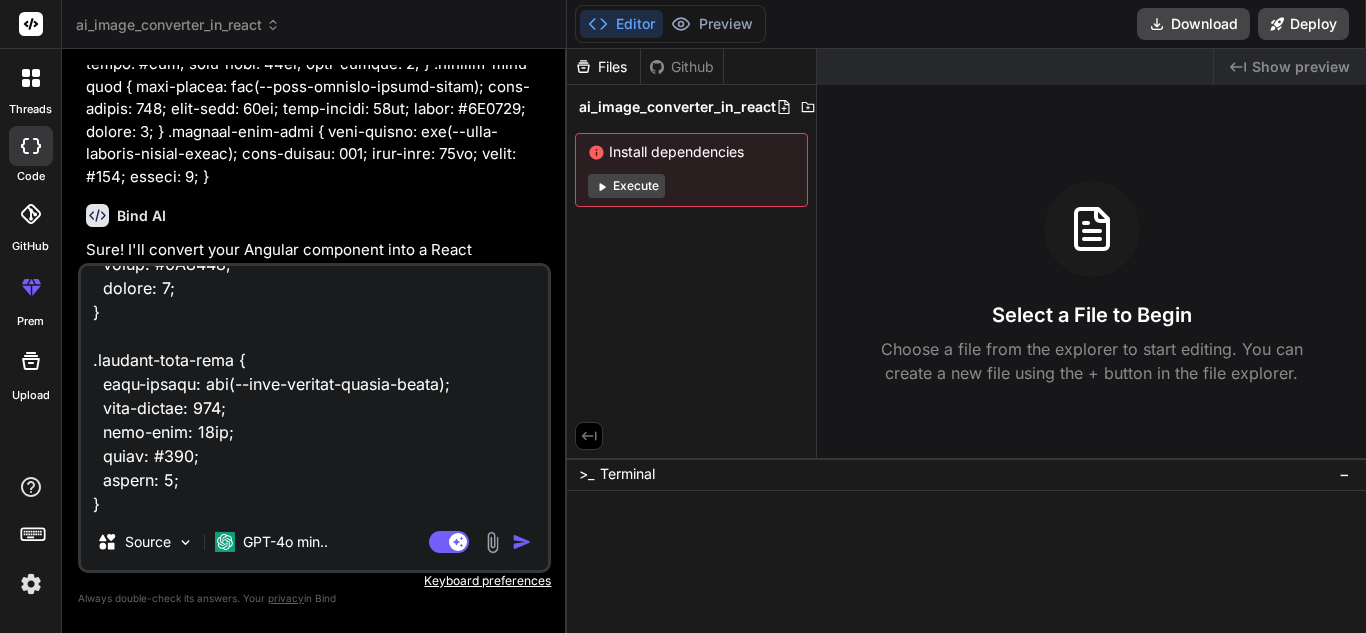 type on ":root {
--font-private-family-brand: 'Arial', sans-serif;
--font-main-section-title-font-size: 36px;
--font-main-section-title-line-height: 44px;
--font-main-section-subtitle-font-size: 24px;
--font-main-section-subtitle-line-height: 32px;
--font-control-small-text-font-size: 14px;
--font-control-small-text-line-height: 20px;
}
:host {
display: block;
padding: 24px;
background-color: #F5F5F5;
box-sizing: border-box;
height: 80vh;
width: 170vh;
}
.user-role-page-container {
display: flex;
justify-content: center;
// gap: 40px;
max-width: 1200px;
margin: 0 auto;
align-items: flex-start;
}
.left-content-wrapper {
flex: 1;
display: flex;
flex-direction: column;
gap: 8px;
max-width: 800px;
padding-right: 8px;
padding-left: 8px;
box-sizing: border-box;
min-height: 600px;
}
.header-title {
font-family: var(--font-private-family-brand);
font-weight: 400;
font-size: 24px;
color: #090B0C;
margin-bottom: 24px;
}
.main-text-block {
disp..." 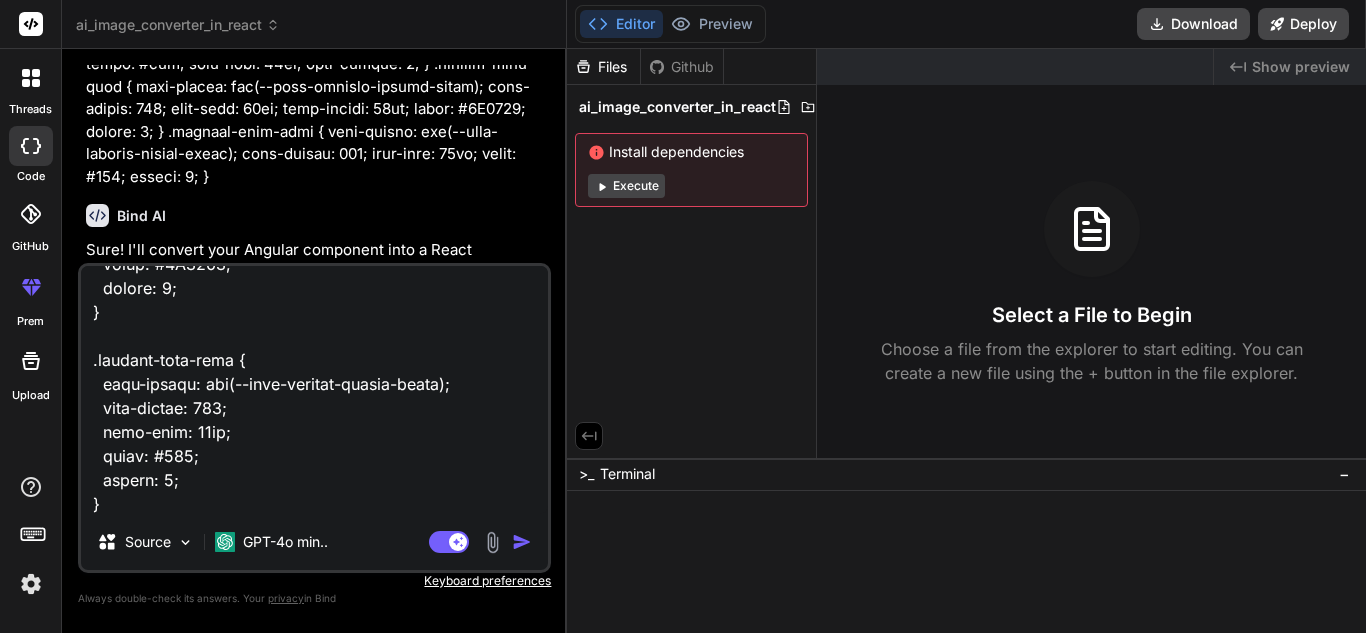 type on ":root {
--font-private-family-brand: 'Arial', sans-serif;
--font-main-section-title-font-size: 36px;
--font-main-section-title-line-height: 44px;
--font-main-section-subtitle-font-size: 24px;
--font-main-section-subtitle-line-height: 32px;
--font-control-small-text-font-size: 14px;
--font-control-small-text-line-height: 20px;
}
:host {
display: block;
padding: 24px;
background-color: #F5F5F5;
box-sizing: border-box;
height: 80vh;
width: 170vh;
}
.user-role-page-container {
display: flex;
justify-content: center;
// gap: 40px;
max-width: 1200px;
margin: 0 auto;
align-items: flex-start;
}
.left-content-wrapper {
flex: 1;
display: flex;
flex-direction: column;
gap: 8px;
max-width: 800px;
padding-right: 8px;
padding-left: 8px;
box-sizing: border-box;
min-height: 600px;
}
.header-title {
font-family: var(--font-private-family-brand);
font-weight: 400;
font-size: 24px;
color: #090B0C;
margin-bottom: 24px;
}
.main-text-block {
disp..." 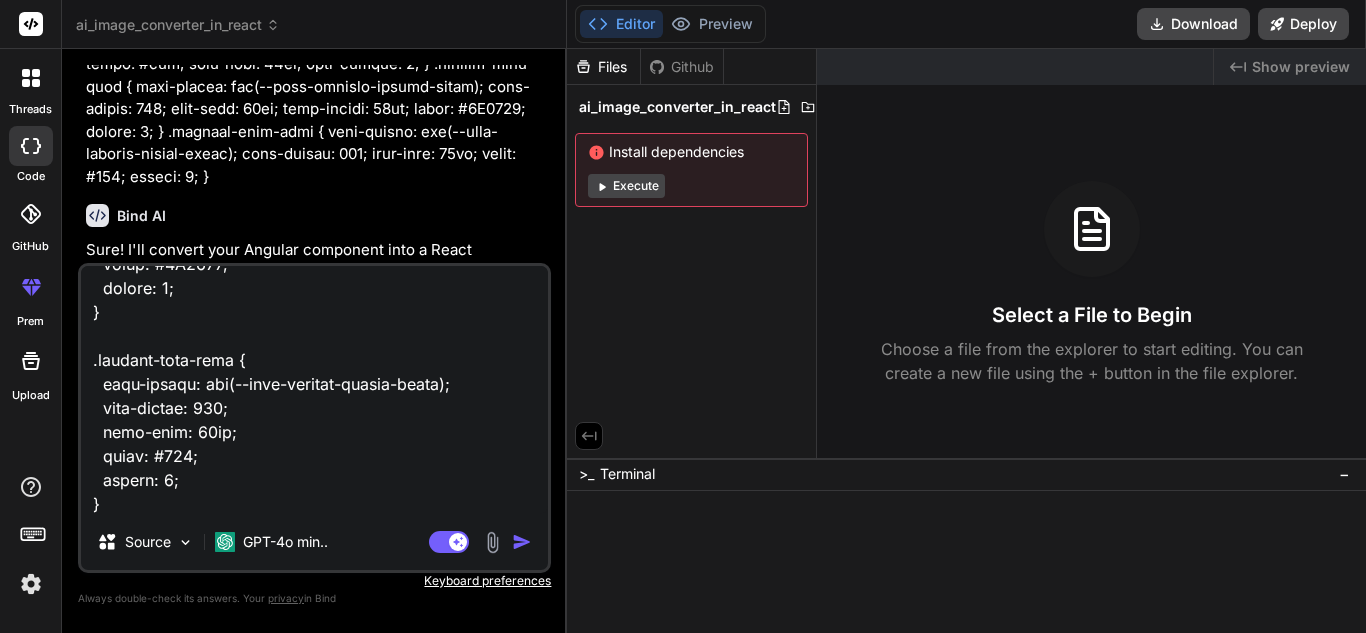 type on ":root {
--font-private-family-brand: 'Arial', sans-serif;
--font-main-section-title-font-size: 36px;
--font-main-section-title-line-height: 44px;
--font-main-section-subtitle-font-size: 24px;
--font-main-section-subtitle-line-height: 32px;
--font-control-small-text-font-size: 14px;
--font-control-small-text-line-height: 20px;
}
:host {
display: block;
padding: 24px;
background-color: #F5F5F5;
box-sizing: border-box;
height: 80vh;
width: 170vh;
}
.user-role-page-container {
display: flex;
justify-content: center;
// gap: 40px;
max-width: 1200px;
margin: 0 auto;
align-items: flex-start;
}
.left-content-wrapper {
flex: 1;
display: flex;
flex-direction: column;
gap: 8px;
max-width: 800px;
padding-right: 8px;
padding-left: 8px;
box-sizing: border-box;
min-height: 600px;
}
.header-title {
font-family: var(--font-private-family-brand);
font-weight: 400;
font-size: 24px;
color: #090B0C;
margin-bottom: 24px;
}
.main-text-block {
disp..." 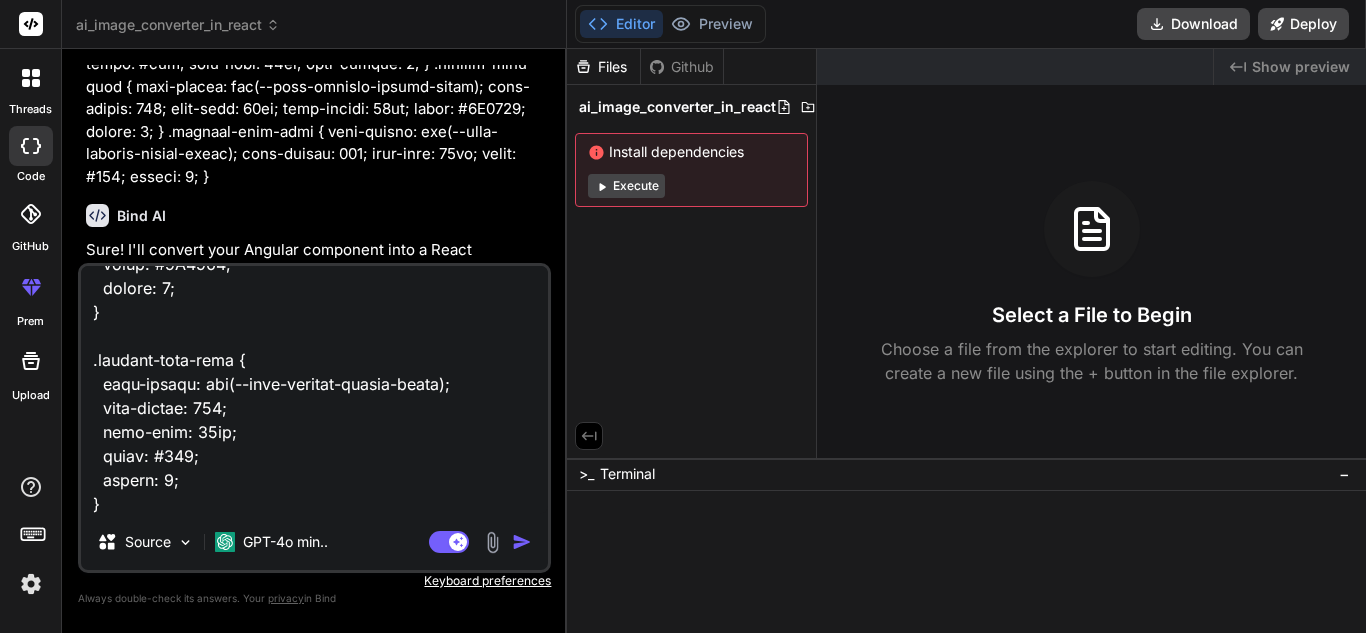 type on ":root {
--font-private-family-brand: 'Arial', sans-serif;
--font-main-section-title-font-size: 36px;
--font-main-section-title-line-height: 44px;
--font-main-section-subtitle-font-size: 24px;
--font-main-section-subtitle-line-height: 32px;
--font-control-small-text-font-size: 14px;
--font-control-small-text-line-height: 20px;
}
:host {
display: block;
padding: 24px;
background-color: #F5F5F5;
box-sizing: border-box;
height: 80vh;
width: 170vh;
}
.user-role-page-container {
display: flex;
justify-content: center;
// gap: 40px;
max-width: 1200px;
margin: 0 auto;
align-items: flex-start;
}
.left-content-wrapper {
flex: 1;
display: flex;
flex-direction: column;
gap: 8px;
max-width: 800px;
padding-right: 8px;
padding-left: 8px;
box-sizing: border-box;
min-height: 600px;
}
.header-title {
font-family: var(--font-private-family-brand);
font-weight: 400;
font-size: 24px;
color: #090B0C;
margin-bottom: 24px;
}
.main-text-block {
disp..." 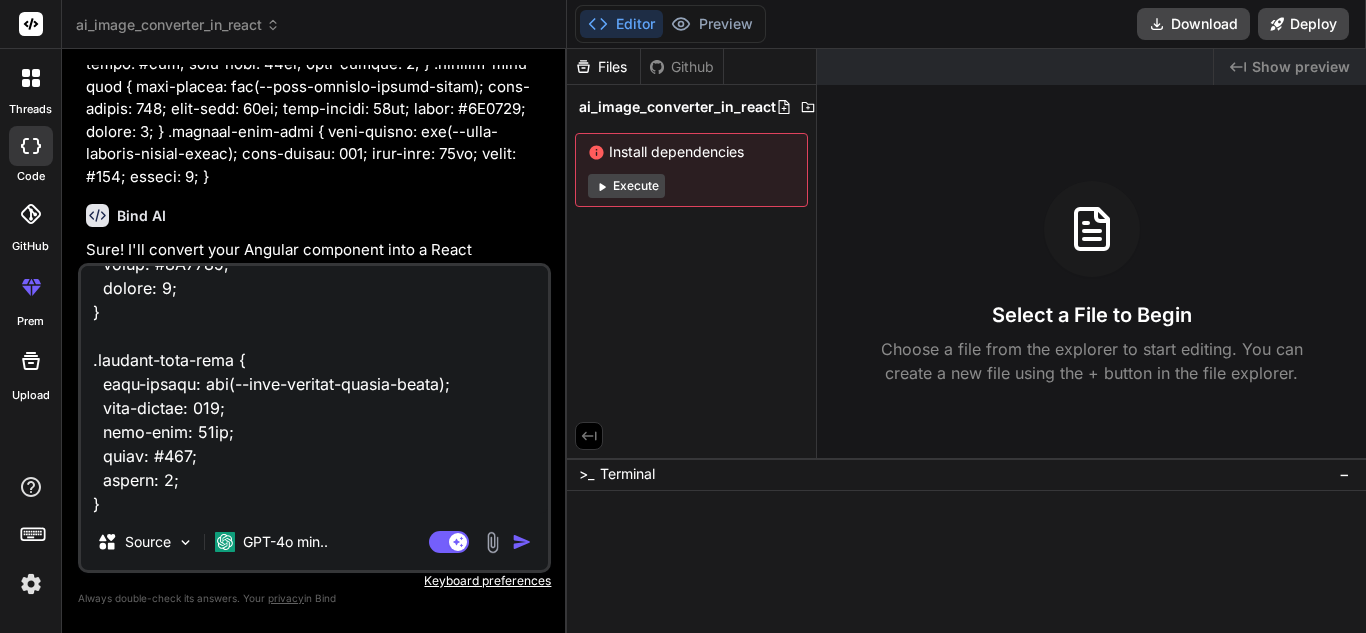 type on ":root {
--font-private-family-brand: 'Arial', sans-serif;
--font-main-section-title-font-size: 36px;
--font-main-section-title-line-height: 44px;
--font-main-section-subtitle-font-size: 24px;
--font-main-section-subtitle-line-height: 32px;
--font-control-small-text-font-size: 14px;
--font-control-small-text-line-height: 20px;
}
:host {
display: block;
padding: 24px;
background-color: #F5F5F5;
box-sizing: border-box;
height: 80vh;
width: 170vh;
}
.user-role-page-container {
display: flex;
justify-content: center;
// gap: 40px;
max-width: 1200px;
margin: 0 auto;
align-items: flex-start;
}
.left-content-wrapper {
flex: 1;
display: flex;
flex-direction: column;
gap: 8px;
max-width: 800px;
padding-right: 8px;
padding-left: 8px;
box-sizing: border-box;
min-height: 600px;
}
.header-title {
font-family: var(--font-private-family-brand);
font-weight: 400;
font-size: 24px;
color: #090B0C;
margin-bottom: 24px;
}
.main-text-block {
disp..." 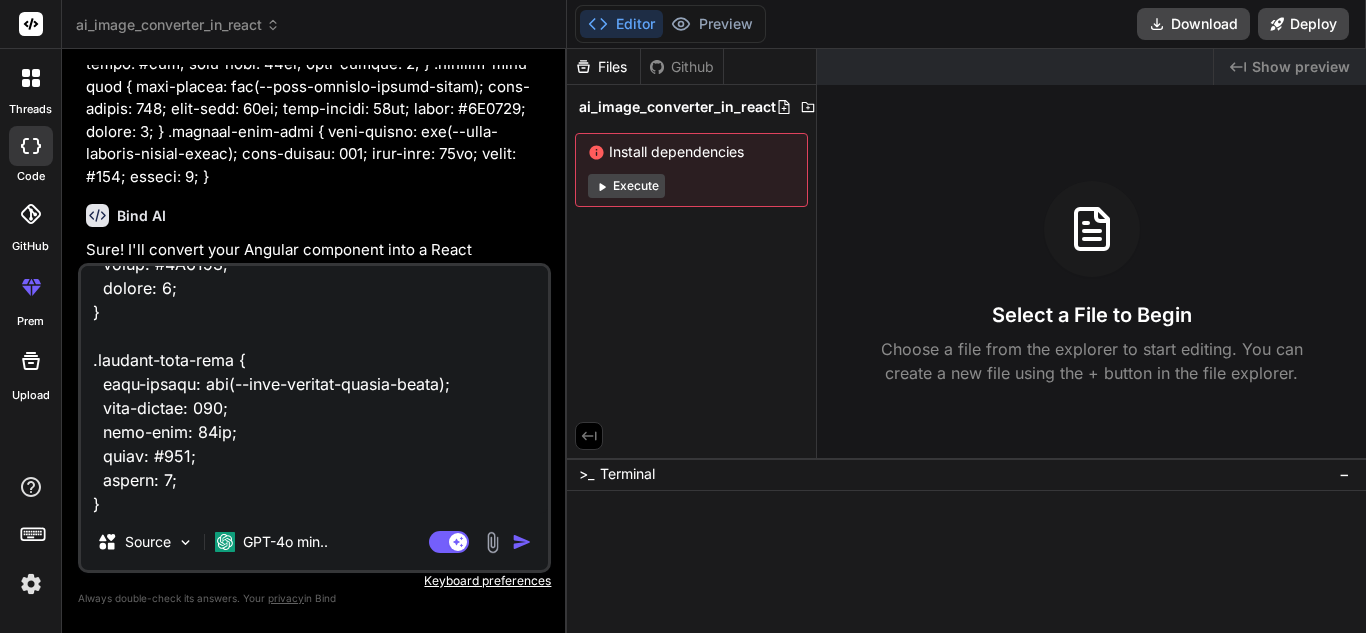 type on ":root {
--font-private-family-brand: 'Arial', sans-serif;
--font-main-section-title-font-size: 36px;
--font-main-section-title-line-height: 44px;
--font-main-section-subtitle-font-size: 24px;
--font-main-section-subtitle-line-height: 32px;
--font-control-small-text-font-size: 14px;
--font-control-small-text-line-height: 20px;
}
:host {
display: block;
padding: 24px;
background-color: #F5F5F5;
box-sizing: border-box;
height: 80vh;
width: 170vh;
}
.user-role-page-container {
display: flex;
justify-content: center;
// gap: 40px;
max-width: 1200px;
margin: 0 auto;
align-items: flex-start;
}
.left-content-wrapper {
flex: 1;
display: flex;
flex-direction: column;
gap: 8px;
max-width: 800px;
padding-right: 8px;
padding-left: 8px;
box-sizing: border-box;
min-height: 600px;
}
.header-title {
font-family: var(--font-private-family-brand);
font-weight: 400;
font-size: 24px;
color: #090B0C;
margin-bottom: 24px;
}
.main-text-block {
disp..." 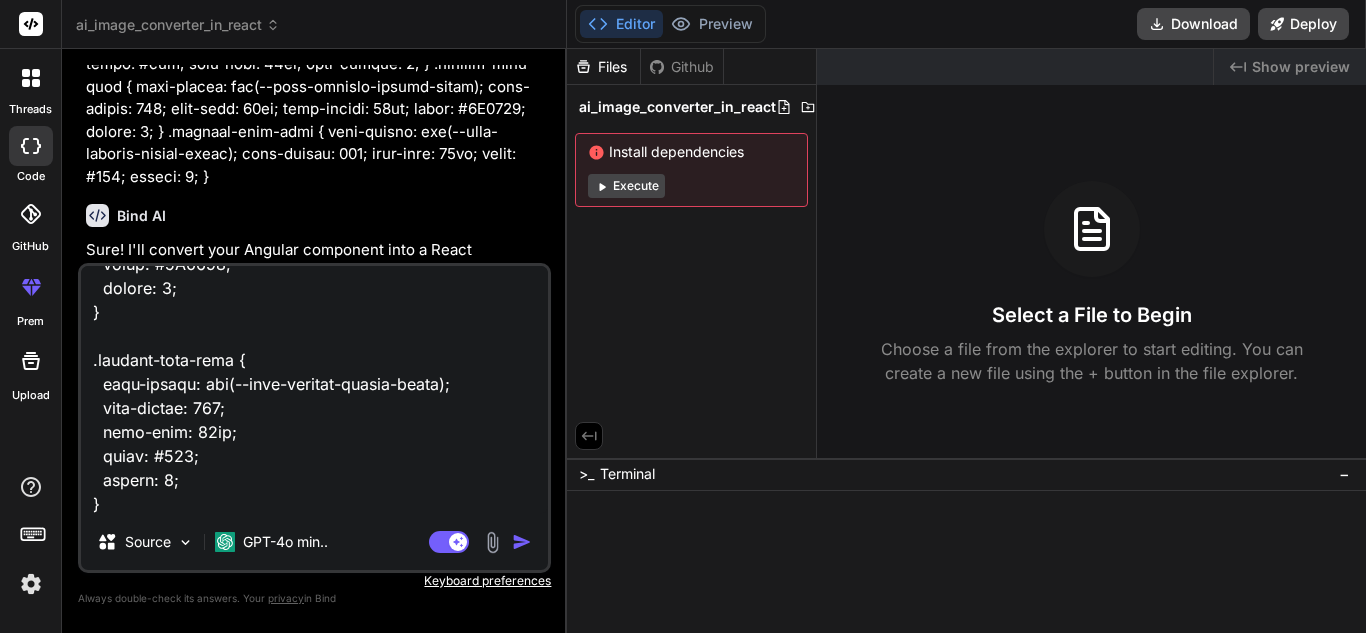 type on ":root {
--font-private-family-brand: 'Arial', sans-serif;
--font-main-section-title-font-size: 36px;
--font-main-section-title-line-height: 44px;
--font-main-section-subtitle-font-size: 24px;
--font-main-section-subtitle-line-height: 32px;
--font-control-small-text-font-size: 14px;
--font-control-small-text-line-height: 20px;
}
:host {
display: block;
padding: 24px;
background-color: #F5F5F5;
box-sizing: border-box;
height: 80vh;
width: 170vh;
}
.user-role-page-container {
display: flex;
justify-content: center;
// gap: 40px;
max-width: 1200px;
margin: 0 auto;
align-items: flex-start;
}
.left-content-wrapper {
flex: 1;
display: flex;
flex-direction: column;
gap: 8px;
max-width: 800px;
padding-right: 8px;
padding-left: 8px;
box-sizing: border-box;
min-height: 600px;
}
.header-title {
font-family: var(--font-private-family-brand);
font-weight: 400;
font-size: 24px;
color: #090B0C;
margin-bottom: 24px;
}
.main-text-block {
disp..." 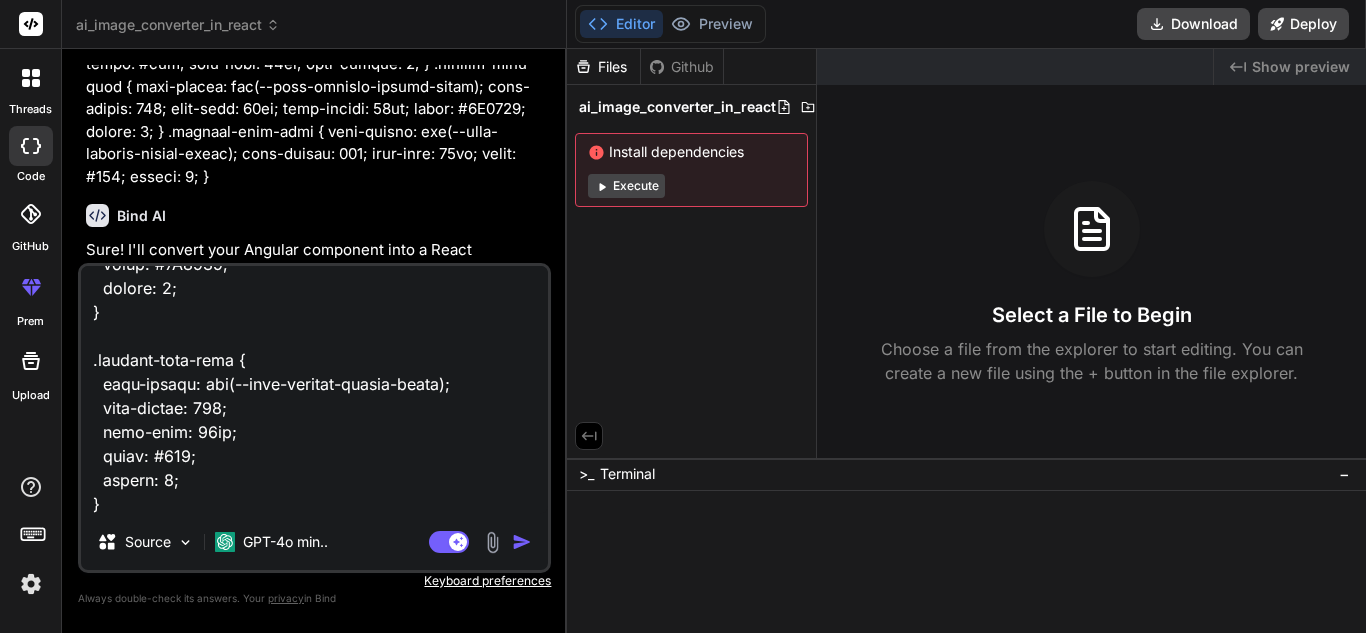 type on ":root {
--font-private-family-brand: 'Arial', sans-serif;
--font-main-section-title-font-size: 36px;
--font-main-section-title-line-height: 44px;
--font-main-section-subtitle-font-size: 24px;
--font-main-section-subtitle-line-height: 32px;
--font-control-small-text-font-size: 14px;
--font-control-small-text-line-height: 20px;
}
:host {
display: block;
padding: 24px;
background-color: #F5F5F5;
box-sizing: border-box;
height: 80vh;
width: 170vh;
}
.user-role-page-container {
display: flex;
justify-content: center;
// gap: 40px;
max-width: 1200px;
margin: 0 auto;
align-items: flex-start;
}
.left-content-wrapper {
flex: 1;
display: flex;
flex-direction: column;
gap: 8px;
max-width: 800px;
padding-right: 8px;
padding-left: 8px;
box-sizing: border-box;
min-height: 600px;
}
.header-title {
font-family: var(--font-private-family-brand);
font-weight: 400;
font-size: 24px;
color: #090B0C;
margin-bottom: 24px;
}
.main-text-block {
disp..." 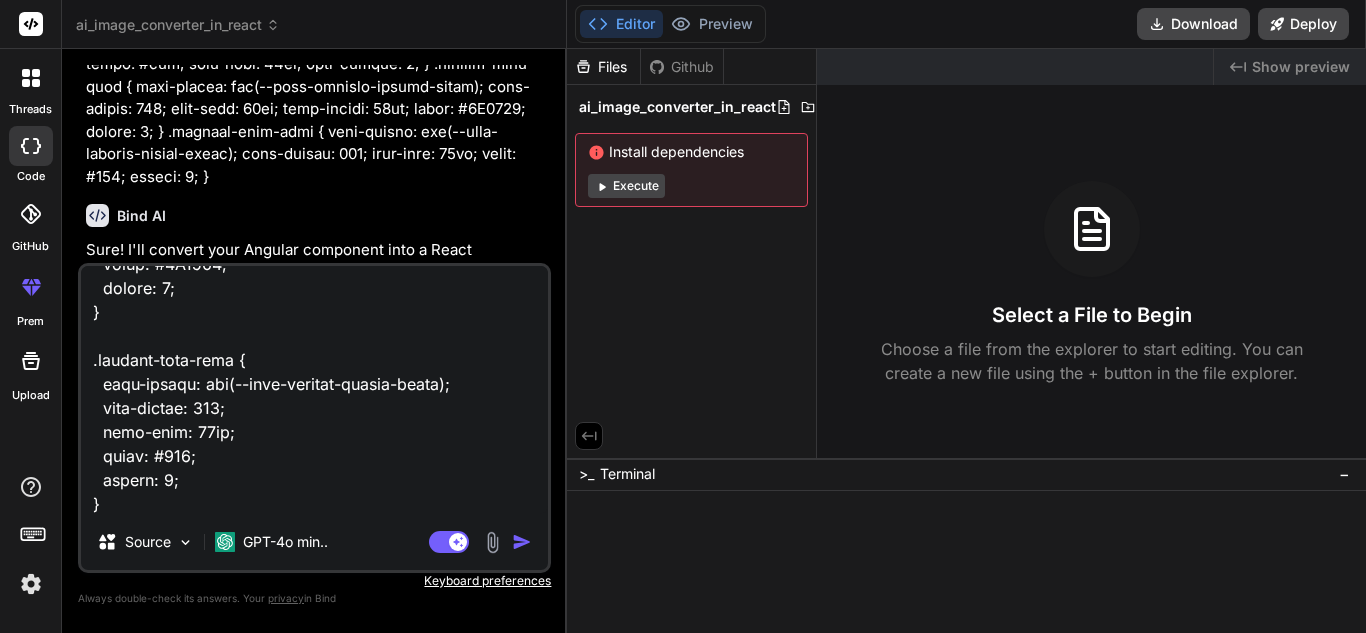 type on ":root {
--font-private-family-brand: 'Arial', sans-serif;
--font-main-section-title-font-size: 36px;
--font-main-section-title-line-height: 44px;
--font-main-section-subtitle-font-size: 24px;
--font-main-section-subtitle-line-height: 32px;
--font-control-small-text-font-size: 14px;
--font-control-small-text-line-height: 20px;
}
:host {
display: block;
padding: 24px;
background-color: #F5F5F5;
box-sizing: border-box;
height: 80vh;
width: 170vh;
}
.user-role-page-container {
display: flex;
justify-content: center;
// gap: 40px;
max-width: 1200px;
margin: 0 auto;
align-items: flex-start;
}
.left-content-wrapper {
flex: 1;
display: flex;
flex-direction: column;
gap: 8px;
max-width: 800px;
padding-right: 8px;
padding-left: 8px;
box-sizing: border-box;
min-height: 600px;
}
.header-title {
font-family: var(--font-private-family-brand);
font-weight: 400;
font-size: 24px;
color: #090B0C;
margin-bottom: 24px;
}
.main-text-block {
disp..." 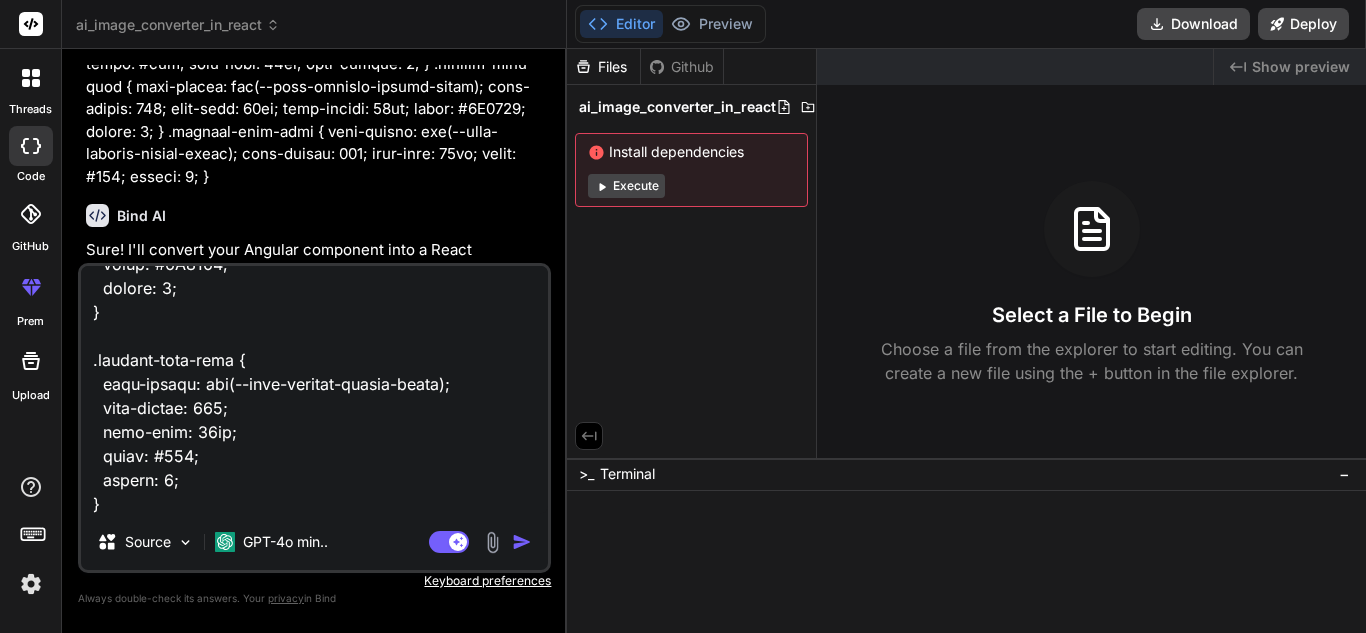 type on ":root {
--font-private-family-brand: 'Arial', sans-serif;
--font-main-section-title-font-size: 36px;
--font-main-section-title-line-height: 44px;
--font-main-section-subtitle-font-size: 24px;
--font-main-section-subtitle-line-height: 32px;
--font-control-small-text-font-size: 14px;
--font-control-small-text-line-height: 20px;
}
:host {
display: block;
padding: 24px;
background-color: #F5F5F5;
box-sizing: border-box;
height: 80vh;
width: 170vh;
}
.user-role-page-container {
display: flex;
justify-content: center;
// gap: 40px;
max-width: 1200px;
margin: 0 auto;
align-items: flex-start;
}
.left-content-wrapper {
flex: 1;
display: flex;
flex-direction: column;
gap: 8px;
max-width: 800px;
padding-right: 8px;
padding-left: 8px;
box-sizing: border-box;
min-height: 600px;
}
.header-title {
font-family: var(--font-private-family-brand);
font-weight: 400;
font-size: 24px;
color: #090B0C;
margin-bottom: 24px;
}
.main-text-block {
disp..." 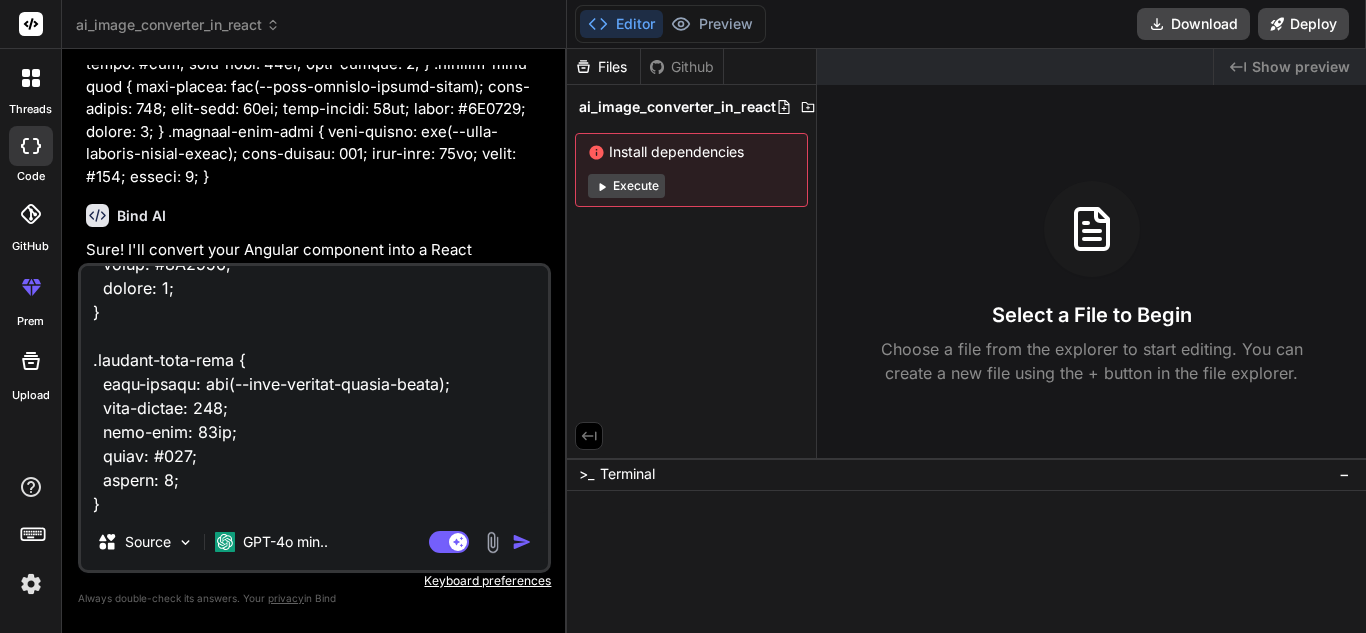 type on ":root {
--font-private-family-brand: 'Arial', sans-serif;
--font-main-section-title-font-size: 36px;
--font-main-section-title-line-height: 44px;
--font-main-section-subtitle-font-size: 24px;
--font-main-section-subtitle-line-height: 32px;
--font-control-small-text-font-size: 14px;
--font-control-small-text-line-height: 20px;
}
:host {
display: block;
padding: 24px;
background-color: #F5F5F5;
box-sizing: border-box;
height: 80vh;
width: 170vh;
}
.user-role-page-container {
display: flex;
justify-content: center;
// gap: 40px;
max-width: 1200px;
margin: 0 auto;
align-items: flex-start;
}
.left-content-wrapper {
flex: 1;
display: flex;
flex-direction: column;
gap: 8px;
max-width: 800px;
padding-right: 8px;
padding-left: 8px;
box-sizing: border-box;
min-height: 600px;
}
.header-title {
font-family: var(--font-private-family-brand);
font-weight: 400;
font-size: 24px;
color: #090B0C;
margin-bottom: 24px;
}
.main-text-block {
disp..." 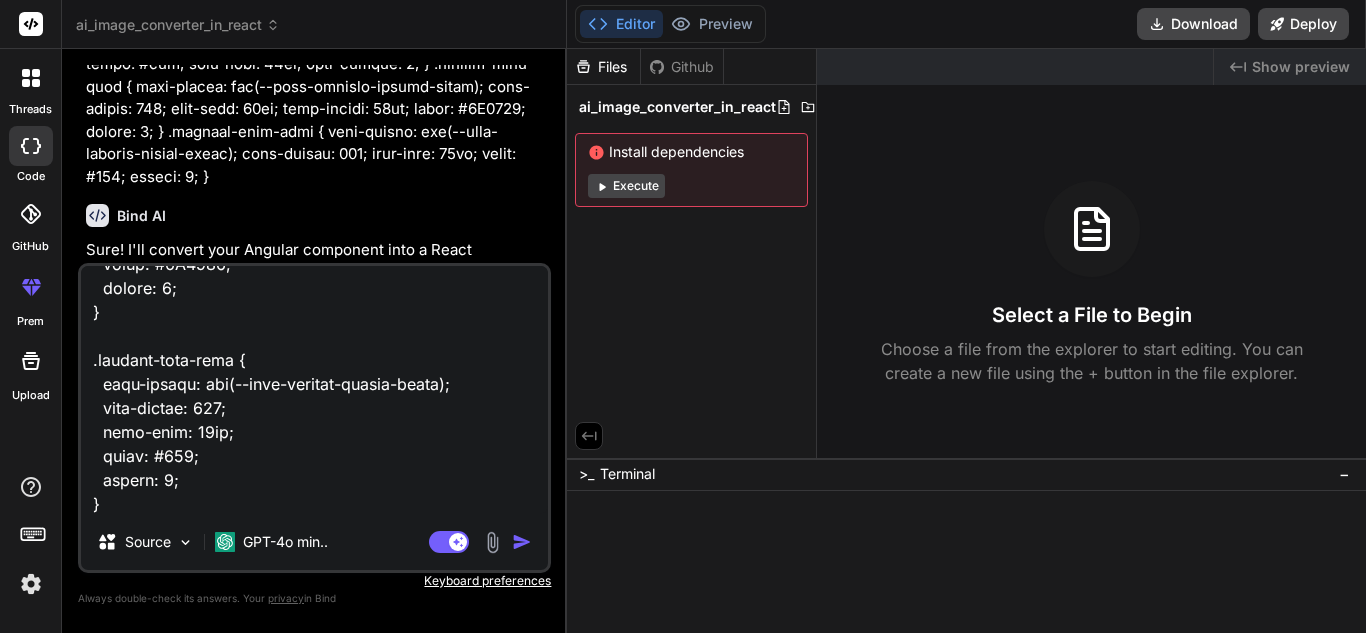type on ":root {
--font-private-family-brand: 'Arial', sans-serif;
--font-main-section-title-font-size: 36px;
--font-main-section-title-line-height: 44px;
--font-main-section-subtitle-font-size: 24px;
--font-main-section-subtitle-line-height: 32px;
--font-control-small-text-font-size: 14px;
--font-control-small-text-line-height: 20px;
}
:host {
display: block;
padding: 24px;
background-color: #F5F5F5;
box-sizing: border-box;
height: 80vh;
width: 170vh;
}
.user-role-page-container {
display: flex;
justify-content: center;
// gap: 40px;
max-width: 1200px;
margin: 0 auto;
align-items: flex-start;
}
.left-content-wrapper {
flex: 1;
display: flex;
flex-direction: column;
gap: 8px;
max-width: 800px;
padding-right: 8px;
padding-left: 8px;
box-sizing: border-box;
min-height: 600px;
}
.header-title {
font-family: var(--font-private-family-brand);
font-weight: 400;
font-size: 24px;
color: #090B0C;
margin-bottom: 24px;
}
.main-text-block {
disp..." 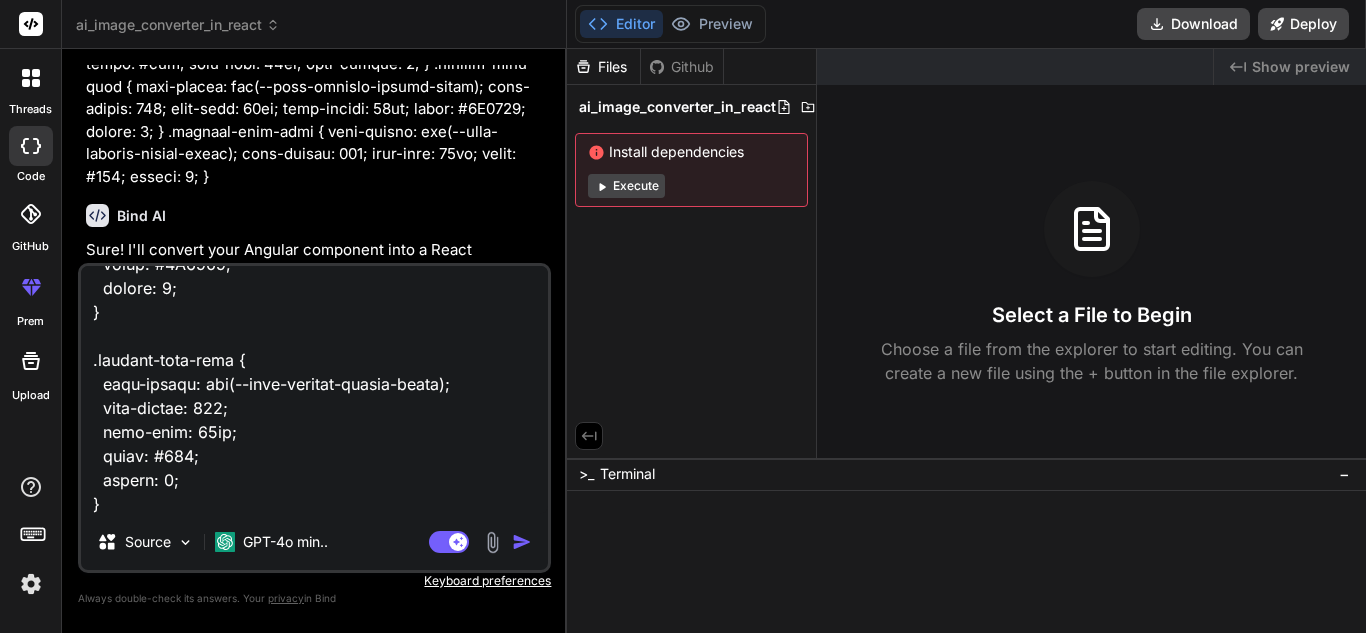 type on ":root {
--font-private-family-brand: 'Arial', sans-serif;
--font-main-section-title-font-size: 36px;
--font-main-section-title-line-height: 44px;
--font-main-section-subtitle-font-size: 24px;
--font-main-section-subtitle-line-height: 32px;
--font-control-small-text-font-size: 14px;
--font-control-small-text-line-height: 20px;
}
:host {
display: block;
padding: 24px;
background-color: #F5F5F5;
box-sizing: border-box;
height: 80vh;
width: 170vh;
}
.user-role-page-container {
display: flex;
justify-content: center;
// gap: 40px;
max-width: 1200px;
margin: 0 auto;
align-items: flex-start;
}
.left-content-wrapper {
flex: 1;
display: flex;
flex-direction: column;
gap: 8px;
max-width: 800px;
padding-right: 8px;
padding-left: 8px;
box-sizing: border-box;
min-height: 600px;
}
.header-title {
font-family: var(--font-private-family-brand);
font-weight: 400;
font-size: 24px;
color: #090B0C;
margin-bottom: 24px;
}
.main-text-block {
disp..." 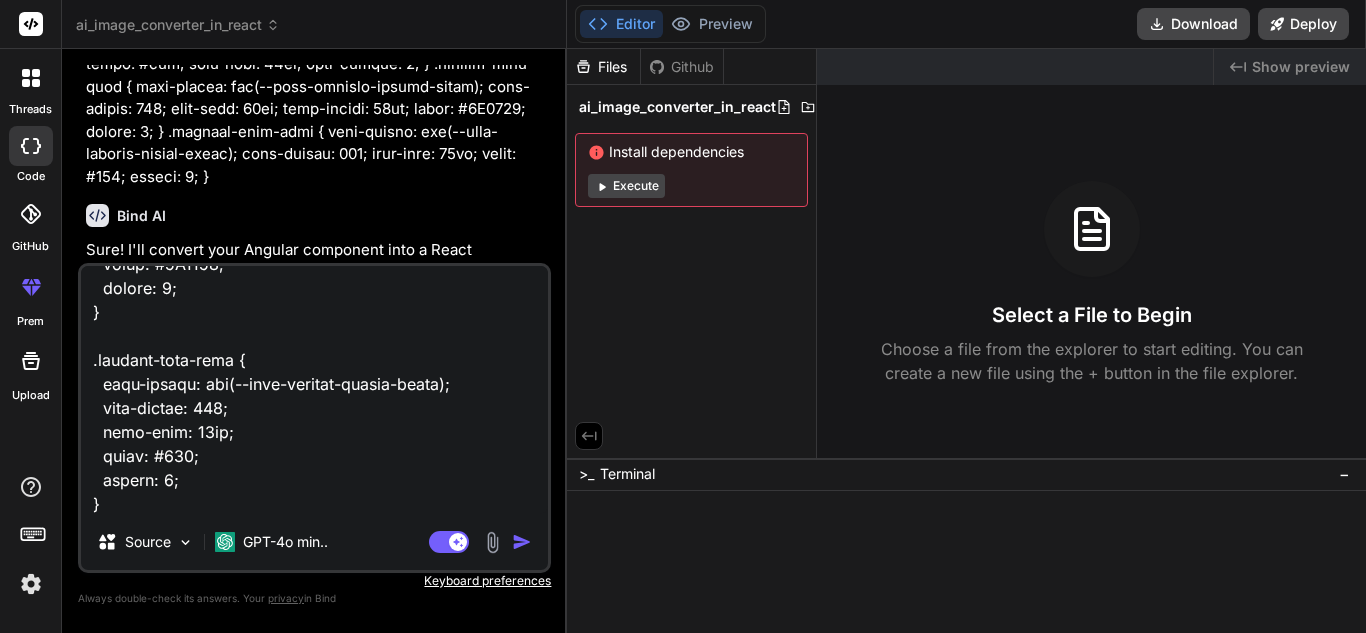 type on ":root {
--font-private-family-brand: 'Arial', sans-serif;
--font-main-section-title-font-size: 36px;
--font-main-section-title-line-height: 44px;
--font-main-section-subtitle-font-size: 24px;
--font-main-section-subtitle-line-height: 32px;
--font-control-small-text-font-size: 14px;
--font-control-small-text-line-height: 20px;
}
:host {
display: block;
padding: 24px;
background-color: #F5F5F5;
box-sizing: border-box;
height: 80vh;
width: 170vh;
}
.user-role-page-container {
display: flex;
justify-content: center;
// gap: 40px;
max-width: 1200px;
margin: 0 auto;
align-items: flex-start;
}
.left-content-wrapper {
flex: 1;
display: flex;
flex-direction: column;
gap: 8px;
max-width: 800px;
padding-right: 8px;
padding-left: 8px;
box-sizing: border-box;
min-height: 600px;
}
.header-title {
font-family: var(--font-private-family-brand);
font-weight: 400;
font-size: 24px;
color: #090B0C;
margin-bottom: 24px;
}
.main-text-block {
disp..." 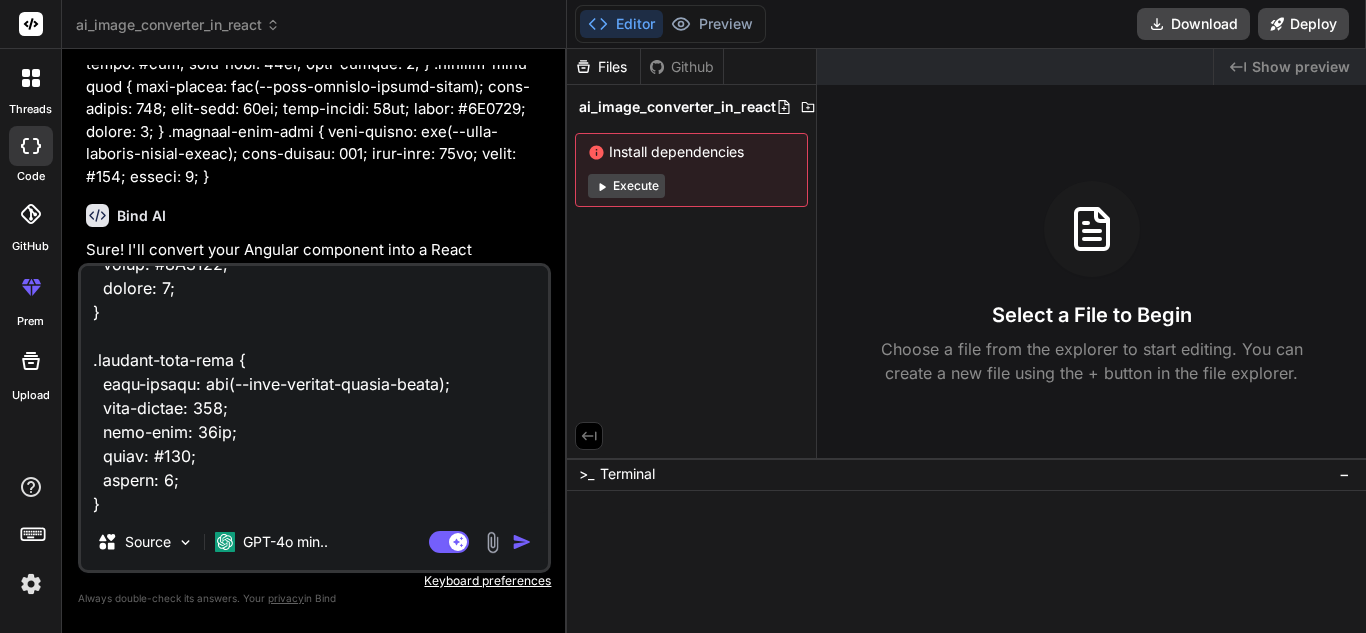 type on ":root {
--font-private-family-brand: 'Arial', sans-serif;
--font-main-section-title-font-size: 36px;
--font-main-section-title-line-height: 44px;
--font-main-section-subtitle-font-size: 24px;
--font-main-section-subtitle-line-height: 32px;
--font-control-small-text-font-size: 14px;
--font-control-small-text-line-height: 20px;
}
:host {
display: block;
padding: 24px;
background-color: #F5F5F5;
box-sizing: border-box;
height: 80vh;
width: 170vh;
}
.user-role-page-container {
display: flex;
justify-content: center;
// gap: 40px;
max-width: 1200px;
margin: 0 auto;
align-items: flex-start;
}
.left-content-wrapper {
flex: 1;
display: flex;
flex-direction: column;
gap: 8px;
max-width: 800px;
padding-right: 8px;
padding-left: 8px;
box-sizing: border-box;
min-height: 600px;
}
.header-title {
font-family: var(--font-private-family-brand);
font-weight: 400;
font-size: 24px;
color: #090B0C;
margin-bottom: 24px;
}
.main-text-block {
disp..." 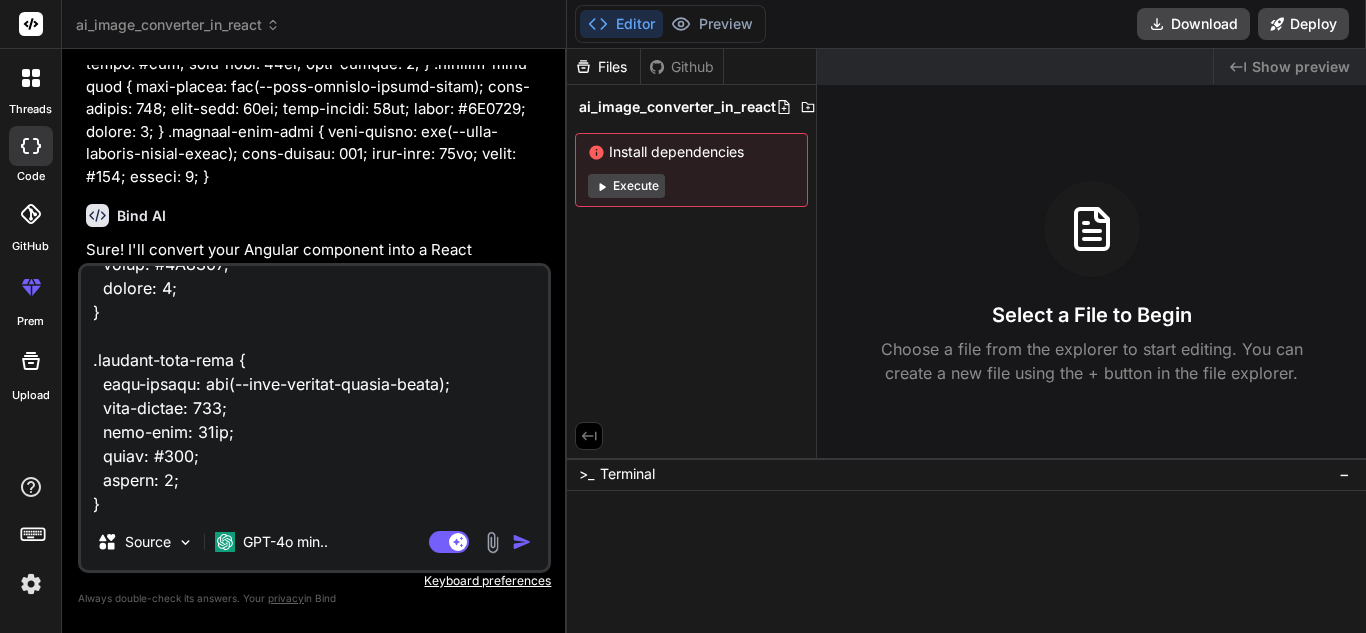 type on ":root {
--font-private-family-brand: 'Arial', sans-serif;
--font-main-section-title-font-size: 36px;
--font-main-section-title-line-height: 44px;
--font-main-section-subtitle-font-size: 24px;
--font-main-section-subtitle-line-height: 32px;
--font-control-small-text-font-size: 14px;
--font-control-small-text-line-height: 20px;
}
:host {
display: block;
padding: 24px;
background-color: #F5F5F5;
box-sizing: border-box;
height: 80vh;
width: 170vh;
}
.user-role-page-container {
display: flex;
justify-content: center;
// gap: 40px;
max-width: 1200px;
margin: 0 auto;
align-items: flex-start;
}
.left-content-wrapper {
flex: 1;
display: flex;
flex-direction: column;
gap: 8px;
max-width: 800px;
padding-right: 8px;
padding-left: 8px;
box-sizing: border-box;
min-height: 600px;
}
.header-title {
font-family: var(--font-private-family-brand);
font-weight: 400;
font-size: 24px;
color: #090B0C;
margin-bottom: 24px;
}
.main-text-block {
disp..." 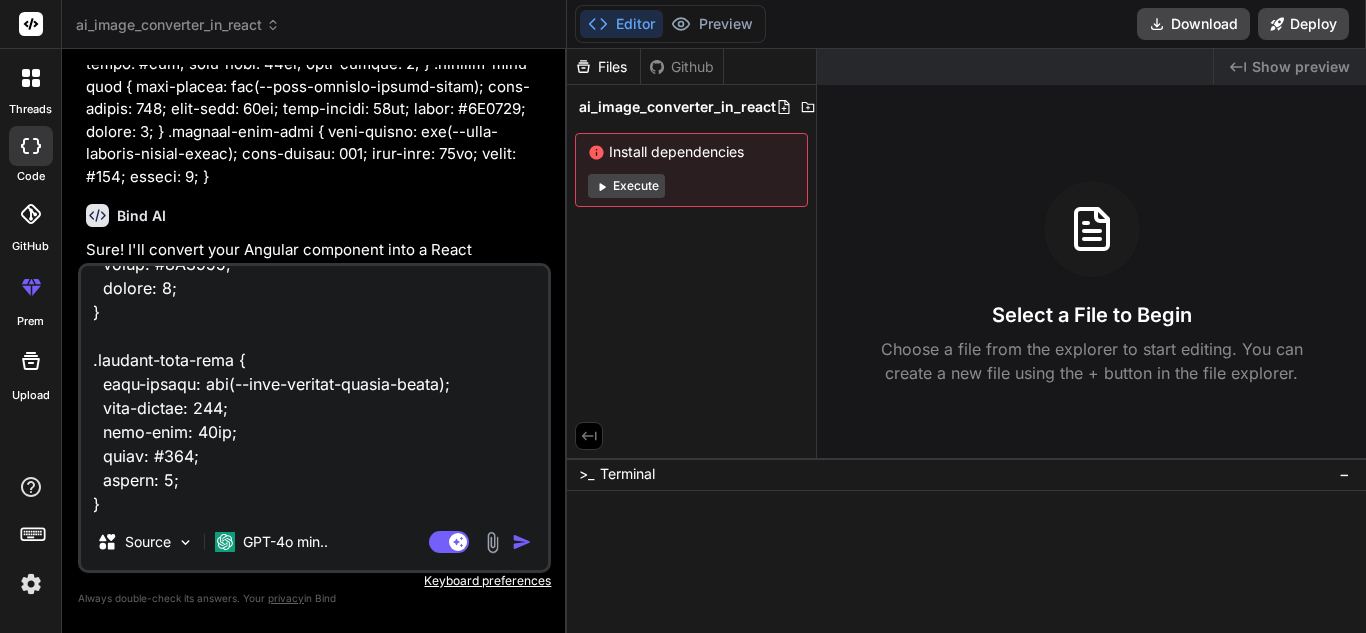 type on ":root {
--font-private-family-brand: 'Arial', sans-serif;
--font-main-section-title-font-size: 36px;
--font-main-section-title-line-height: 44px;
--font-main-section-subtitle-font-size: 24px;
--font-main-section-subtitle-line-height: 32px;
--font-control-small-text-font-size: 14px;
--font-control-small-text-line-height: 20px;
}
:host {
display: block;
padding: 24px;
background-color: #F5F5F5;
box-sizing: border-box;
height: 80vh;
width: 170vh;
}
.user-role-page-container {
display: flex;
justify-content: center;
// gap: 40px;
max-width: 1200px;
margin: 0 auto;
align-items: flex-start;
}
.left-content-wrapper {
flex: 1;
display: flex;
flex-direction: column;
gap: 8px;
max-width: 800px;
padding-right: 8px;
padding-left: 8px;
box-sizing: border-box;
min-height: 600px;
}
.header-title {
font-family: var(--font-private-family-brand);
font-weight: 400;
font-size: 24px;
color: #090B0C;
margin-bottom: 24px;
}
.main-text-block {
disp..." 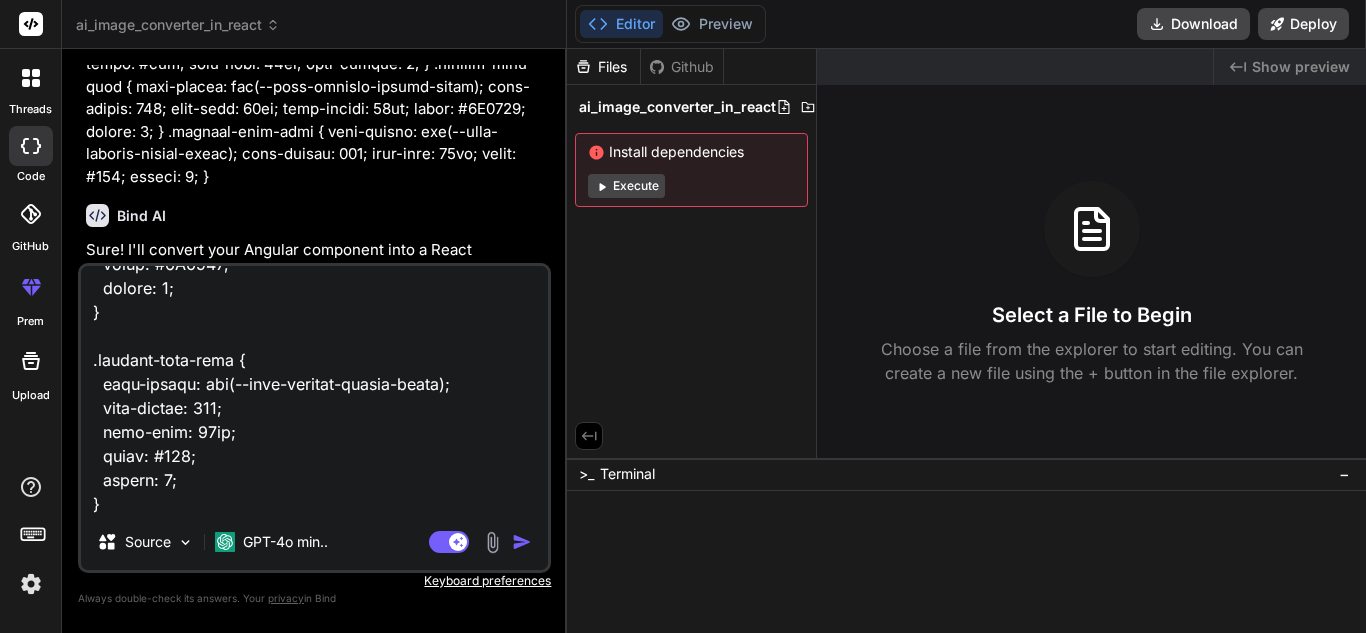 type on ":root {
--font-private-family-brand: 'Arial', sans-serif;
--font-main-section-title-font-size: 36px;
--font-main-section-title-line-height: 44px;
--font-main-section-subtitle-font-size: 24px;
--font-main-section-subtitle-line-height: 32px;
--font-control-small-text-font-size: 14px;
--font-control-small-text-line-height: 20px;
}
:host {
display: block;
padding: 24px;
background-color: #F5F5F5;
box-sizing: border-box;
height: 80vh;
width: 170vh;
}
.user-role-page-container {
display: flex;
justify-content: center;
// gap: 40px;
max-width: 1200px;
margin: 0 auto;
align-items: flex-start;
}
.left-content-wrapper {
flex: 1;
display: flex;
flex-direction: column;
gap: 8px;
max-width: 800px;
padding-right: 8px;
padding-left: 8px;
box-sizing: border-box;
min-height: 600px;
}
.header-title {
font-family: var(--font-private-family-brand);
font-weight: 400;
font-size: 24px;
color: #090B0C;
margin-bottom: 24px;
}
.main-text-block {
disp..." 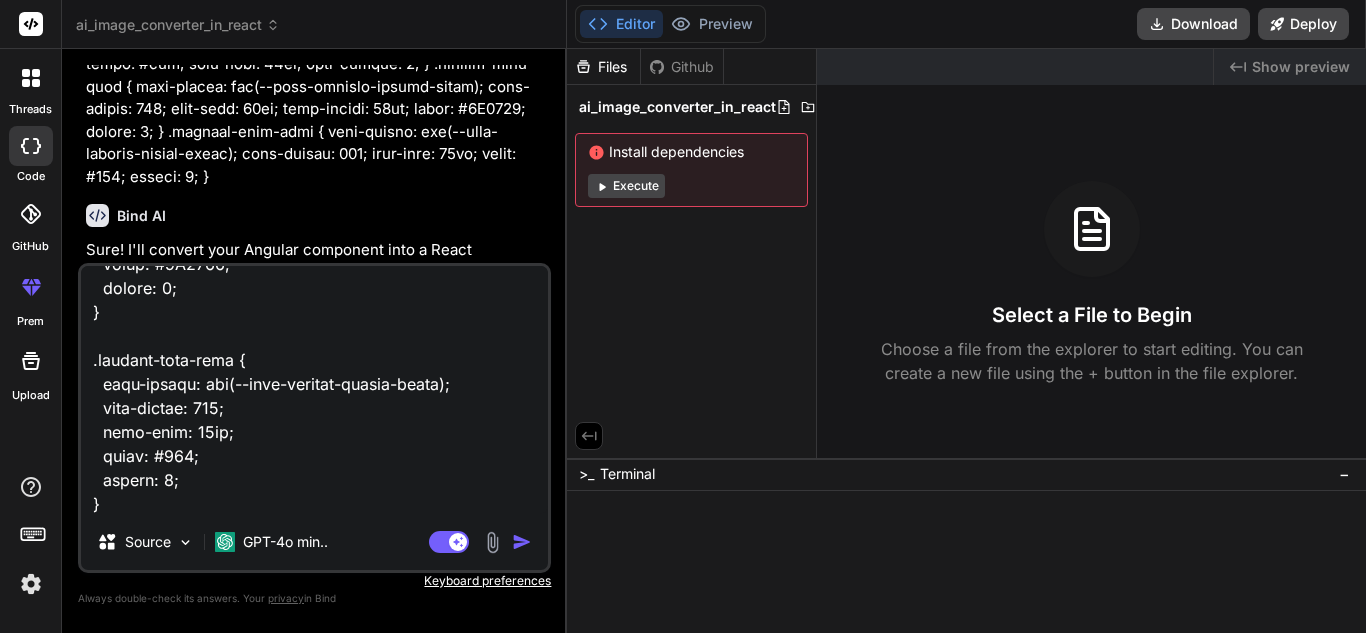 type on ":root {
--font-private-family-brand: 'Arial', sans-serif;
--font-main-section-title-font-size: 36px;
--font-main-section-title-line-height: 44px;
--font-main-section-subtitle-font-size: 24px;
--font-main-section-subtitle-line-height: 32px;
--font-control-small-text-font-size: 14px;
--font-control-small-text-line-height: 20px;
}
:host {
display: block;
padding: 24px;
background-color: #F5F5F5;
box-sizing: border-box;
height: 80vh;
width: 170vh;
}
.user-role-page-container {
display: flex;
justify-content: center;
// gap: 40px;
max-width: 1200px;
margin: 0 auto;
align-items: flex-start;
}
.left-content-wrapper {
flex: 1;
display: flex;
flex-direction: column;
gap: 8px;
max-width: 800px;
padding-right: 8px;
padding-left: 8px;
box-sizing: border-box;
min-height: 600px;
}
.header-title {
font-family: var(--font-private-family-brand);
font-weight: 400;
font-size: 24px;
color: #090B0C;
margin-bottom: 24px;
}
.main-text-block {
disp..." 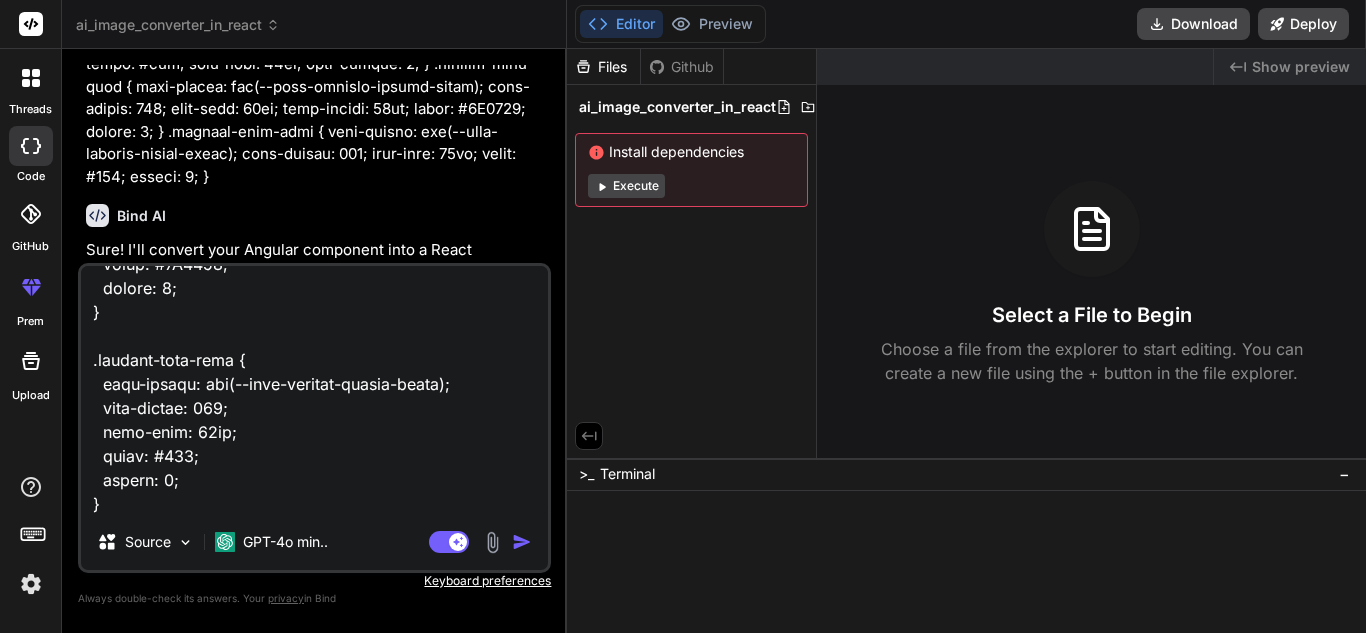 type on ":root {
--font-private-family-brand: 'Arial', sans-serif;
--font-main-section-title-font-size: 36px;
--font-main-section-title-line-height: 44px;
--font-main-section-subtitle-font-size: 24px;
--font-main-section-subtitle-line-height: 32px;
--font-control-small-text-font-size: 14px;
--font-control-small-text-line-height: 20px;
}
:host {
display: block;
padding: 24px;
background-color: #F5F5F5;
box-sizing: border-box;
height: 80vh;
width: 170vh;
}
.user-role-page-container {
display: flex;
justify-content: center;
// gap: 40px;
max-width: 1200px;
margin: 0 auto;
align-items: flex-start;
}
.left-content-wrapper {
flex: 1;
display: flex;
flex-direction: column;
gap: 8px;
max-width: 800px;
padding-right: 8px;
padding-left: 8px;
box-sizing: border-box;
min-height: 600px;
}
.header-title {
font-family: var(--font-private-family-brand);
font-weight: 400;
font-size: 24px;
color: #090B0C;
margin-bottom: 24px;
}
.main-text-block {
disp..." 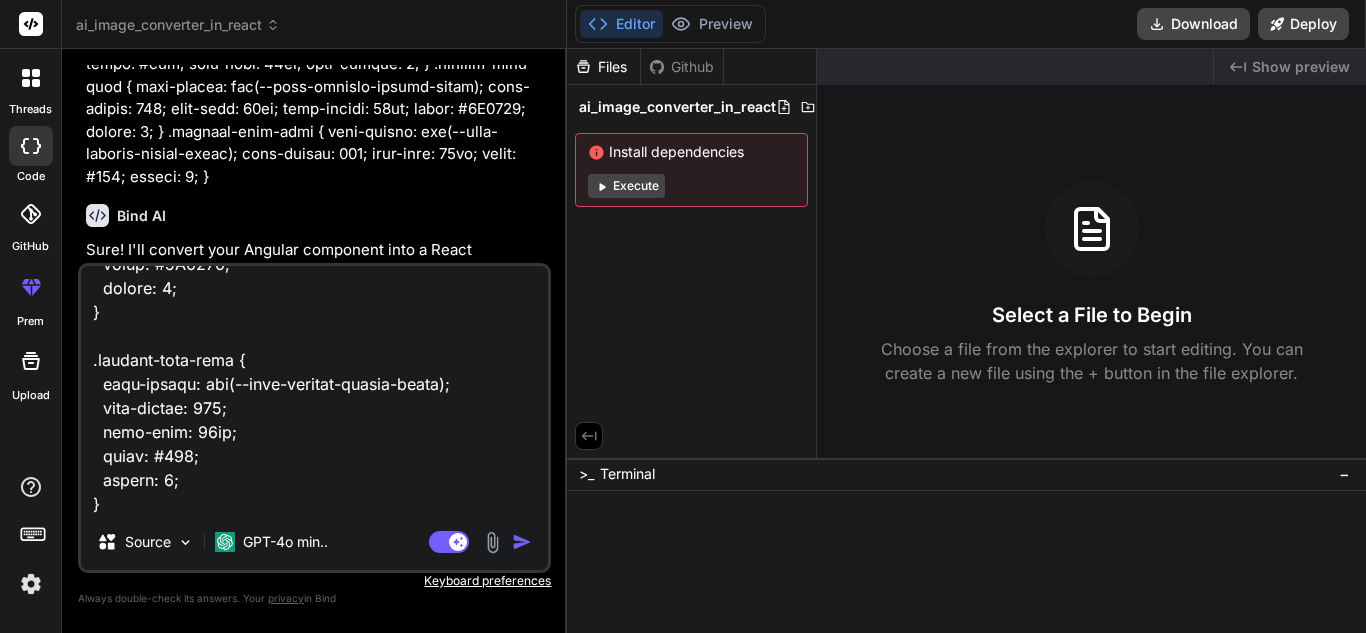 type on ":root {
--font-private-family-brand: 'Arial', sans-serif;
--font-main-section-title-font-size: 36px;
--font-main-section-title-line-height: 44px;
--font-main-section-subtitle-font-size: 24px;
--font-main-section-subtitle-line-height: 32px;
--font-control-small-text-font-size: 14px;
--font-control-small-text-line-height: 20px;
}
:host {
display: block;
padding: 24px;
background-color: #F5F5F5;
box-sizing: border-box;
height: 80vh;
width: 170vh;
}
.user-role-page-container {
display: flex;
justify-content: center;
// gap: 40px;
max-width: 1200px;
margin: 0 auto;
align-items: flex-start;
}
.left-content-wrapper {
flex: 1;
display: flex;
flex-direction: column;
gap: 8px;
max-width: 800px;
padding-right: 8px;
padding-left: 8px;
box-sizing: border-box;
min-height: 600px;
}
.header-title {
font-family: var(--font-private-family-brand);
font-weight: 400;
font-size: 24px;
color: #090B0C;
margin-bottom: 24px;
}
.main-text-block {
disp..." 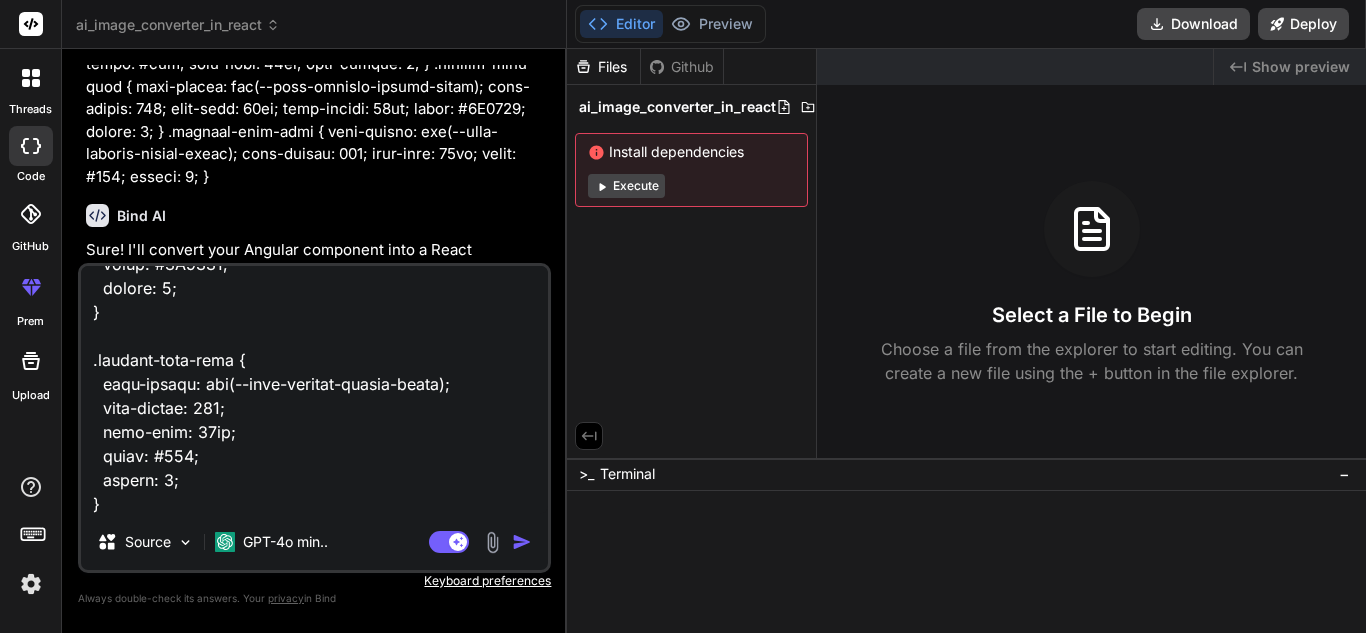type on ":root {
--font-private-family-brand: 'Arial', sans-serif;
--font-main-section-title-font-size: 36px;
--font-main-section-title-line-height: 44px;
--font-main-section-subtitle-font-size: 24px;
--font-main-section-subtitle-line-height: 32px;
--font-control-small-text-font-size: 14px;
--font-control-small-text-line-height: 20px;
}
:host {
display: block;
padding: 24px;
background-color: #F5F5F5;
box-sizing: border-box;
height: 80vh;
width: 170vh;
}
.user-role-page-container {
display: flex;
justify-content: center;
// gap: 40px;
max-width: 1200px;
margin: 0 auto;
align-items: flex-start;
}
.left-content-wrapper {
flex: 1;
display: flex;
flex-direction: column;
gap: 8px;
max-width: 800px;
padding-right: 8px;
padding-left: 8px;
box-sizing: border-box;
min-height: 600px;
}
.header-title {
font-family: var(--font-private-family-brand);
font-weight: 400;
font-size: 24px;
color: #090B0C;
margin-bottom: 24px;
}
.main-text-block {
disp..." 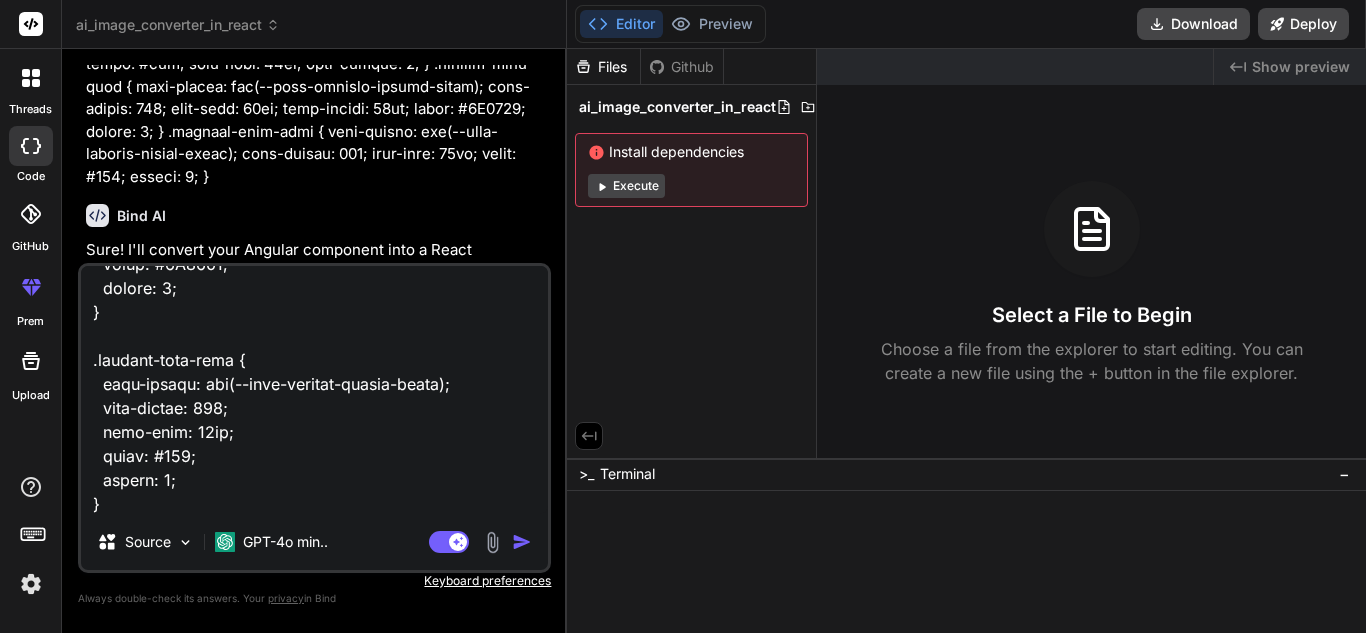 type on ":root {
--font-private-family-brand: 'Arial', sans-serif;
--font-main-section-title-font-size: 36px;
--font-main-section-title-line-height: 44px;
--font-main-section-subtitle-font-size: 24px;
--font-main-section-subtitle-line-height: 32px;
--font-control-small-text-font-size: 14px;
--font-control-small-text-line-height: 20px;
}
:host {
display: block;
padding: 24px;
background-color: #F5F5F5;
box-sizing: border-box;
height: 80vh;
width: 170vh;
}
.user-role-page-container {
display: flex;
justify-content: center;
// gap: 40px;
max-width: 1200px;
margin: 0 auto;
align-items: flex-start;
}
.left-content-wrapper {
flex: 1;
display: flex;
flex-direction: column;
gap: 8px;
max-width: 800px;
padding-right: 8px;
padding-left: 8px;
box-sizing: border-box;
min-height: 600px;
}
.header-title {
font-family: var(--font-private-family-brand);
font-weight: 400;
font-size: 24px;
color: #090B0C;
margin-bottom: 24px;
}
.main-text-block {
disp..." 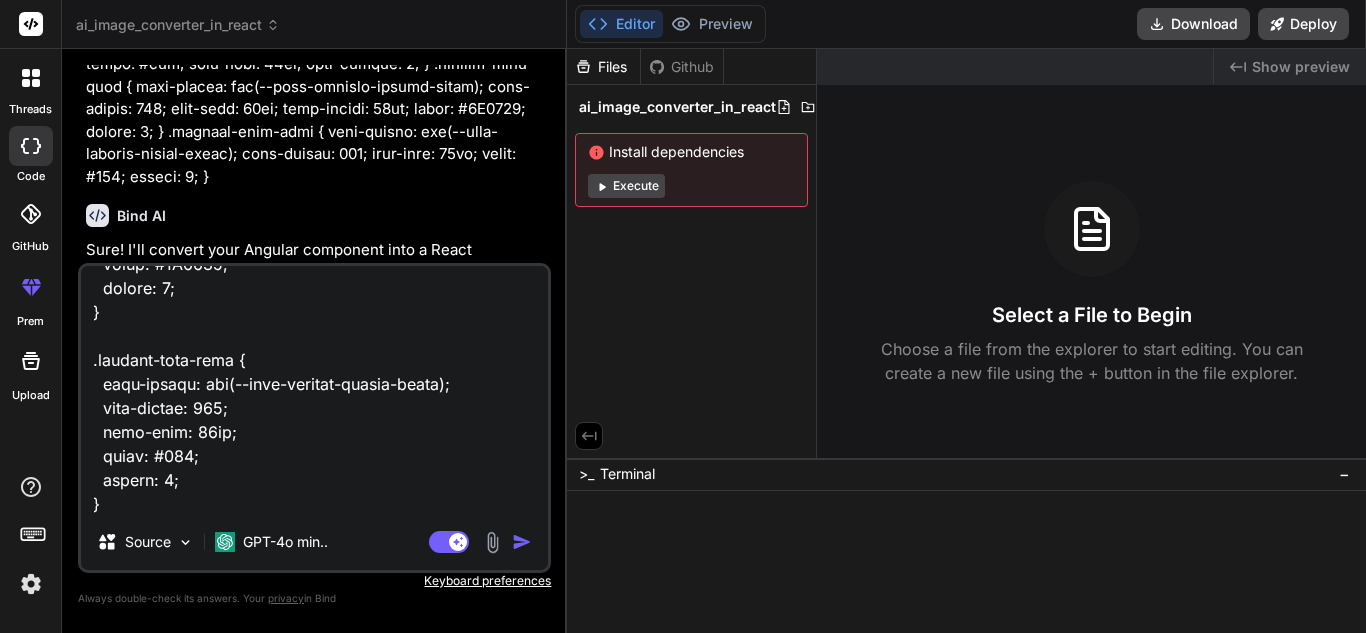 type on ":root {
--font-private-family-brand: 'Arial', sans-serif;
--font-main-section-title-font-size: 36px;
--font-main-section-title-line-height: 44px;
--font-main-section-subtitle-font-size: 24px;
--font-main-section-subtitle-line-height: 32px;
--font-control-small-text-font-size: 14px;
--font-control-small-text-line-height: 20px;
}
:host {
display: block;
padding: 24px;
background-color: #F5F5F5;
box-sizing: border-box;
height: 80vh;
width: 170vh;
}
.user-role-page-container {
display: flex;
justify-content: center;
// gap: 40px;
max-width: 1200px;
margin: 0 auto;
align-items: flex-start;
}
.left-content-wrapper {
flex: 1;
display: flex;
flex-direction: column;
gap: 8px;
max-width: 800px;
padding-right: 8px;
padding-left: 8px;
box-sizing: border-box;
min-height: 600px;
}
.header-title {
font-family: var(--font-private-family-brand);
font-weight: 400;
font-size: 24px;
color: #090B0C;
margin-bottom: 24px;
}
.main-text-block {
disp..." 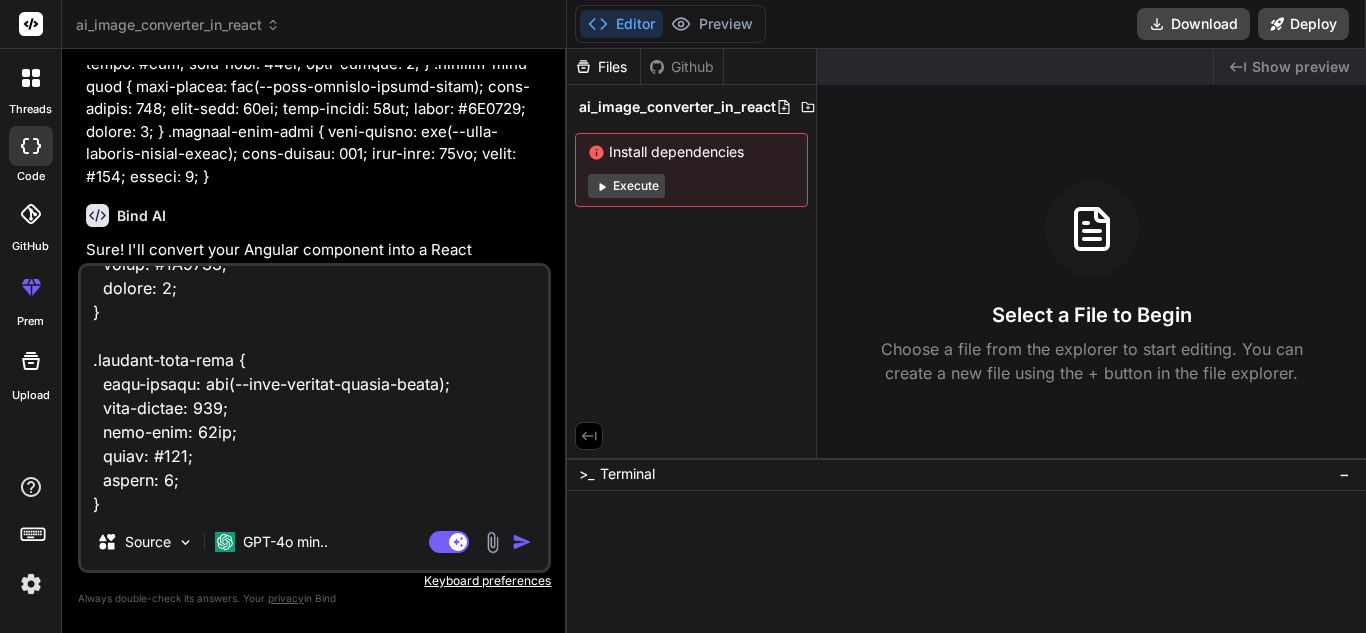 type on ":root {
--font-private-family-brand: 'Arial', sans-serif;
--font-main-section-title-font-size: 36px;
--font-main-section-title-line-height: 44px;
--font-main-section-subtitle-font-size: 24px;
--font-main-section-subtitle-line-height: 32px;
--font-control-small-text-font-size: 14px;
--font-control-small-text-line-height: 20px;
}
:host {
display: block;
padding: 24px;
background-color: #F5F5F5;
box-sizing: border-box;
height: 80vh;
width: 170vh;
}
.user-role-page-container {
display: flex;
justify-content: center;
// gap: 40px;
max-width: 1200px;
margin: 0 auto;
align-items: flex-start;
}
.left-content-wrapper {
flex: 1;
display: flex;
flex-direction: column;
gap: 8px;
max-width: 800px;
padding-right: 8px;
padding-left: 8px;
box-sizing: border-box;
min-height: 600px;
}
.header-title {
font-family: var(--font-private-family-brand);
font-weight: 400;
font-size: 24px;
color: #090B0C;
margin-bottom: 24px;
}
.main-text-block {
disp..." 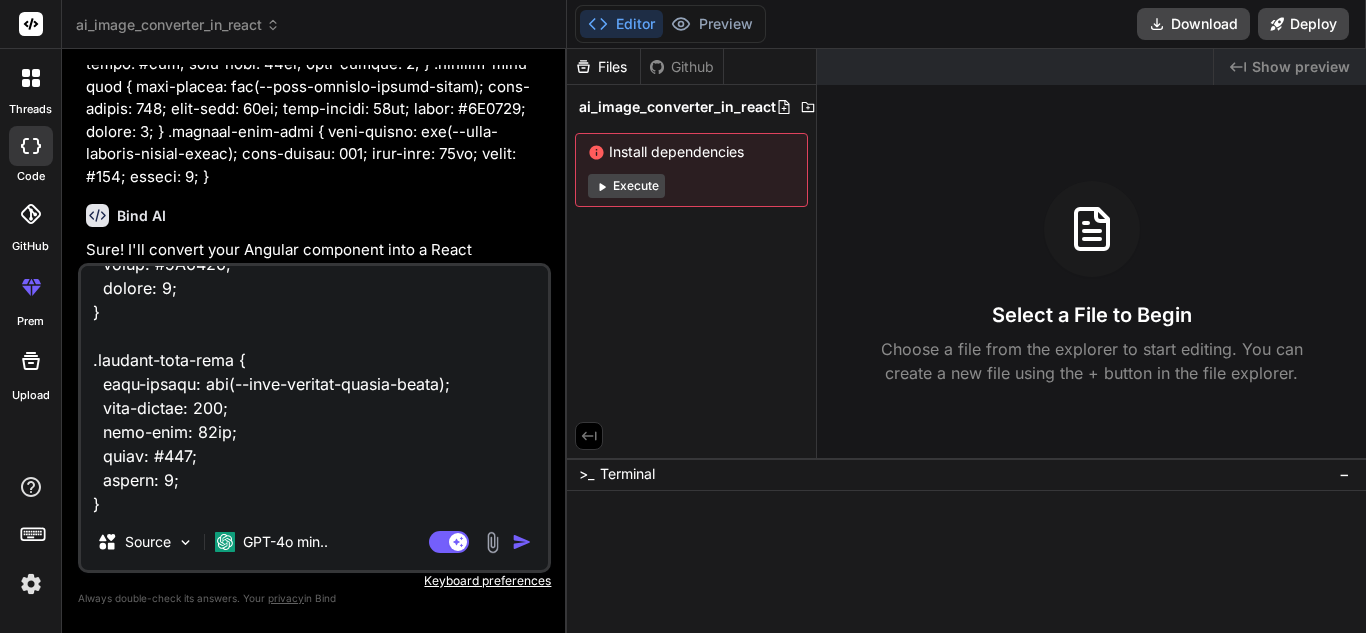 type on ":root {
--font-private-family-brand: 'Arial', sans-serif;
--font-main-section-title-font-size: 36px;
--font-main-section-title-line-height: 44px;
--font-main-section-subtitle-font-size: 24px;
--font-main-section-subtitle-line-height: 32px;
--font-control-small-text-font-size: 14px;
--font-control-small-text-line-height: 20px;
}
:host {
display: block;
padding: 24px;
background-color: #F5F5F5;
box-sizing: border-box;
height: 80vh;
width: 170vh;
}
.user-role-page-container {
display: flex;
justify-content: center;
// gap: 40px;
max-width: 1200px;
margin: 0 auto;
align-items: flex-start;
}
.left-content-wrapper {
flex: 1;
display: flex;
flex-direction: column;
gap: 8px;
max-width: 800px;
padding-right: 8px;
padding-left: 8px;
box-sizing: border-box;
min-height: 600px;
}
.header-title {
font-family: var(--font-private-family-brand);
font-weight: 400;
font-size: 24px;
color: #090B0C;
margin-bottom: 24px;
}
.main-text-block {
disp..." 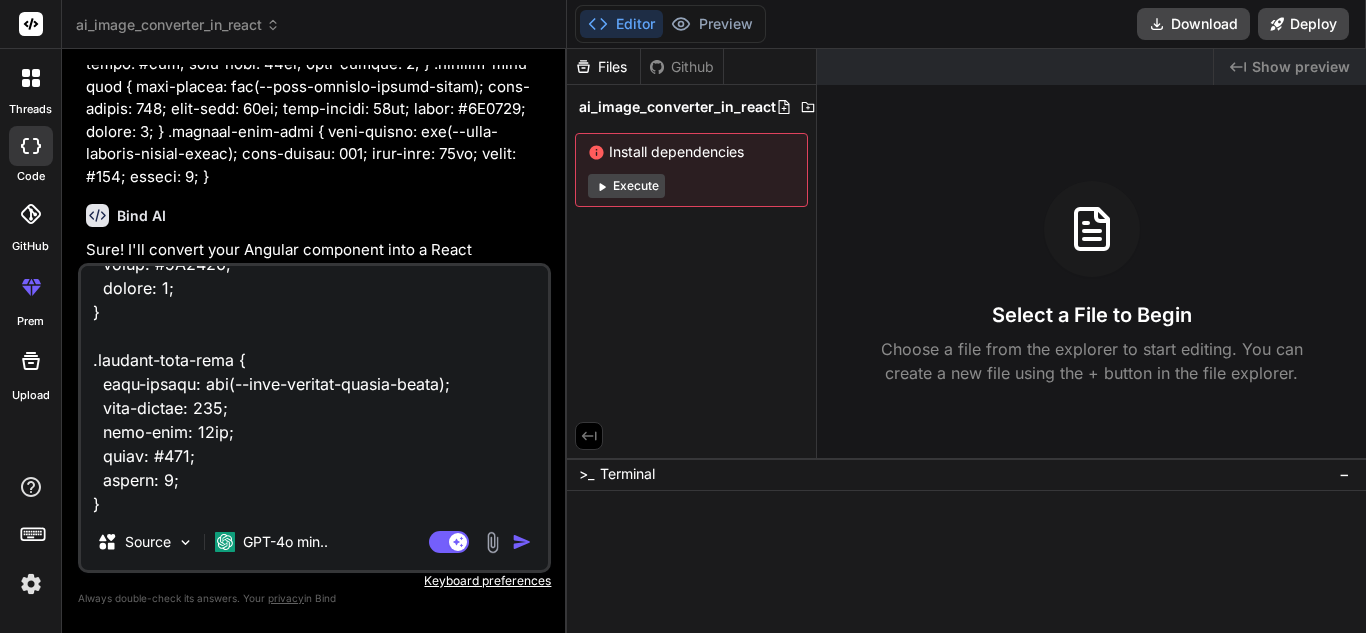 type on ":root {
--font-private-family-brand: 'Arial', sans-serif;
--font-main-section-title-font-size: 36px;
--font-main-section-title-line-height: 44px;
--font-main-section-subtitle-font-size: 24px;
--font-main-section-subtitle-line-height: 32px;
--font-control-small-text-font-size: 14px;
--font-control-small-text-line-height: 20px;
}
:host {
display: block;
padding: 24px;
background-color: #F5F5F5;
box-sizing: border-box;
height: 80vh;
width: 170vh;
}
.user-role-page-container {
display: flex;
justify-content: center;
// gap: 40px;
max-width: 1200px;
margin: 0 auto;
align-items: flex-start;
}
.left-content-wrapper {
flex: 1;
display: flex;
flex-direction: column;
gap: 8px;
max-width: 800px;
padding-right: 8px;
padding-left: 8px;
box-sizing: border-box;
min-height: 600px;
}
.header-title {
font-family: var(--font-private-family-brand);
font-weight: 400;
font-size: 24px;
color: #090B0C;
margin-bottom: 24px;
}
.main-text-block {
disp..." 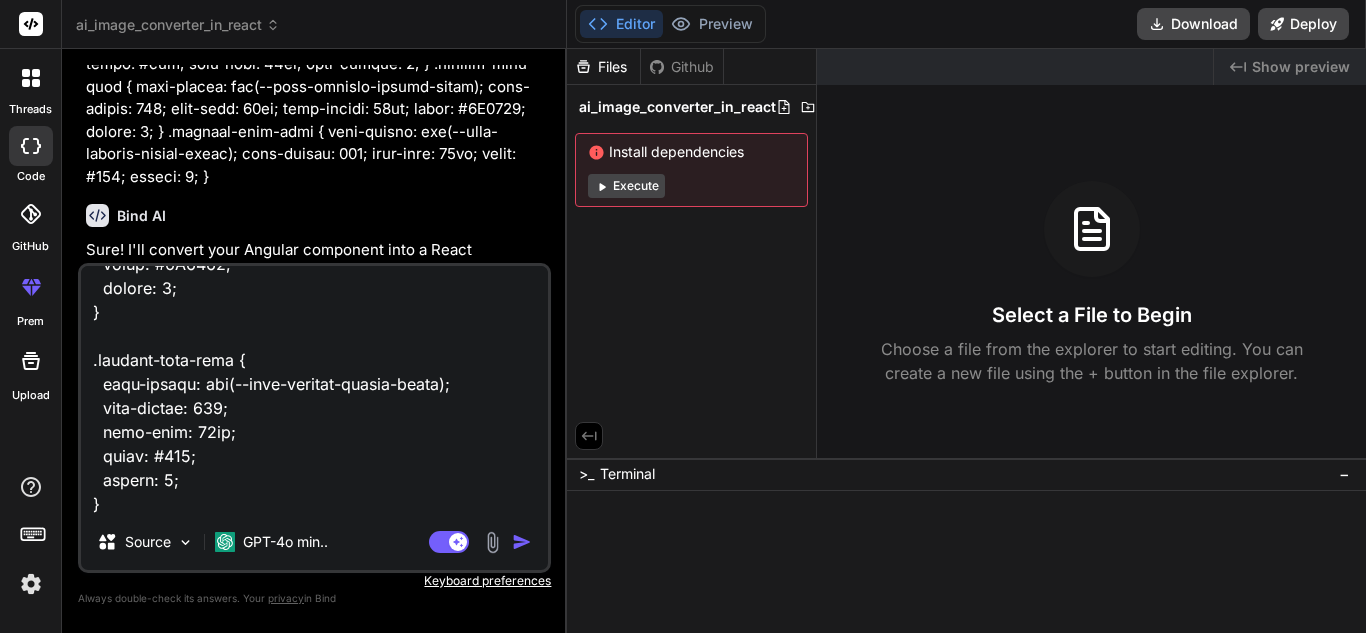 type on ":root {
--font-private-family-brand: 'Arial', sans-serif;
--font-main-section-title-font-size: 36px;
--font-main-section-title-line-height: 44px;
--font-main-section-subtitle-font-size: 24px;
--font-main-section-subtitle-line-height: 32px;
--font-control-small-text-font-size: 14px;
--font-control-small-text-line-height: 20px;
}
:host {
display: block;
padding: 24px;
background-color: #F5F5F5;
box-sizing: border-box;
height: 80vh;
width: 170vh;
}
.user-role-page-container {
display: flex;
justify-content: center;
// gap: 40px;
max-width: 1200px;
margin: 0 auto;
align-items: flex-start;
}
.left-content-wrapper {
flex: 1;
display: flex;
flex-direction: column;
gap: 8px;
max-width: 800px;
padding-right: 8px;
padding-left: 8px;
box-sizing: border-box;
min-height: 600px;
}
.header-title {
font-family: var(--font-private-family-brand);
font-weight: 400;
font-size: 24px;
color: #090B0C;
margin-bottom: 24px;
}
.main-text-block {
disp..." 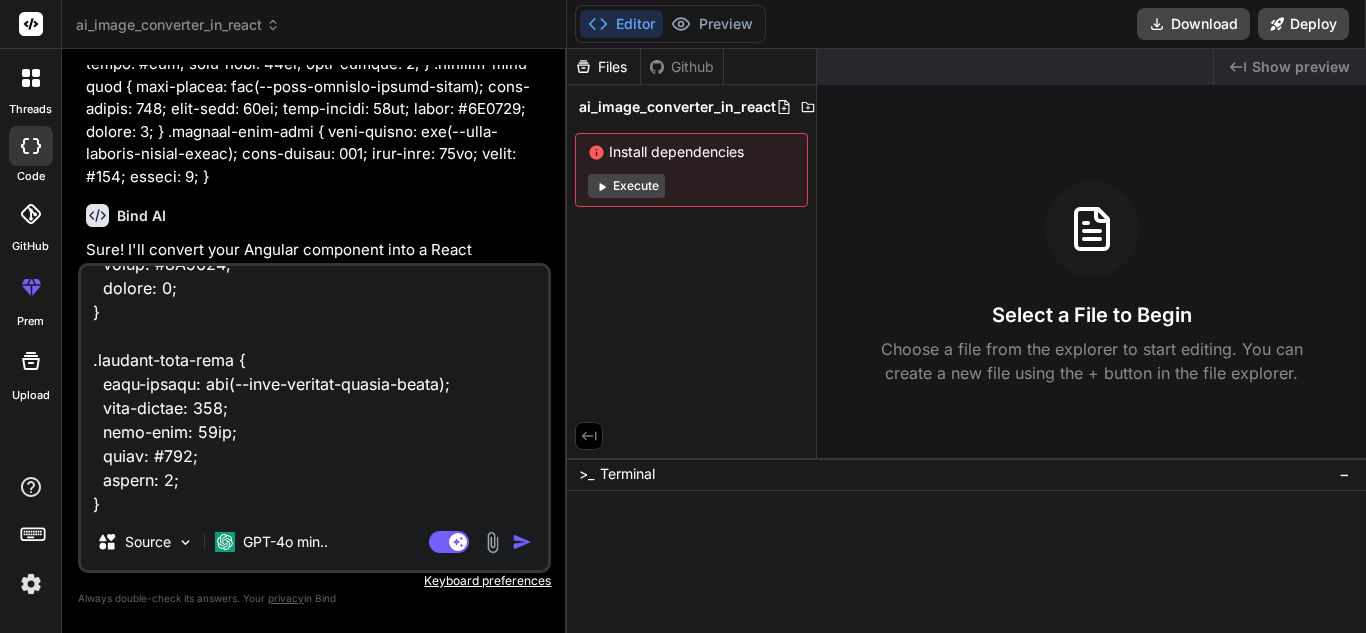 type on ":root {
--font-private-family-brand: 'Arial', sans-serif;
--font-main-section-title-font-size: 36px;
--font-main-section-title-line-height: 44px;
--font-main-section-subtitle-font-size: 24px;
--font-main-section-subtitle-line-height: 32px;
--font-control-small-text-font-size: 14px;
--font-control-small-text-line-height: 20px;
}
:host {
display: block;
padding: 24px;
background-color: #F5F5F5;
box-sizing: border-box;
height: 80vh;
width: 170vh;
}
.user-role-page-container {
display: flex;
justify-content: center;
// gap: 40px;
max-width: 1200px;
margin: 0 auto;
align-items: flex-start;
}
.left-content-wrapper {
flex: 1;
display: flex;
flex-direction: column;
gap: 8px;
max-width: 800px;
padding-right: 8px;
padding-left: 8px;
box-sizing: border-box;
min-height: 600px;
}
.header-title {
font-family: var(--font-private-family-brand);
font-weight: 400;
font-size: 24px;
color: #090B0C;
margin-bottom: 24px;
}
.main-text-block {
disp..." 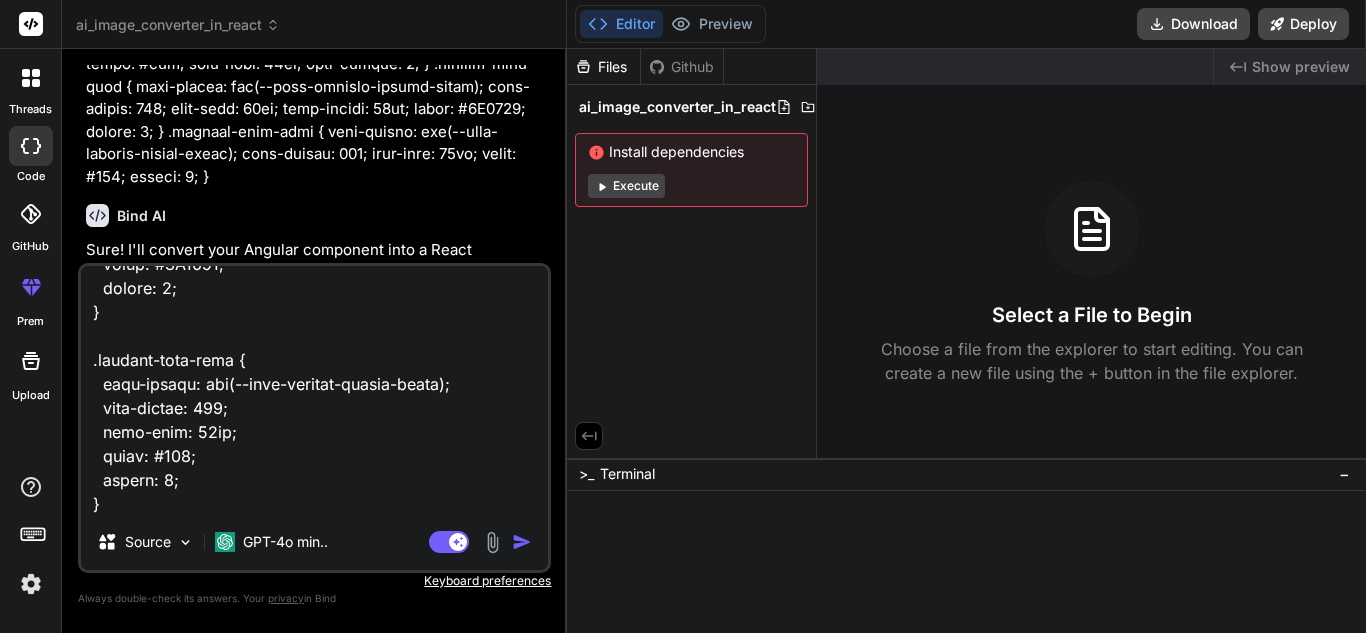 type on ":root {
--font-private-family-brand: 'Arial', sans-serif;
--font-main-section-title-font-size: 36px;
--font-main-section-title-line-height: 44px;
--font-main-section-subtitle-font-size: 24px;
--font-main-section-subtitle-line-height: 32px;
--font-control-small-text-font-size: 14px;
--font-control-small-text-line-height: 20px;
}
:host {
display: block;
padding: 24px;
background-color: #F5F5F5;
box-sizing: border-box;
height: 80vh;
width: 170vh;
}
.user-role-page-container {
display: flex;
justify-content: center;
// gap: 40px;
max-width: 1200px;
margin: 0 auto;
align-items: flex-start;
}
.left-content-wrapper {
flex: 1;
display: flex;
flex-direction: column;
gap: 8px;
max-width: 800px;
padding-right: 8px;
padding-left: 8px;
box-sizing: border-box;
min-height: 600px;
}
.header-title {
font-family: var(--font-private-family-brand);
font-weight: 400;
font-size: 24px;
color: #090B0C;
margin-bottom: 24px;
}
.main-text-block {
disp..." 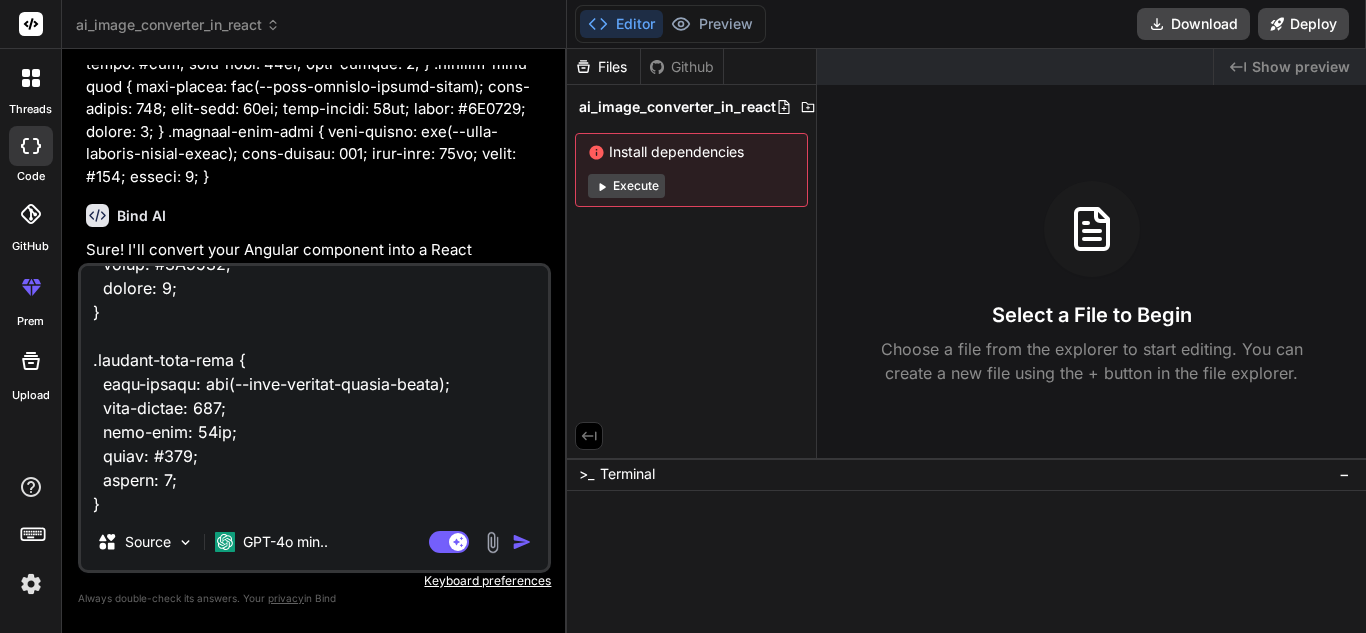 type on ":root {
--font-private-family-brand: 'Arial', sans-serif;
--font-main-section-title-font-size: 36px;
--font-main-section-title-line-height: 44px;
--font-main-section-subtitle-font-size: 24px;
--font-main-section-subtitle-line-height: 32px;
--font-control-small-text-font-size: 14px;
--font-control-small-text-line-height: 20px;
}
:host {
display: block;
padding: 24px;
background-color: #F5F5F5;
box-sizing: border-box;
height: 80vh;
width: 170vh;
}
.user-role-page-container {
display: flex;
justify-content: center;
// gap: 40px;
max-width: 1200px;
margin: 0 auto;
align-items: flex-start;
}
.left-content-wrapper {
flex: 1;
display: flex;
flex-direction: column;
gap: 8px;
max-width: 800px;
padding-right: 8px;
padding-left: 8px;
box-sizing: border-box;
min-height: 600px;
}
.header-title {
font-family: var(--font-private-family-brand);
font-weight: 400;
font-size: 24px;
color: #090B0C;
margin-bottom: 24px;
}
.main-text-block {
disp..." 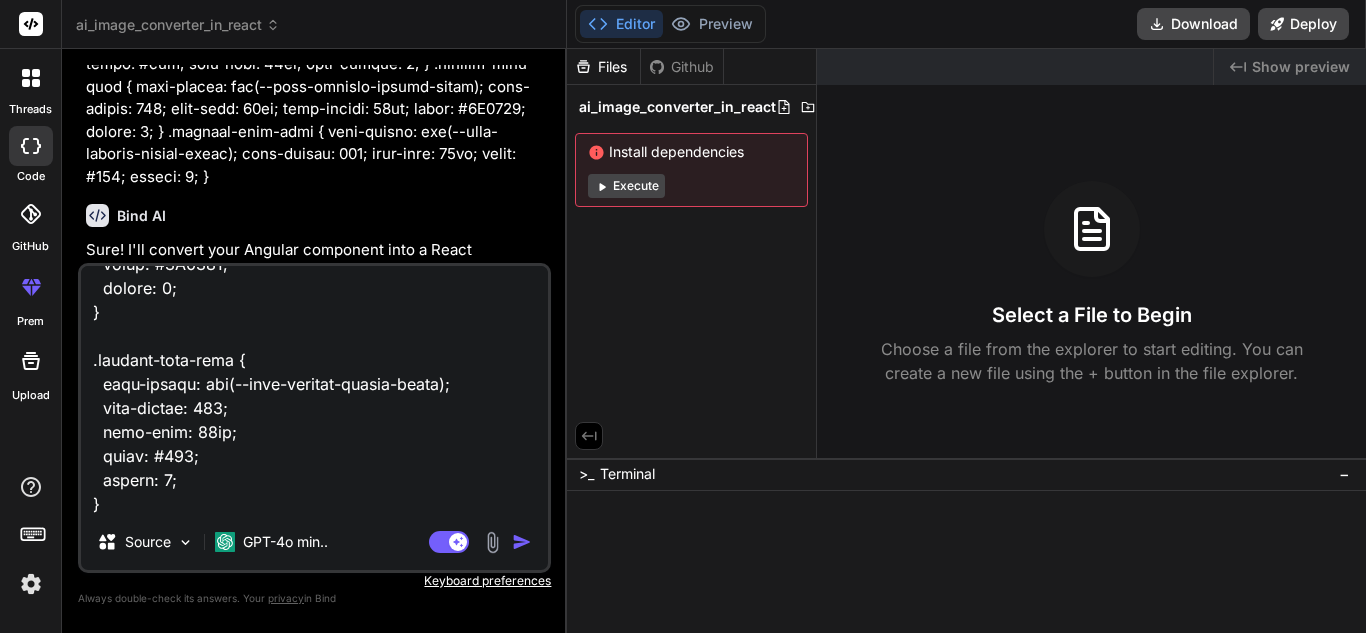 type on "x" 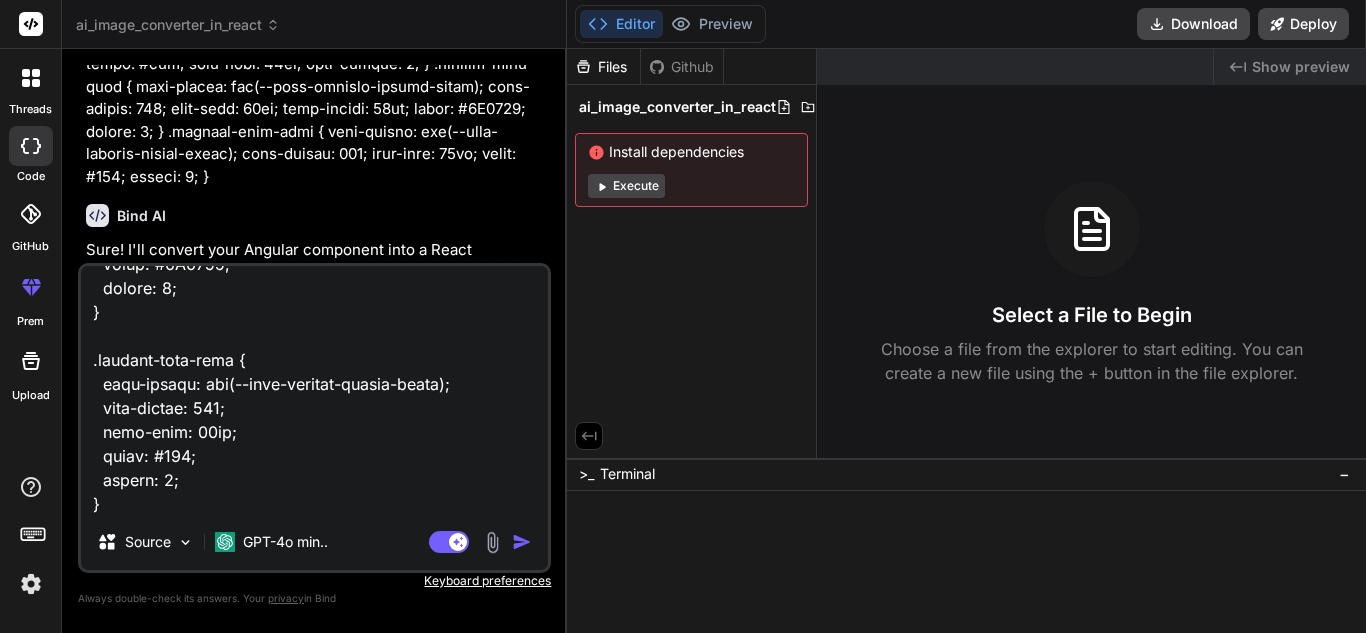 type on ":root {
--font-private-family-brand: 'Arial', sans-serif;
--font-main-section-title-font-size: 36px;
--font-main-section-title-line-height: 44px;
--font-main-section-subtitle-font-size: 24px;
--font-main-section-subtitle-line-height: 32px;
--font-control-small-text-font-size: 14px;
--font-control-small-text-line-height: 20px;
}
:host {
display: block;
padding: 24px;
background-color: #F5F5F5;
box-sizing: border-box;
height: 80vh;
width: 170vh;
}
.user-role-page-container {
display: flex;
justify-content: center;
// gap: 40px;
max-width: 1200px;
margin: 0 auto;
align-items: flex-start;
}
.left-content-wrapper {
flex: 1;
display: flex;
flex-direction: column;
gap: 8px;
max-width: 800px;
padding-right: 8px;
padding-left: 8px;
box-sizing: border-box;
min-height: 600px;
}
.header-title {
font-family: var(--font-private-family-brand);
font-weight: 400;
font-size: 24px;
color: #090B0C;
margin-bottom: 24px;
}
.main-text-block {
disp..." 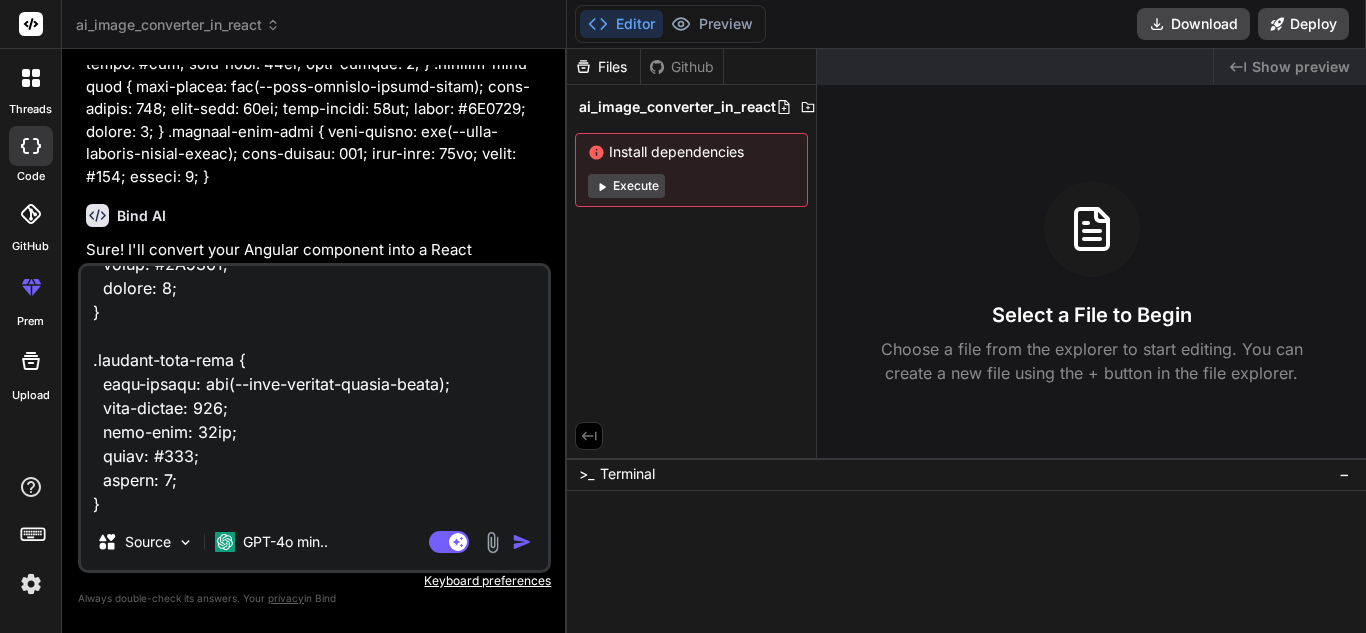 type on ":root {
--font-private-family-brand: 'Arial', sans-serif;
--font-main-section-title-font-size: 36px;
--font-main-section-title-line-height: 44px;
--font-main-section-subtitle-font-size: 24px;
--font-main-section-subtitle-line-height: 32px;
--font-control-small-text-font-size: 14px;
--font-control-small-text-line-height: 20px;
}
:host {
display: block;
padding: 24px;
background-color: #F5F5F5;
box-sizing: border-box;
height: 80vh;
width: 170vh;
}
.user-role-page-container {
display: flex;
justify-content: center;
// gap: 40px;
max-width: 1200px;
margin: 0 auto;
align-items: flex-start;
}
.left-content-wrapper {
flex: 1;
display: flex;
flex-direction: column;
gap: 8px;
max-width: 800px;
padding-right: 8px;
padding-left: 8px;
box-sizing: border-box;
min-height: 600px;
}
.header-title {
font-family: var(--font-private-family-brand);
font-weight: 400;
font-size: 24px;
color: #090B0C;
margin-bottom: 24px;
}
.main-text-block {
disp..." 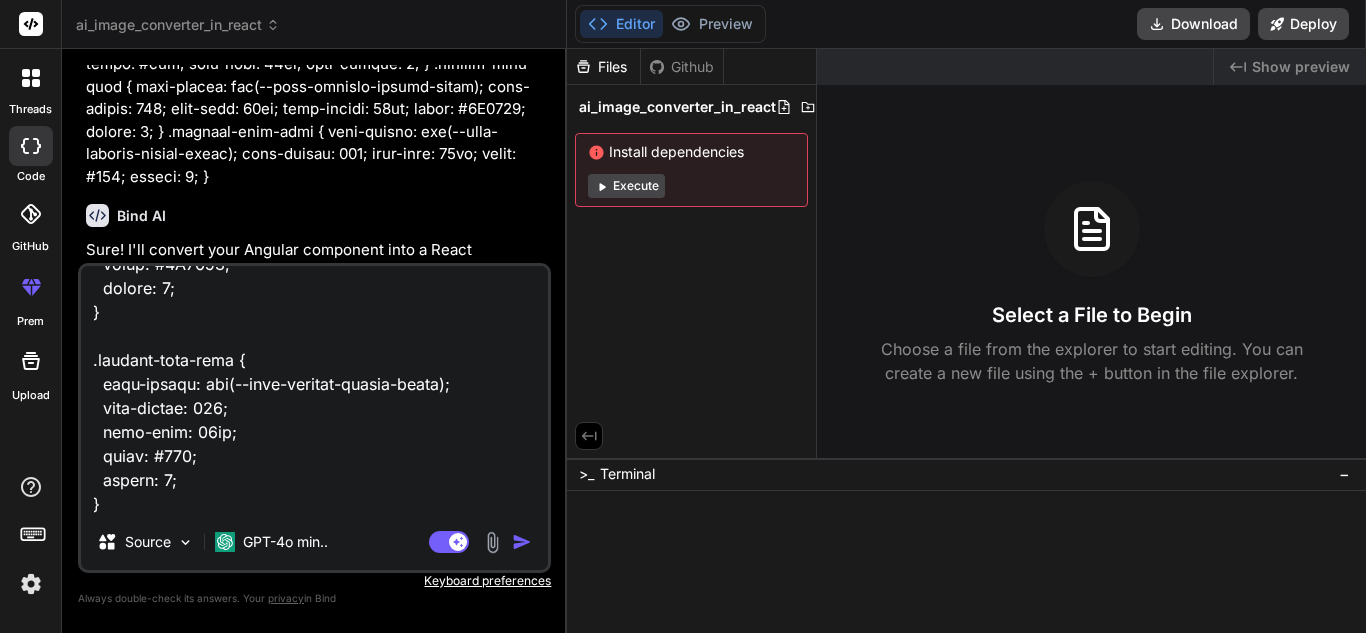 type on ":root {
--font-private-family-brand: 'Arial', sans-serif;
--font-main-section-title-font-size: 36px;
--font-main-section-title-line-height: 44px;
--font-main-section-subtitle-font-size: 24px;
--font-main-section-subtitle-line-height: 32px;
--font-control-small-text-font-size: 14px;
--font-control-small-text-line-height: 20px;
}
:host {
display: block;
padding: 24px;
background-color: #F5F5F5;
box-sizing: border-box;
height: 80vh;
width: 170vh;
}
.user-role-page-container {
display: flex;
justify-content: center;
// gap: 40px;
max-width: 1200px;
margin: 0 auto;
align-items: flex-start;
}
.left-content-wrapper {
flex: 1;
display: flex;
flex-direction: column;
gap: 8px;
max-width: 800px;
padding-right: 8px;
padding-left: 8px;
box-sizing: border-box;
min-height: 600px;
}
.header-title {
font-family: var(--font-private-family-brand);
font-weight: 400;
font-size: 24px;
color: #090B0C;
margin-bottom: 24px;
}
.main-text-block {
disp..." 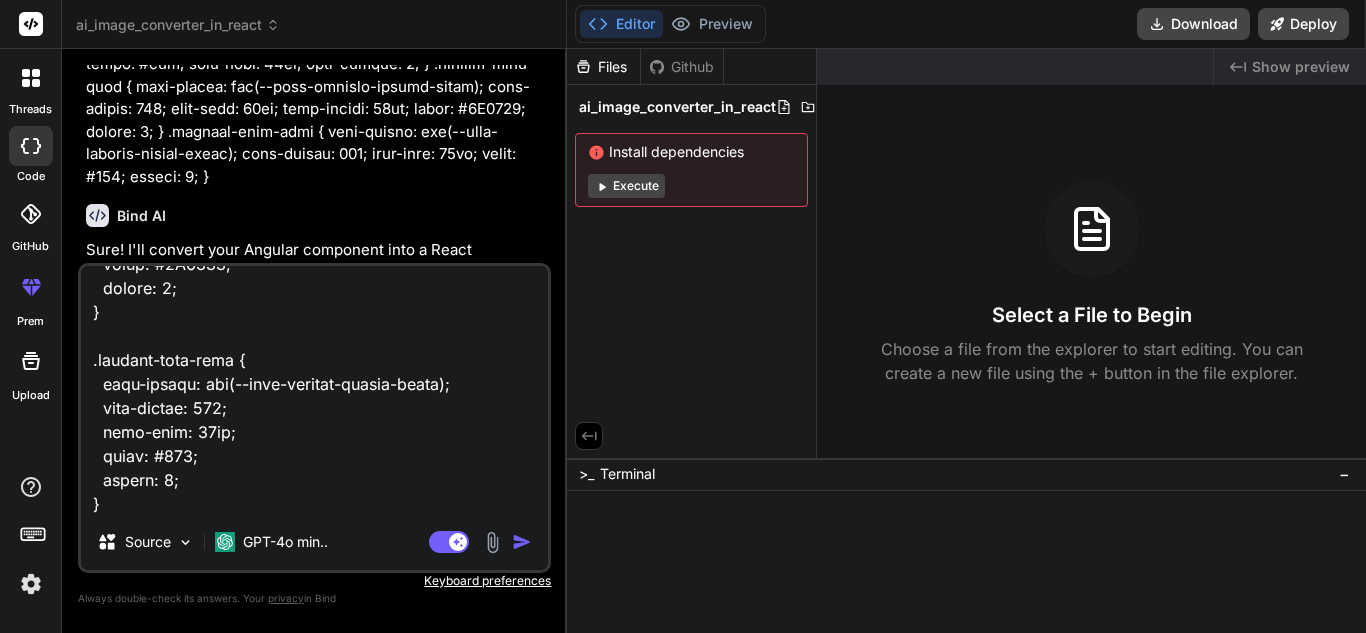 type on ":root {
--font-private-family-brand: 'Arial', sans-serif;
--font-main-section-title-font-size: 36px;
--font-main-section-title-line-height: 44px;
--font-main-section-subtitle-font-size: 24px;
--font-main-section-subtitle-line-height: 32px;
--font-control-small-text-font-size: 14px;
--font-control-small-text-line-height: 20px;
}
:host {
display: block;
padding: 24px;
background-color: #F5F5F5;
box-sizing: border-box;
height: 80vh;
width: 170vh;
}
.user-role-page-container {
display: flex;
justify-content: center;
// gap: 40px;
max-width: 1200px;
margin: 0 auto;
align-items: flex-start;
}
.left-content-wrapper {
flex: 1;
display: flex;
flex-direction: column;
gap: 8px;
max-width: 800px;
padding-right: 8px;
padding-left: 8px;
box-sizing: border-box;
min-height: 600px;
}
.header-title {
font-family: var(--font-private-family-brand);
font-weight: 400;
font-size: 24px;
color: #090B0C;
margin-bottom: 24px;
}
.main-text-block {
disp..." 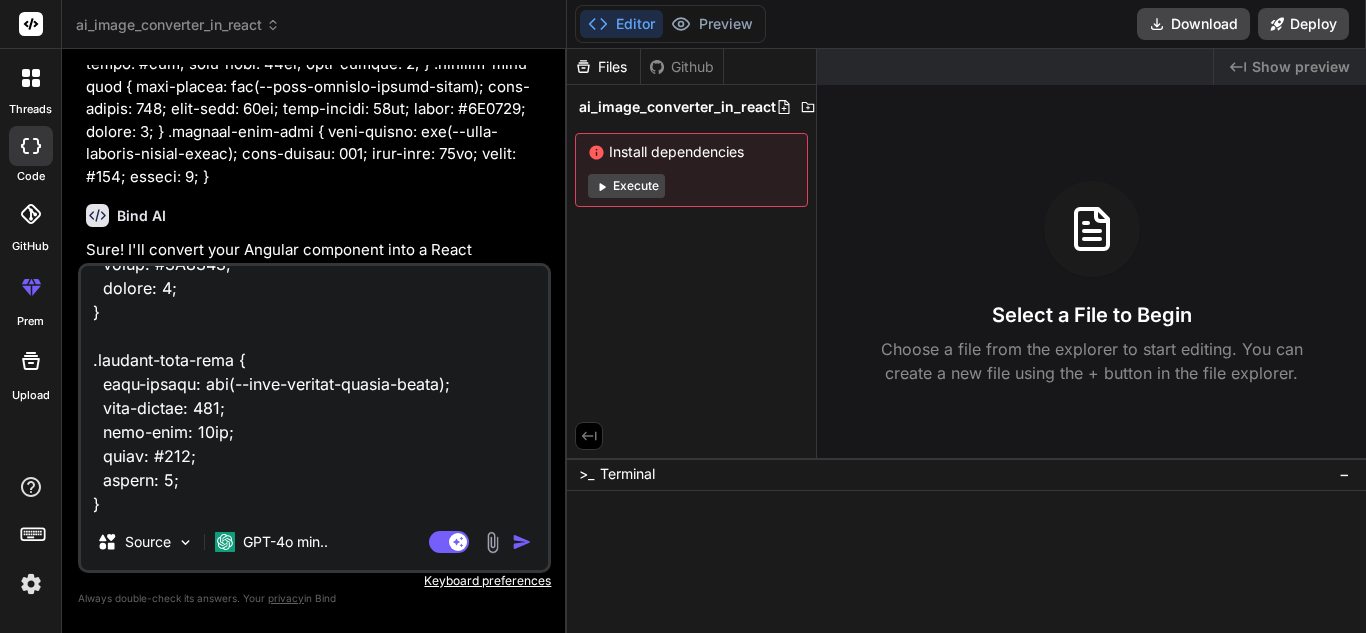 type on ":root {
--font-private-family-brand: 'Arial', sans-serif;
--font-main-section-title-font-size: 36px;
--font-main-section-title-line-height: 44px;
--font-main-section-subtitle-font-size: 24px;
--font-main-section-subtitle-line-height: 32px;
--font-control-small-text-font-size: 14px;
--font-control-small-text-line-height: 20px;
}
:host {
display: block;
padding: 24px;
background-color: #F5F5F5;
box-sizing: border-box;
height: 80vh;
width: 170vh;
}
.user-role-page-container {
display: flex;
justify-content: center;
// gap: 40px;
max-width: 1200px;
margin: 0 auto;
align-items: flex-start;
}
.left-content-wrapper {
flex: 1;
display: flex;
flex-direction: column;
gap: 8px;
max-width: 800px;
padding-right: 8px;
padding-left: 8px;
box-sizing: border-box;
min-height: 600px;
}
.header-title {
font-family: var(--font-private-family-brand);
font-weight: 400;
font-size: 24px;
color: #090B0C;
margin-bottom: 24px;
}
.main-text-block {
disp..." 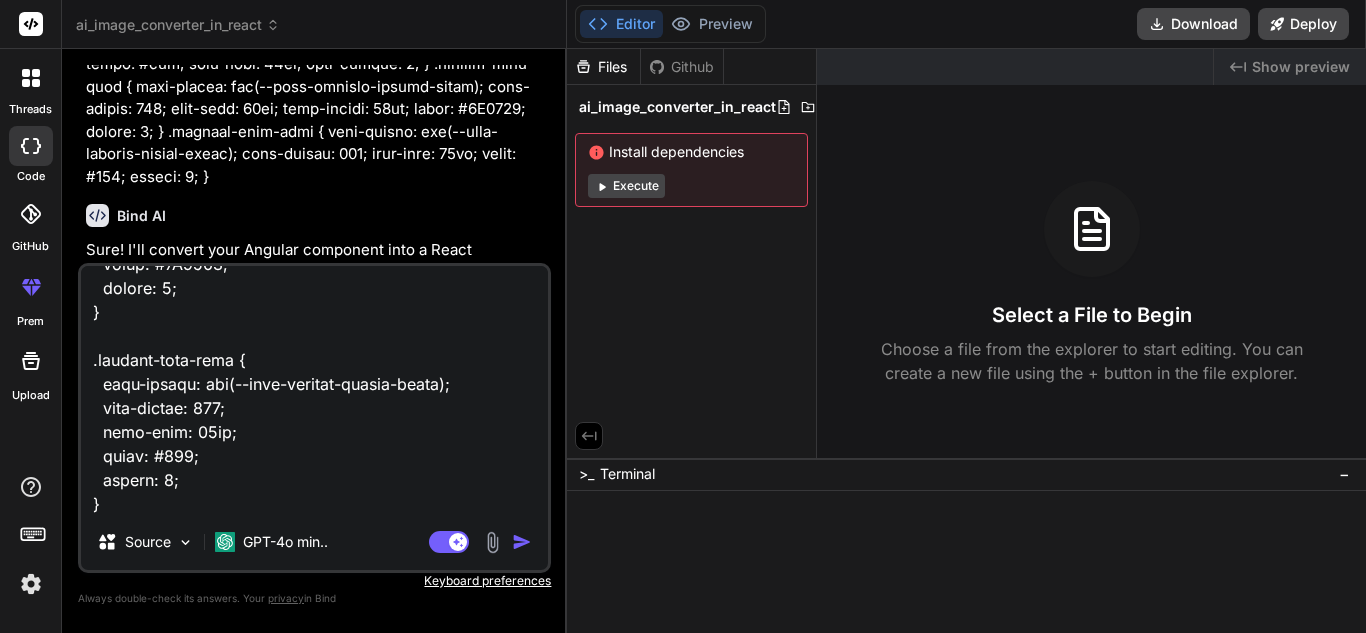 scroll, scrollTop: 6218, scrollLeft: 0, axis: vertical 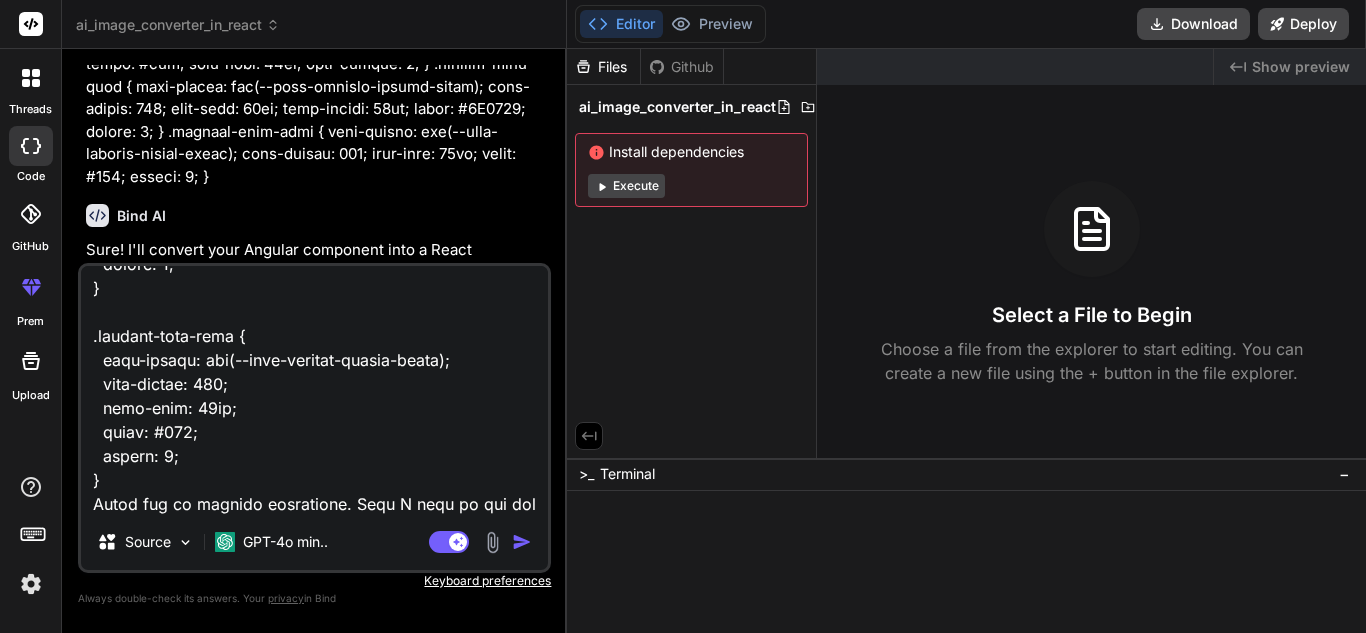 click at bounding box center (314, 390) 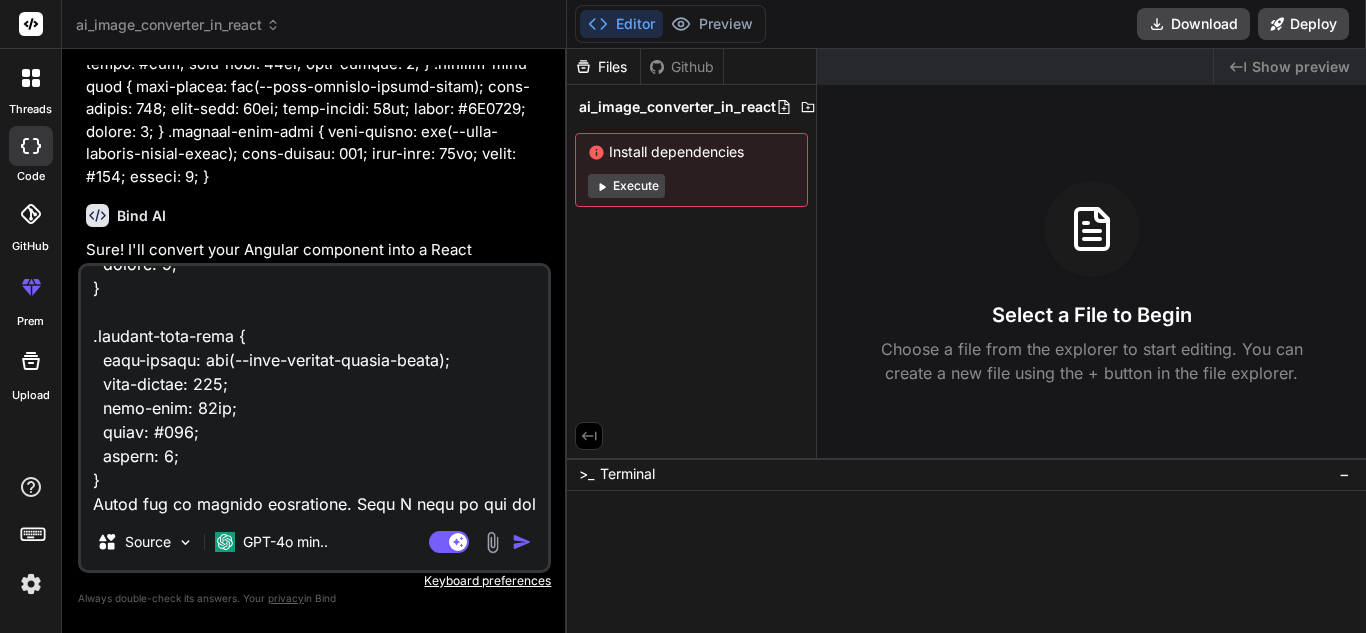 scroll, scrollTop: 6242, scrollLeft: 0, axis: vertical 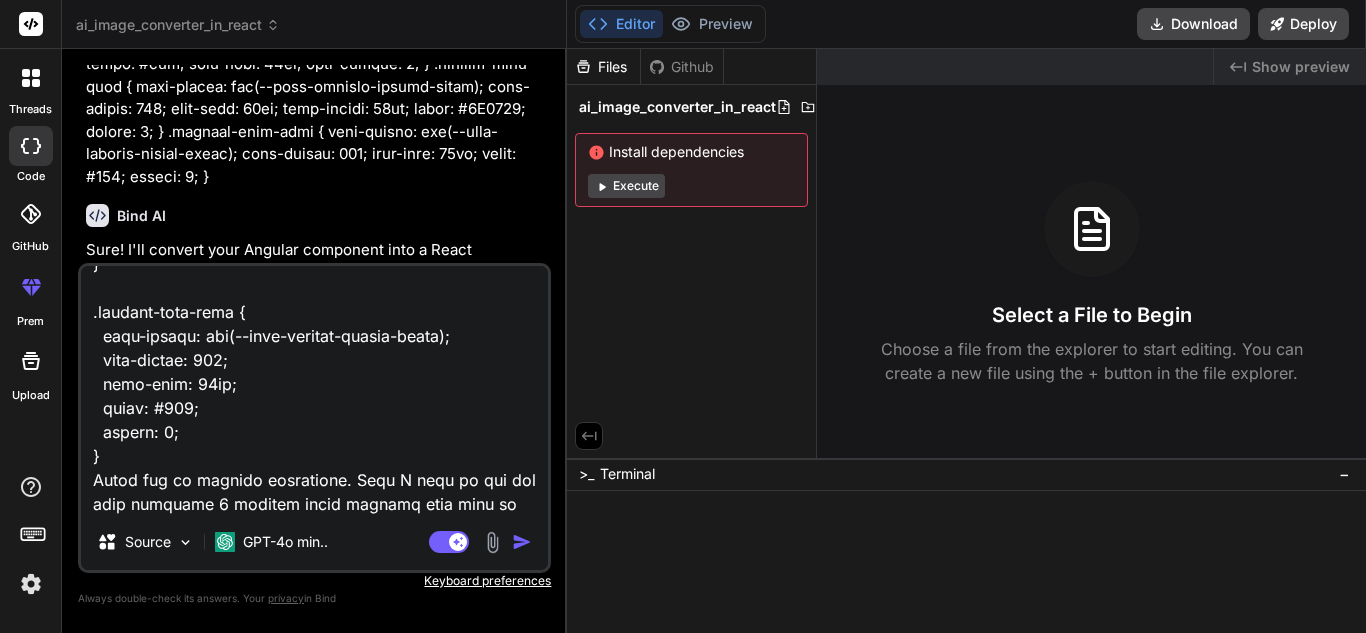 click at bounding box center [492, 542] 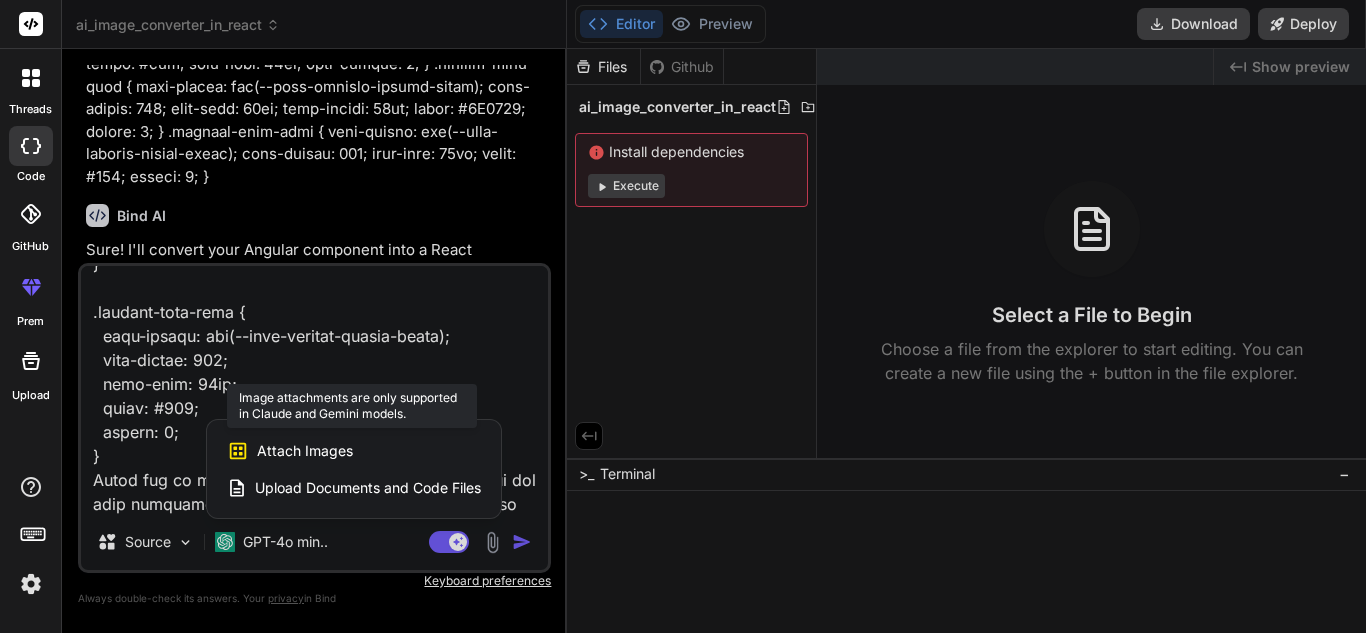 click on "Attach Images Image attachments are only supported in Claude and Gemini models." at bounding box center (354, 451) 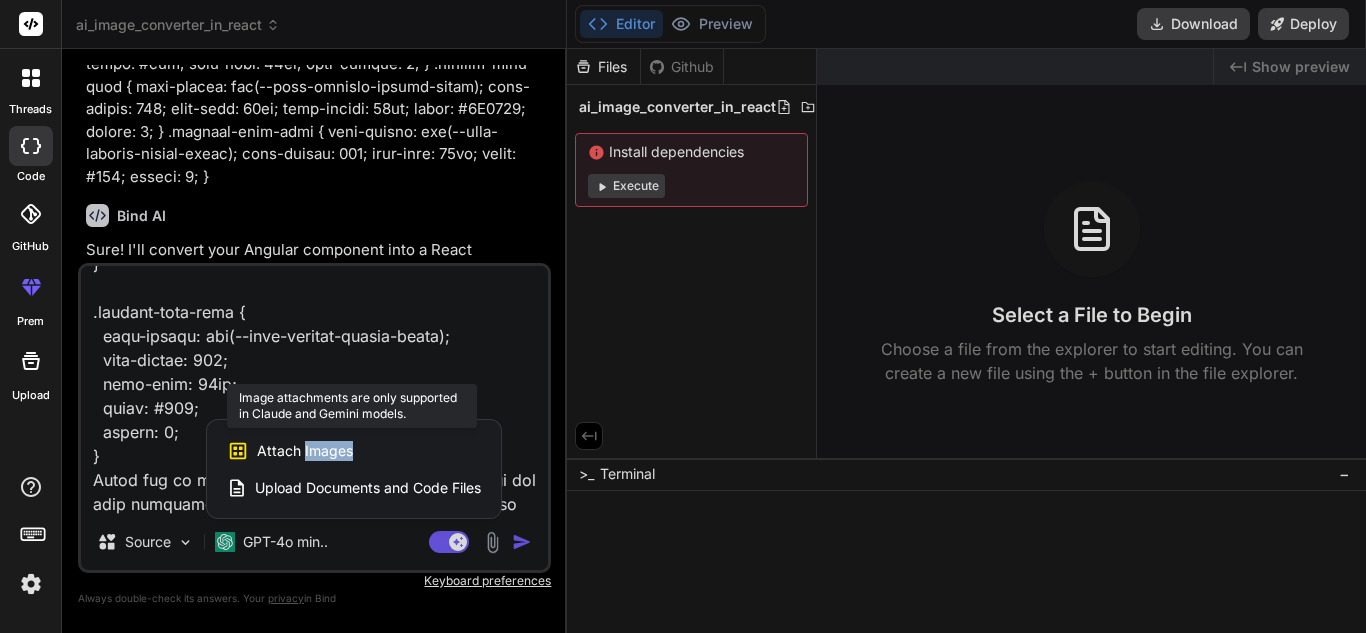 click on "Attach Images" at bounding box center (305, 451) 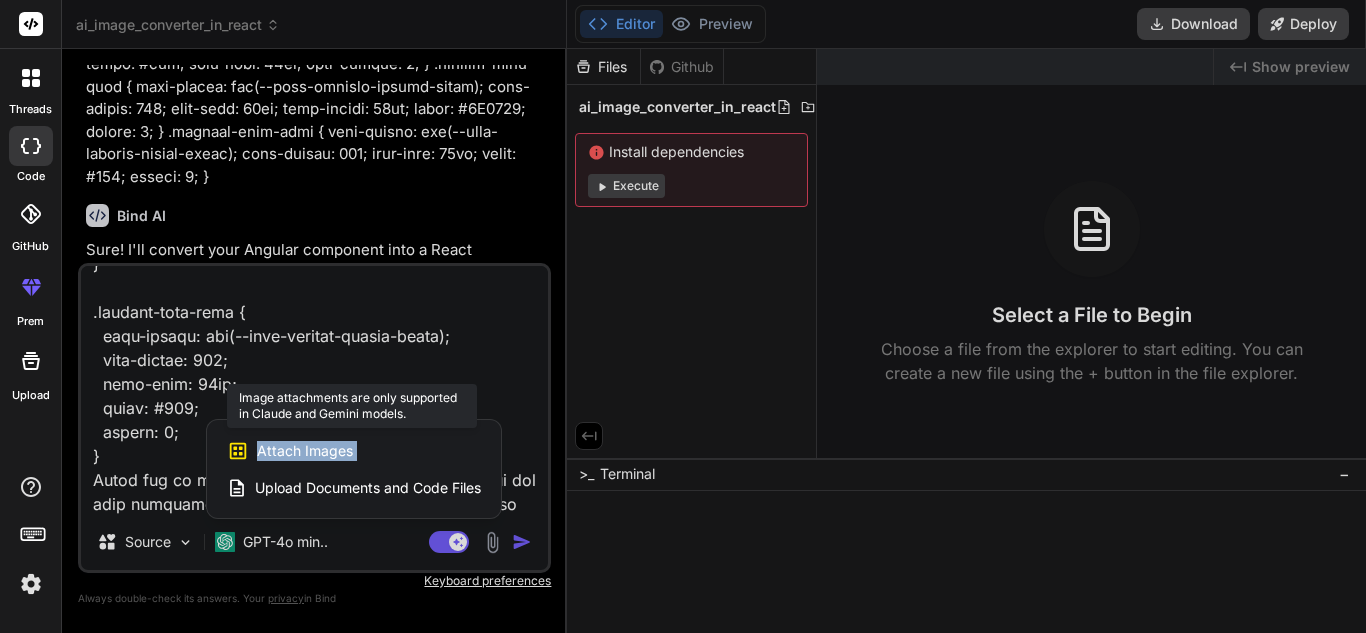 click on "Attach Images" at bounding box center [305, 451] 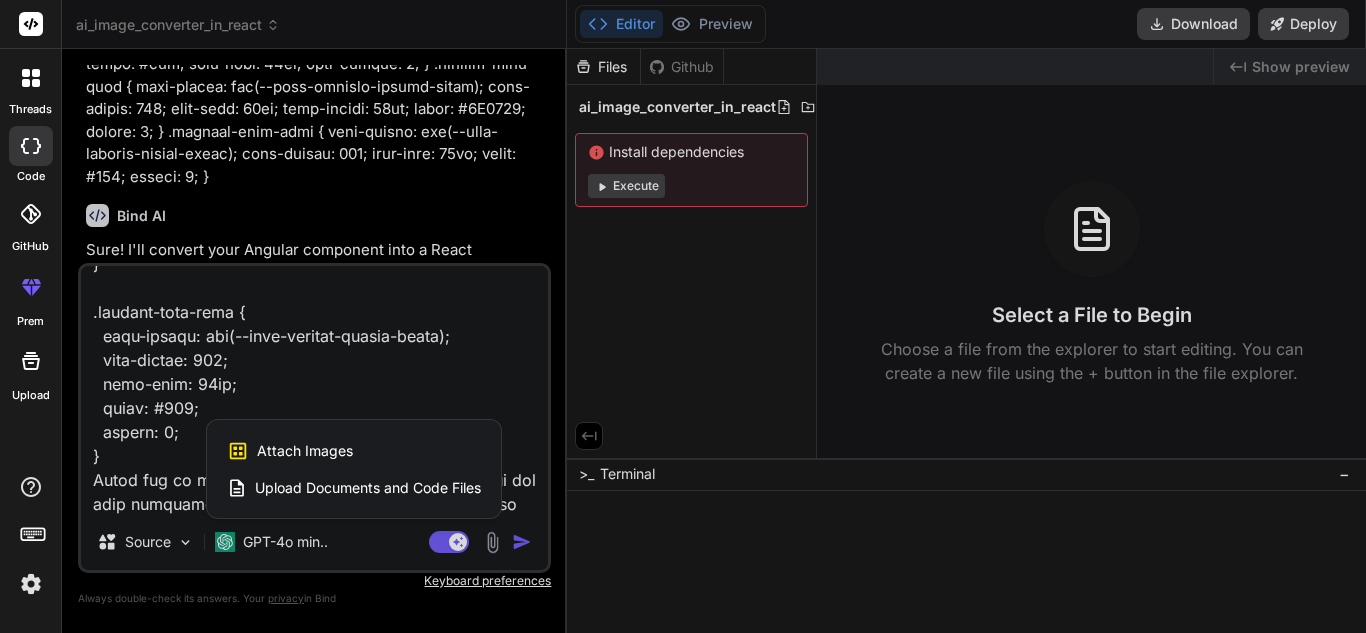 click at bounding box center (683, 316) 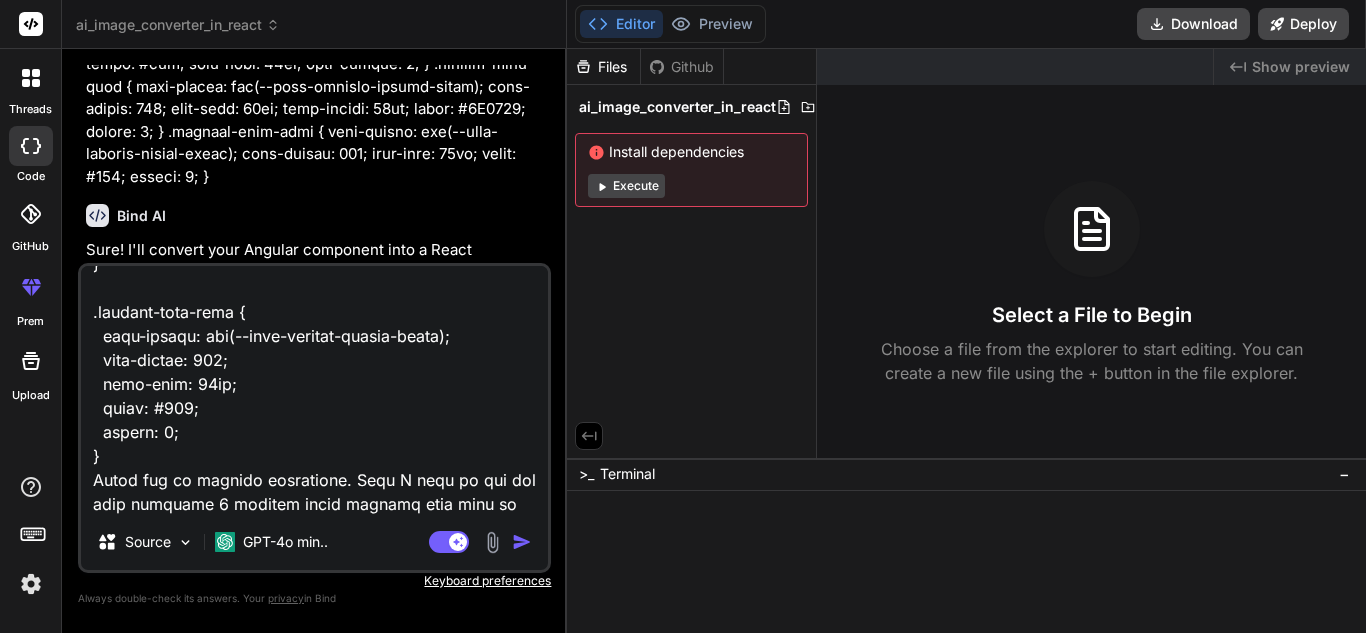 click at bounding box center [492, 542] 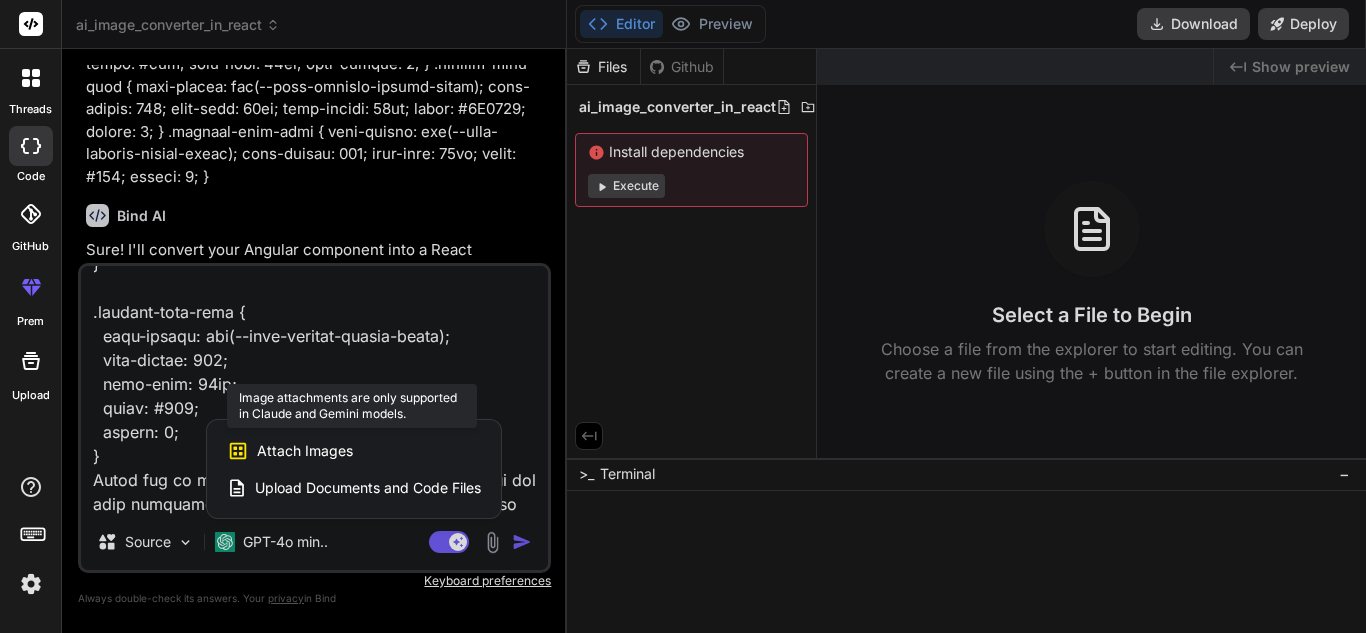 click on "Attach Images" at bounding box center (305, 451) 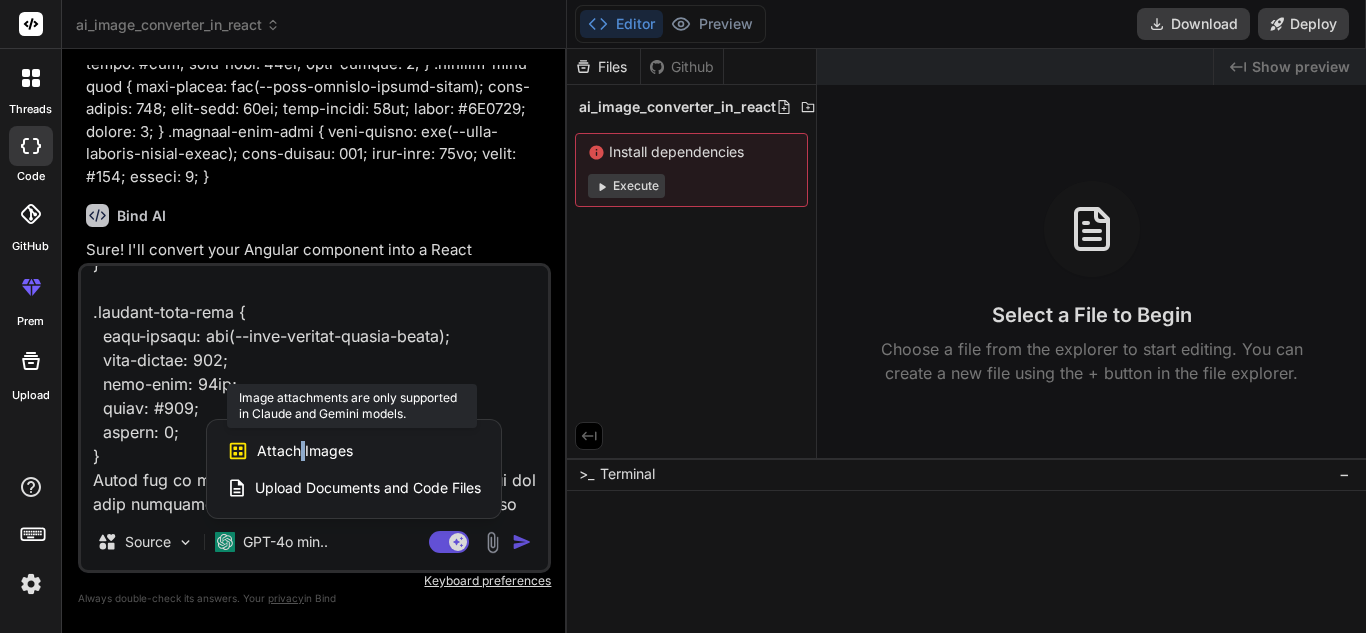 click on "Attach Images" at bounding box center (305, 451) 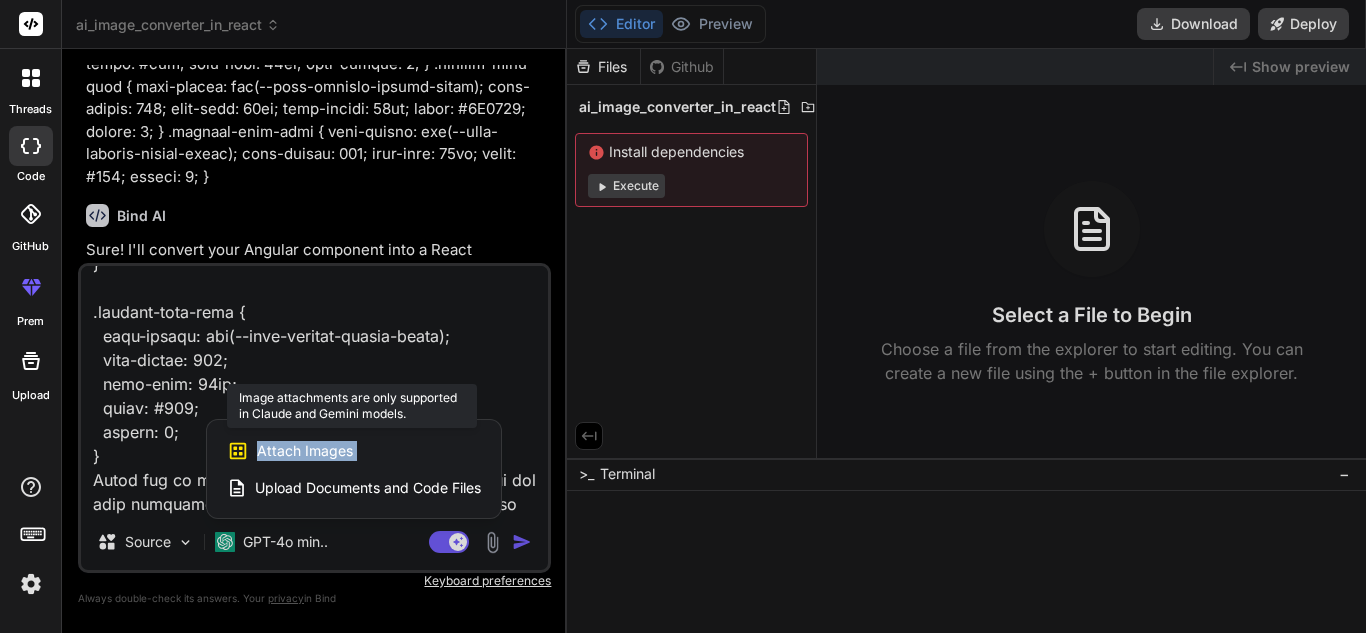 click on "Attach Images" at bounding box center (305, 451) 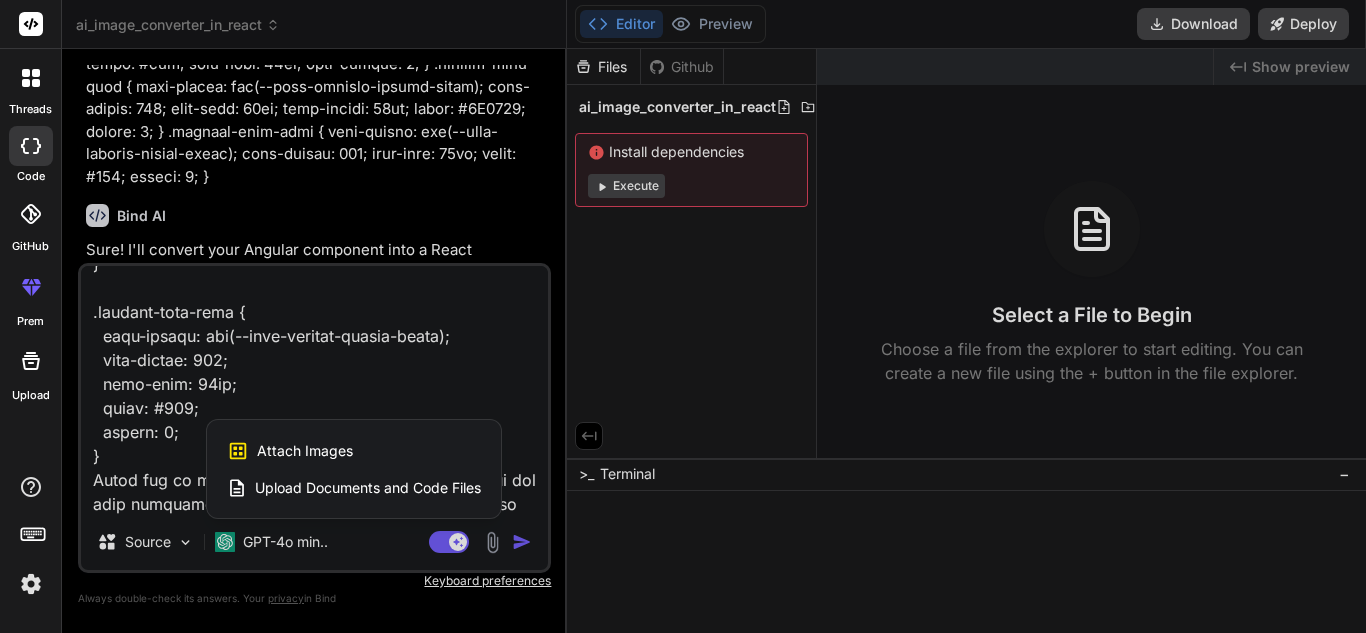 click at bounding box center [683, 316] 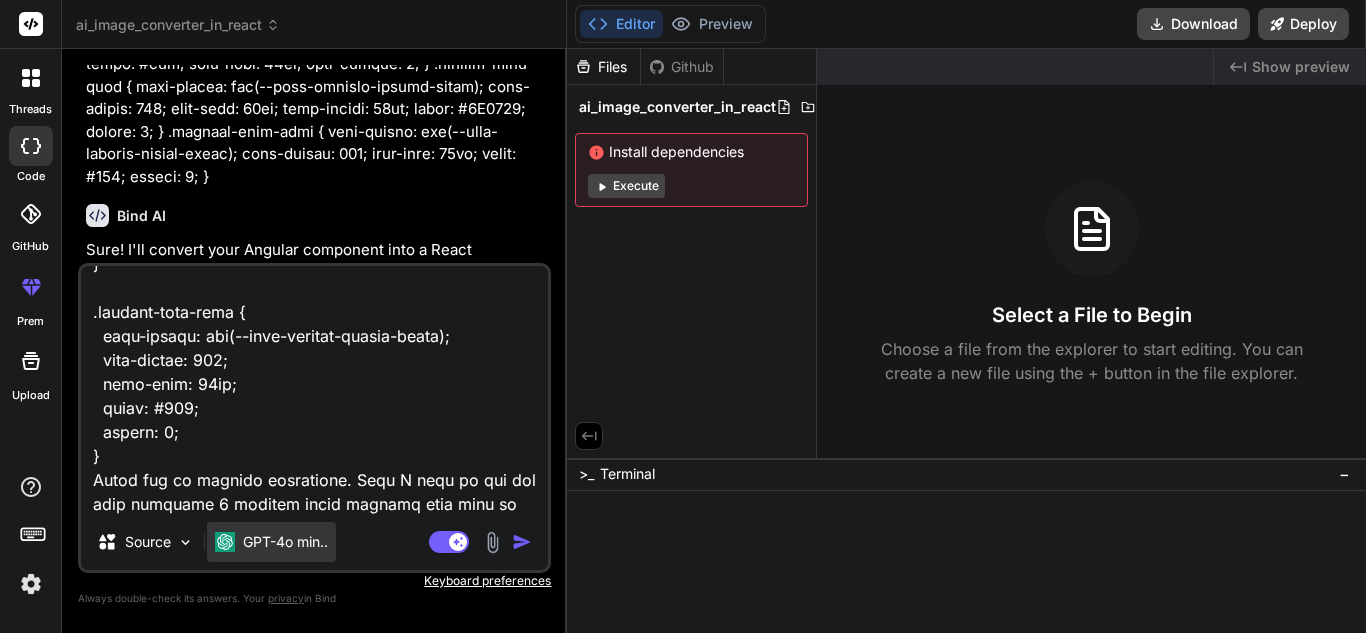 click on "GPT-4o min.." at bounding box center (285, 542) 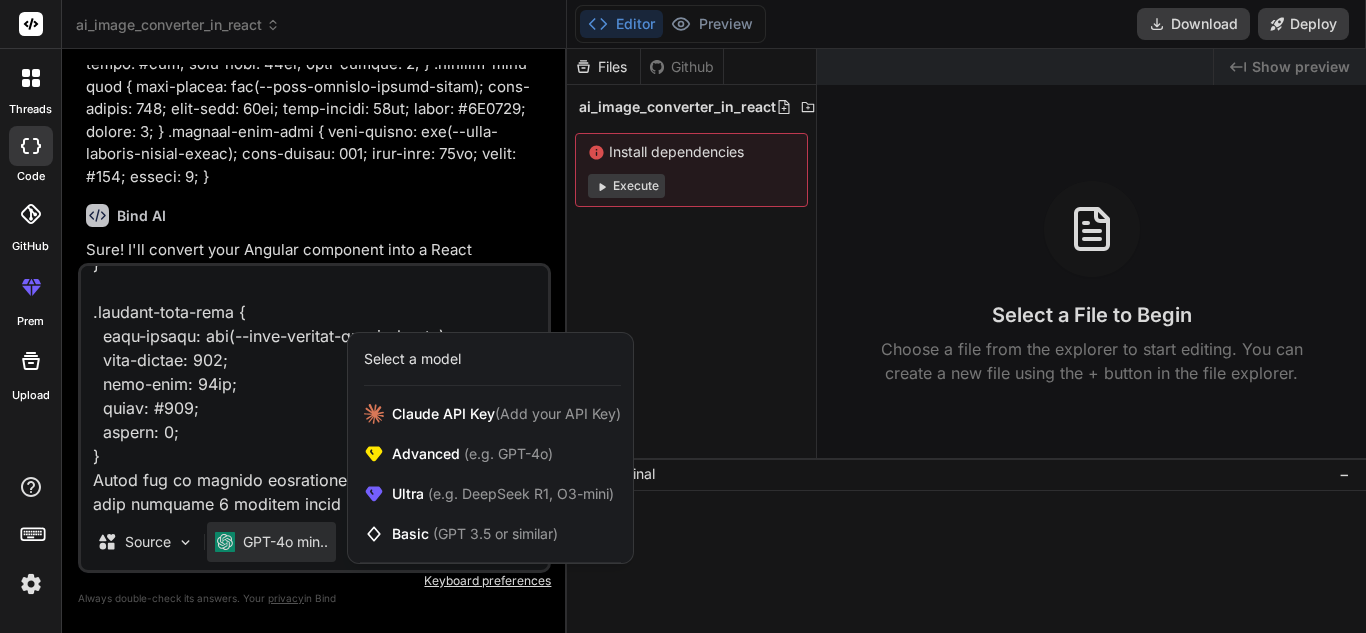 click at bounding box center (683, 316) 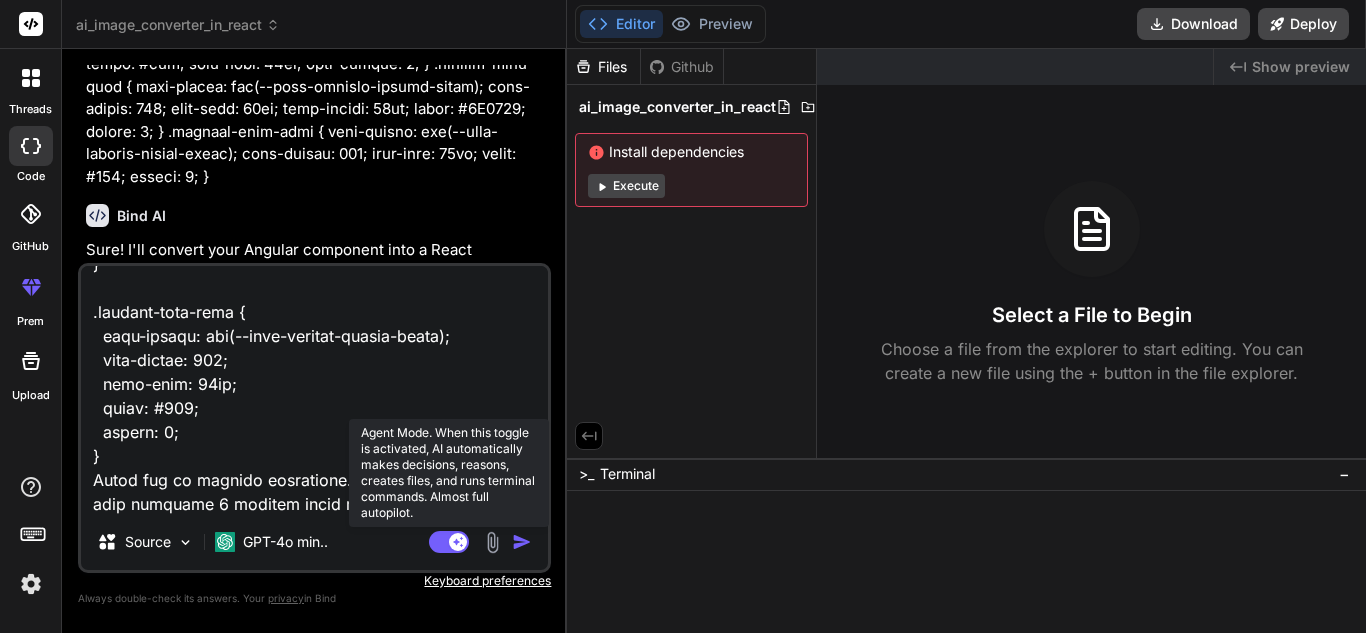 click 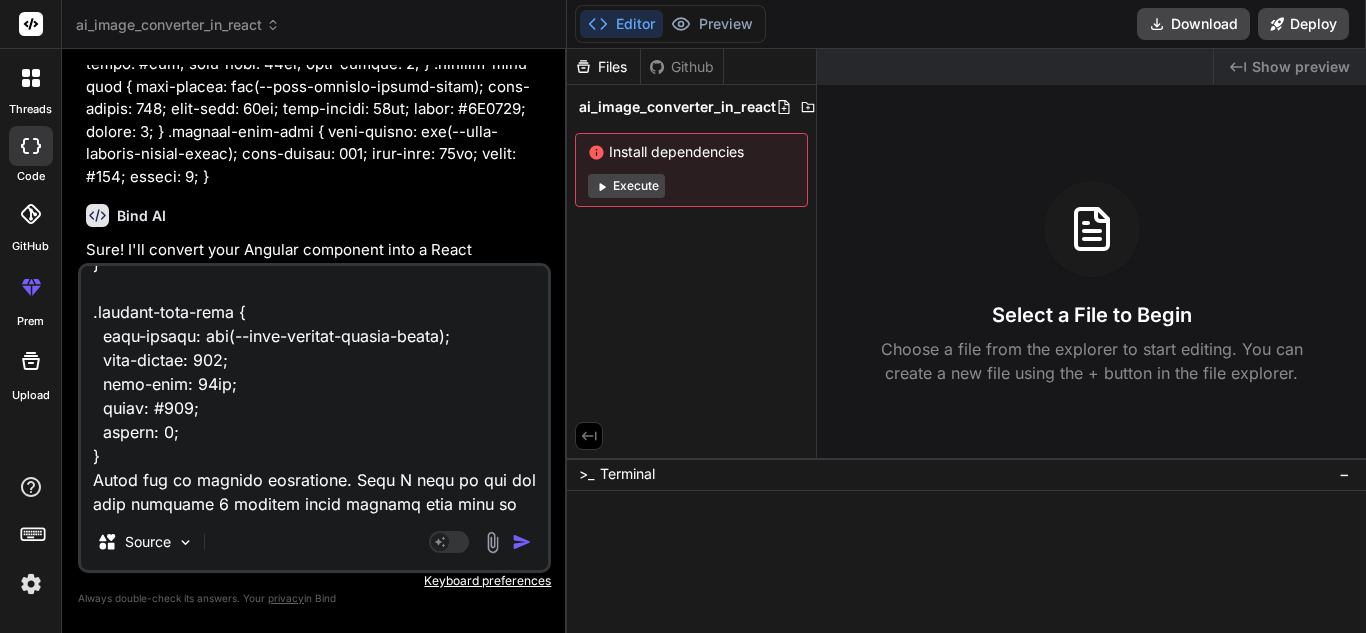 click at bounding box center (492, 542) 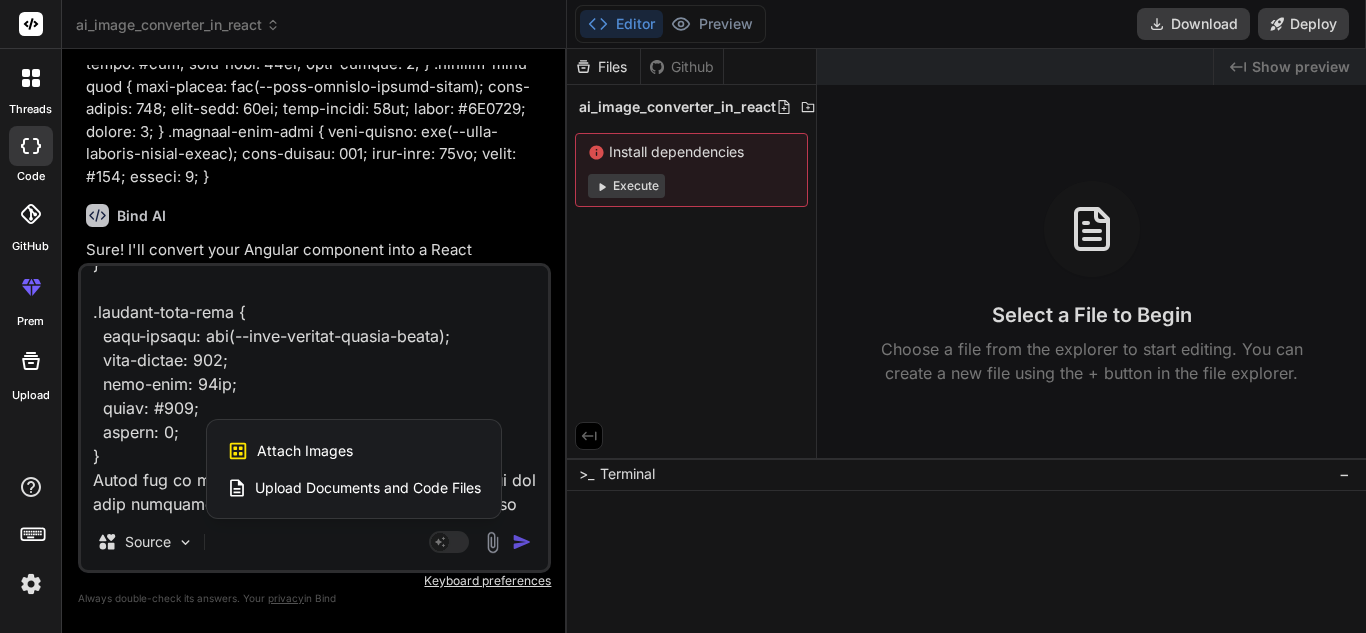 click on "Attach Images" at bounding box center [305, 451] 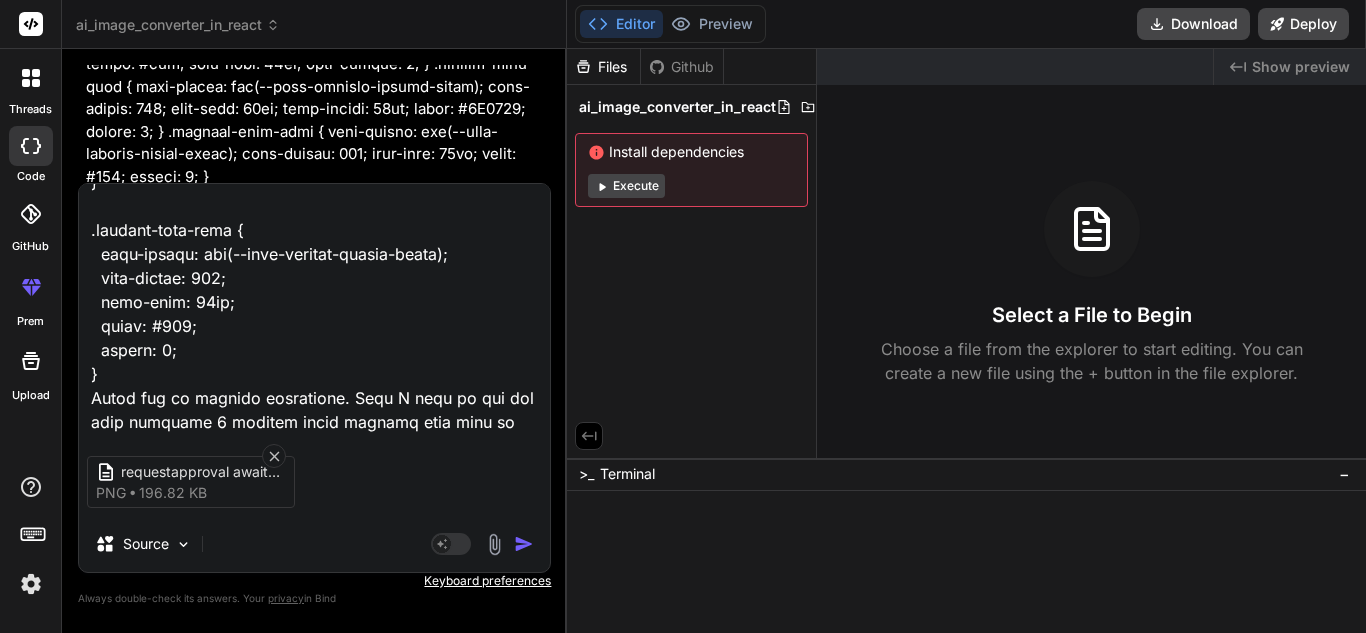 click at bounding box center (524, 544) 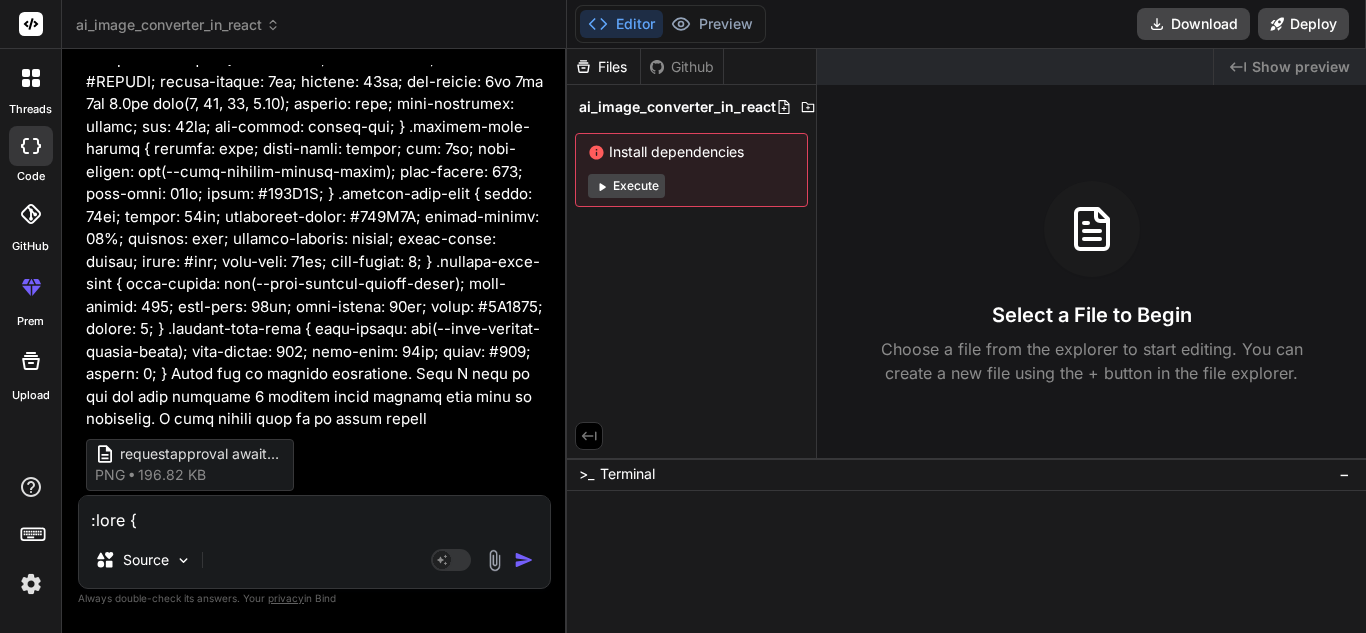 scroll, scrollTop: 8933, scrollLeft: 0, axis: vertical 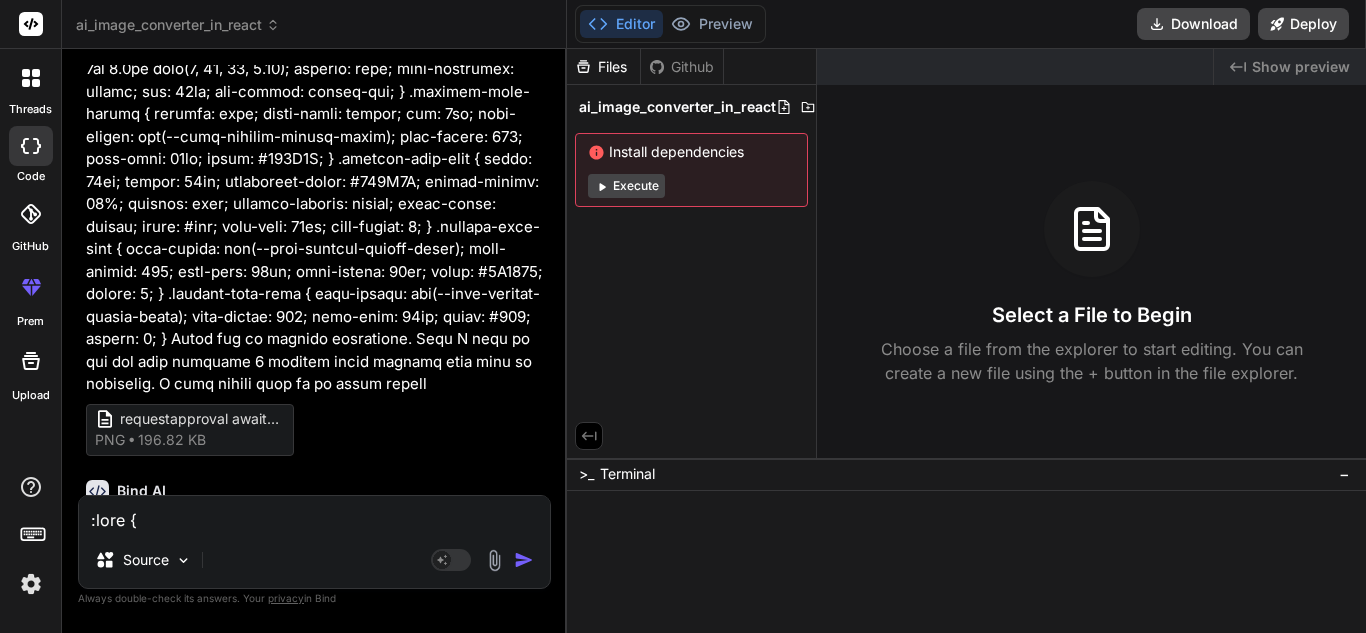 click on "Bind AI ‌ ‌ ‌ ‌" at bounding box center (316, 534) 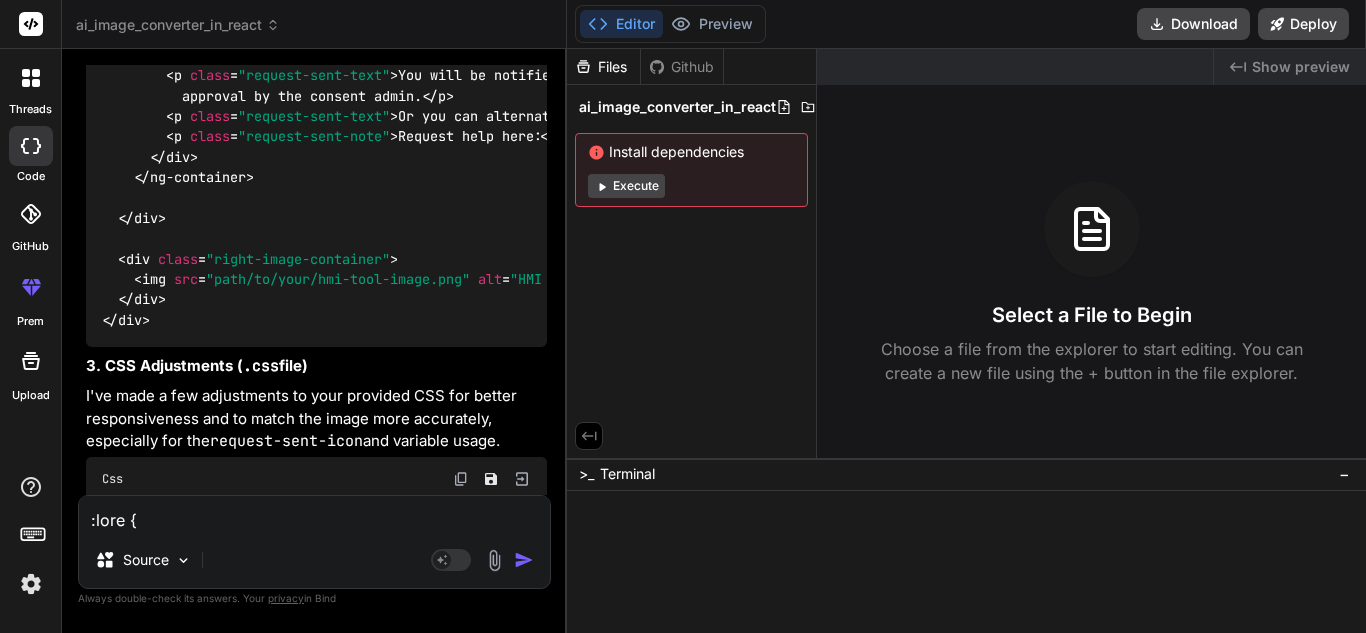 scroll, scrollTop: 11422, scrollLeft: 0, axis: vertical 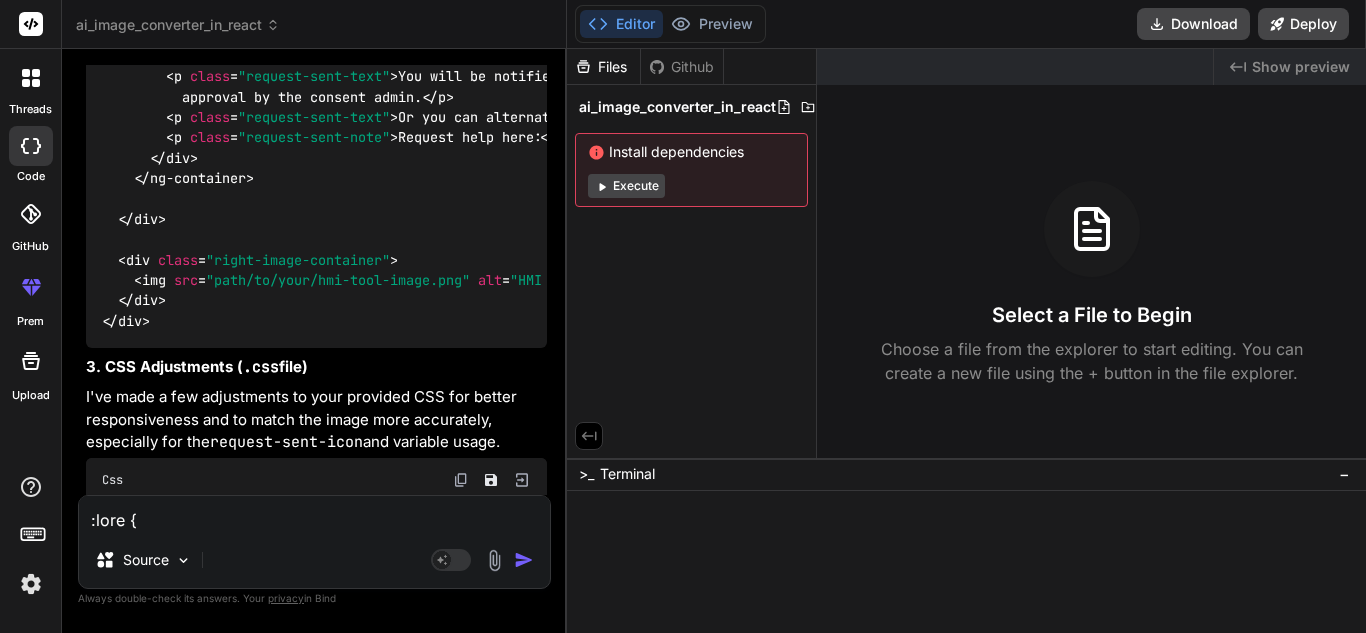 click on "<!-- user-role-page.component.html (or your component's name) -->
< div   class = "user-role-page-container" >
< div   class = "left-content-wrapper" >
< h1   class = "header-title" > AI Image Converter </ h1 >
< div   class = "main-text-block" >
< h2   class = "main-section-title" > Turn HMI Screenshots into Ready-To-Use Projects — Instantly! </ h2 >
< p   class = "description-text" >
Stop wasting hours recreating HMI screens from scratch!
Just upload screenshots, and our AI does the rest — detecting buttons,
sliders, indicators, and generating a fully structured project file you can use
right away. It's fast, accurate, and built for automation engineers who value
their time. Try it once — you'll never go back to manual design!
</ p >
</ div >
<!-- Conditional rendering for the form -->
< ng-container  * ngIf = "showForm" >
< div   class = "card" >
< h3   class = "card-title" > < i" at bounding box center (994, -393) 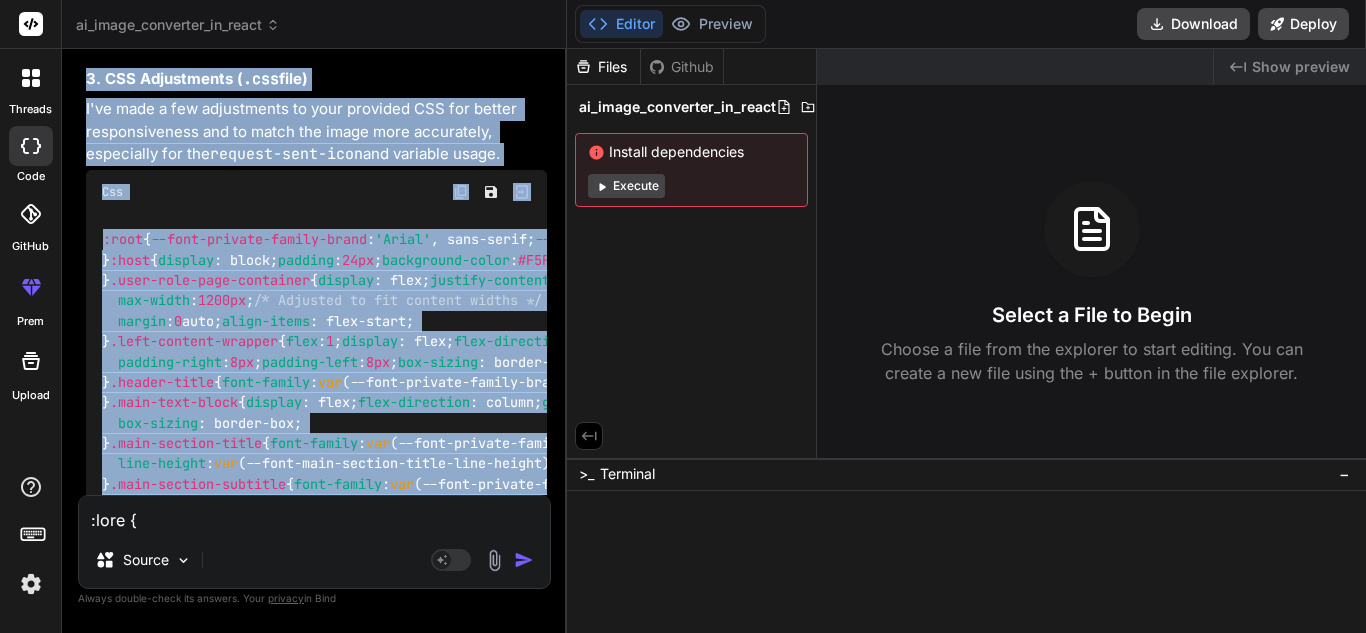 scroll, scrollTop: 11724, scrollLeft: 0, axis: vertical 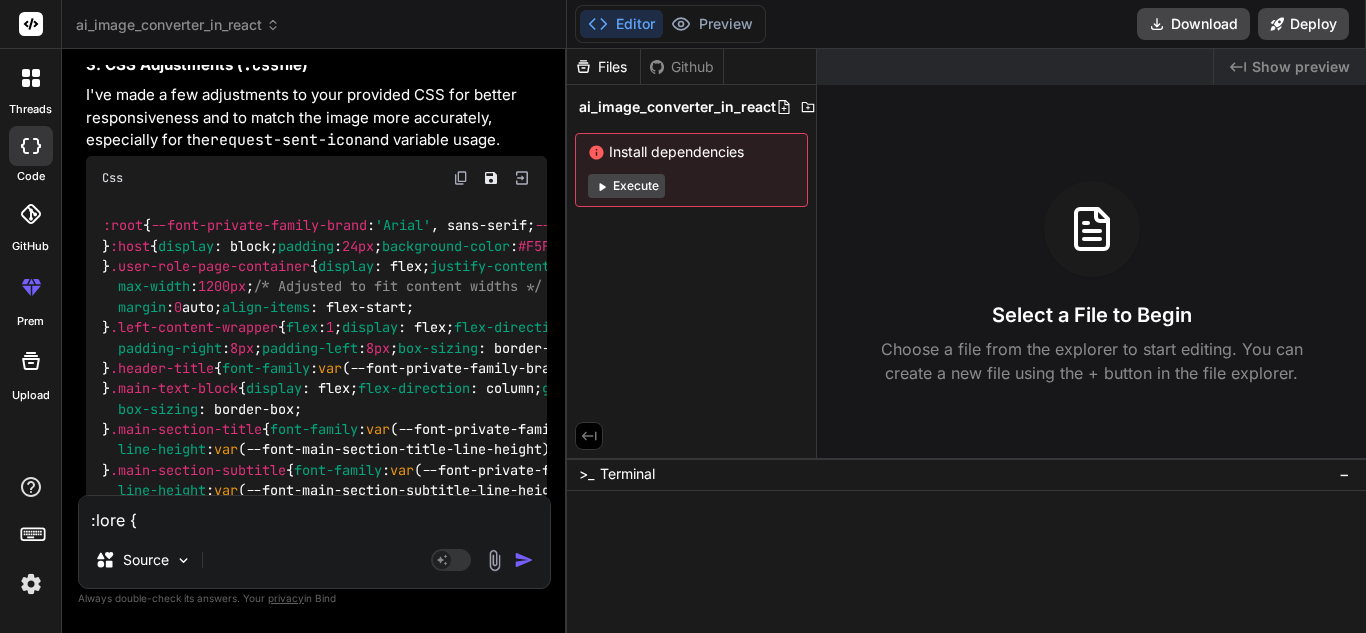 drag, startPoint x: 132, startPoint y: 237, endPoint x: 259, endPoint y: 366, distance: 181.02486 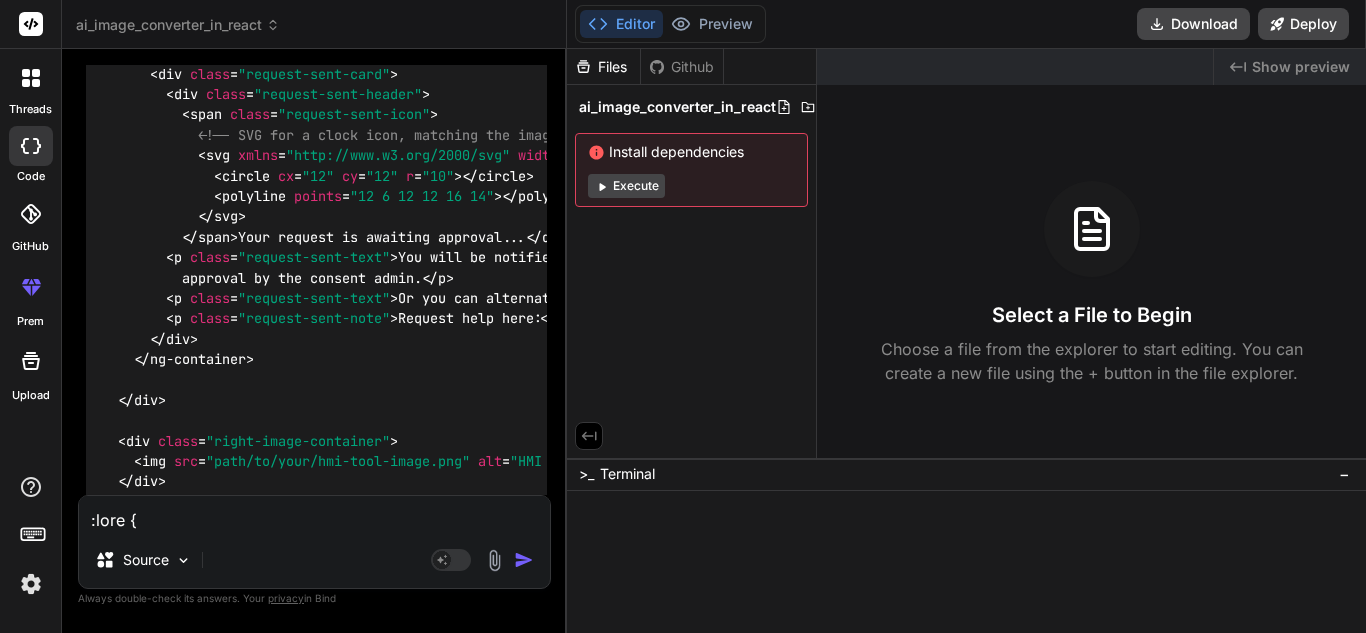 scroll, scrollTop: 11242, scrollLeft: 0, axis: vertical 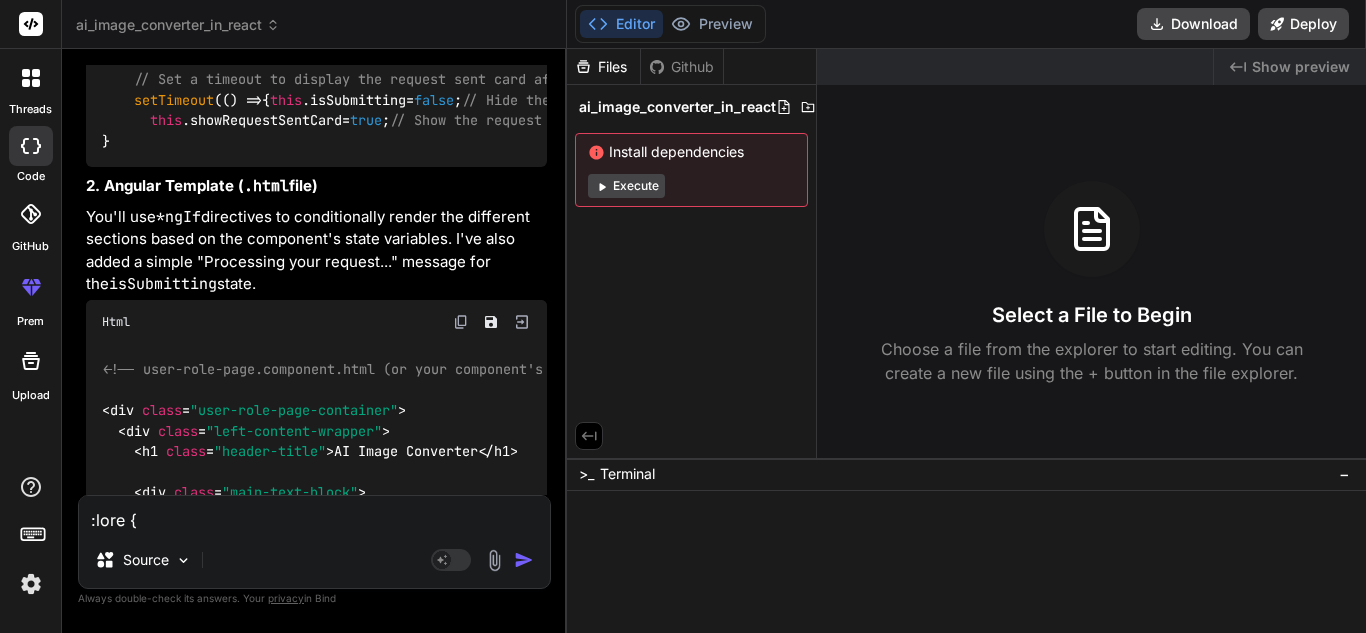 click on "// Set a timeout to display the request sent card after 5 seconds" at bounding box center [394, 80] 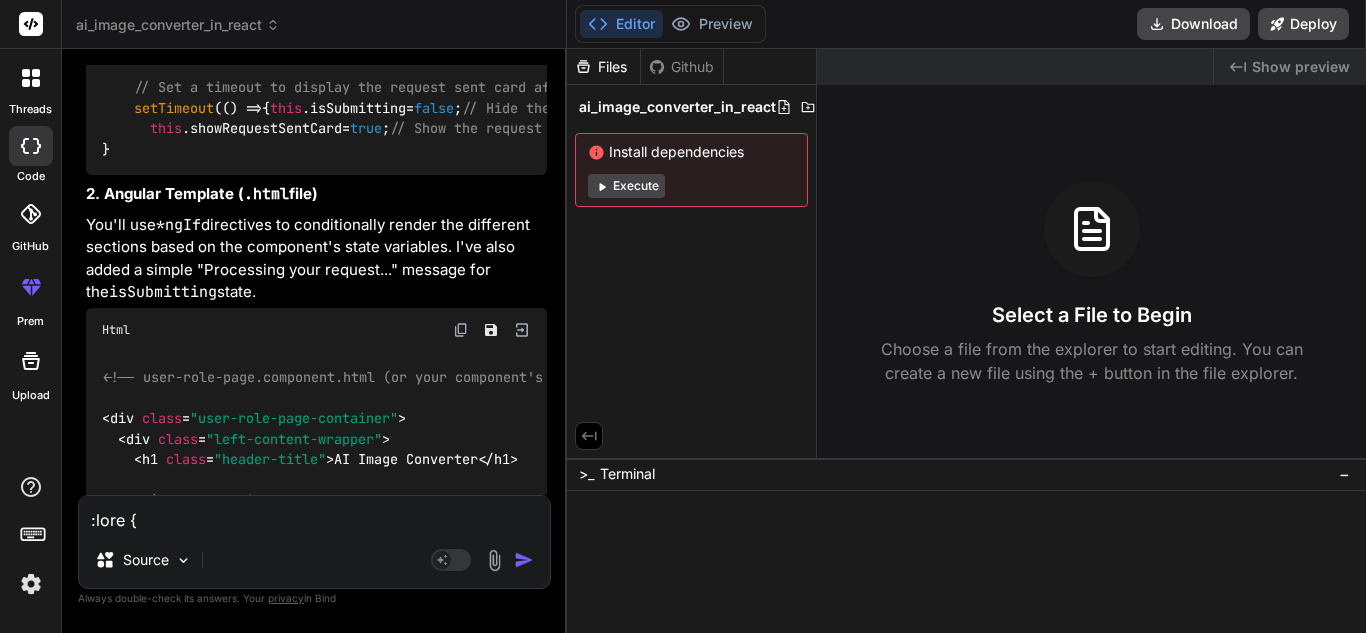 scroll, scrollTop: 9940, scrollLeft: 0, axis: vertical 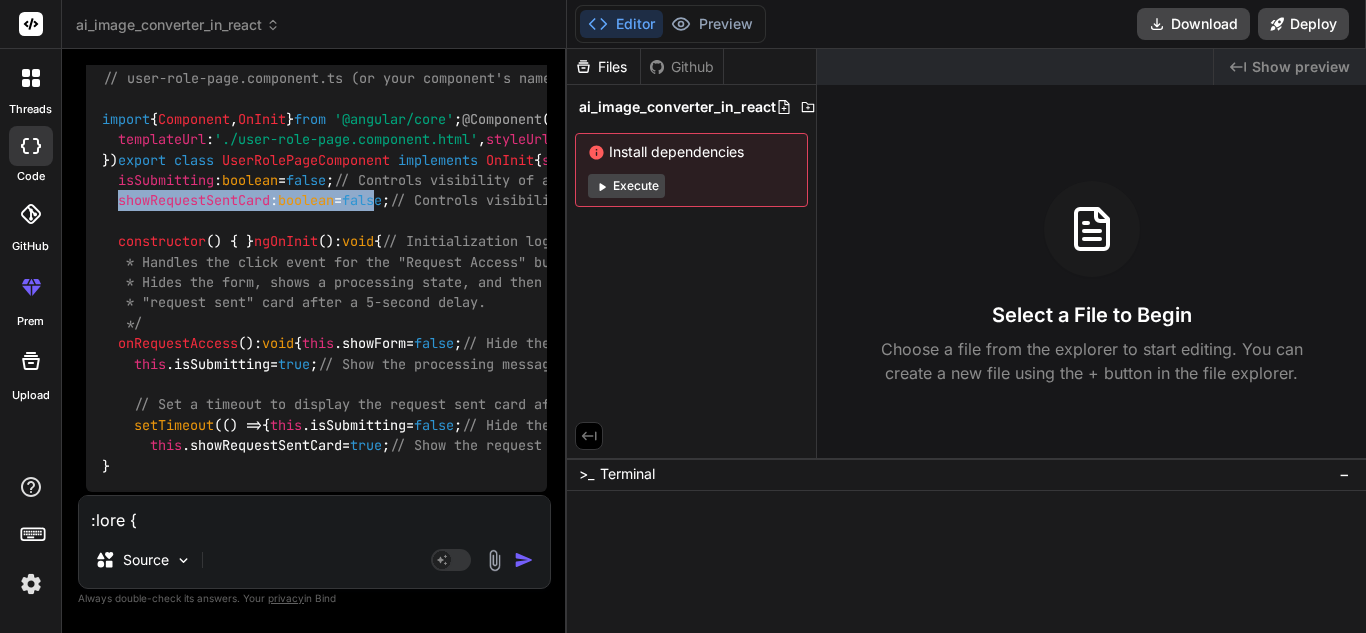 drag, startPoint x: 119, startPoint y: 275, endPoint x: 400, endPoint y: 274, distance: 281.00177 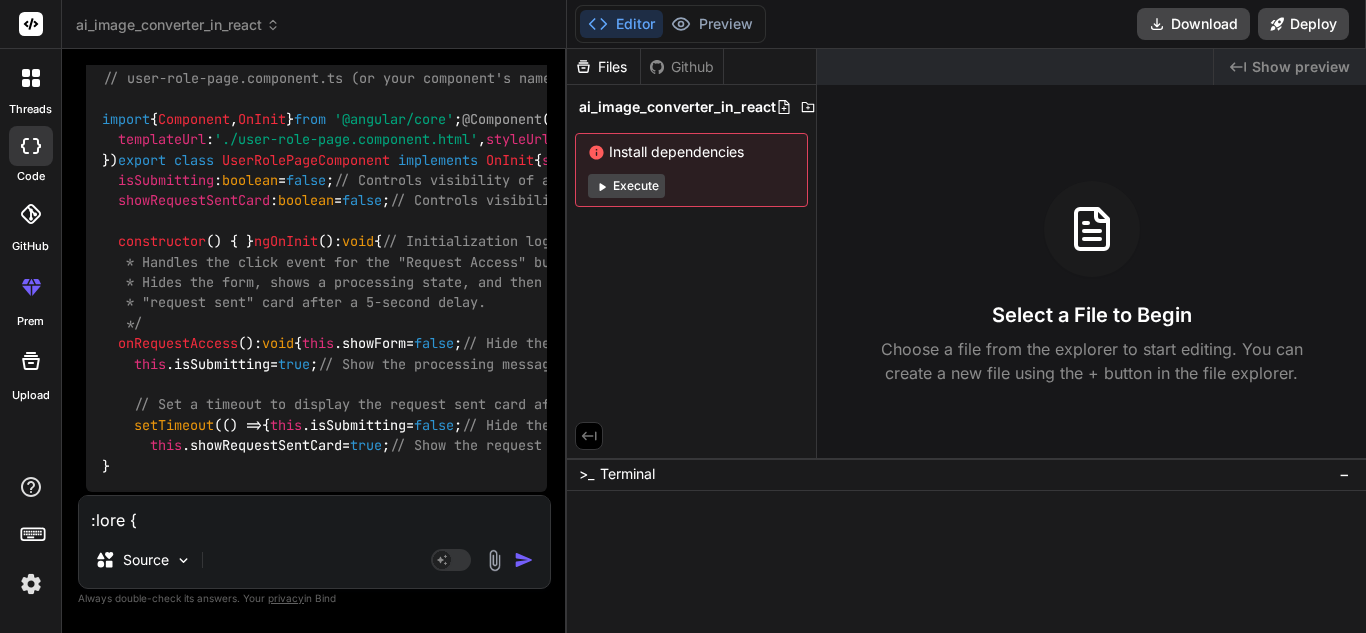 click on "showForm" at bounding box center [574, 160] 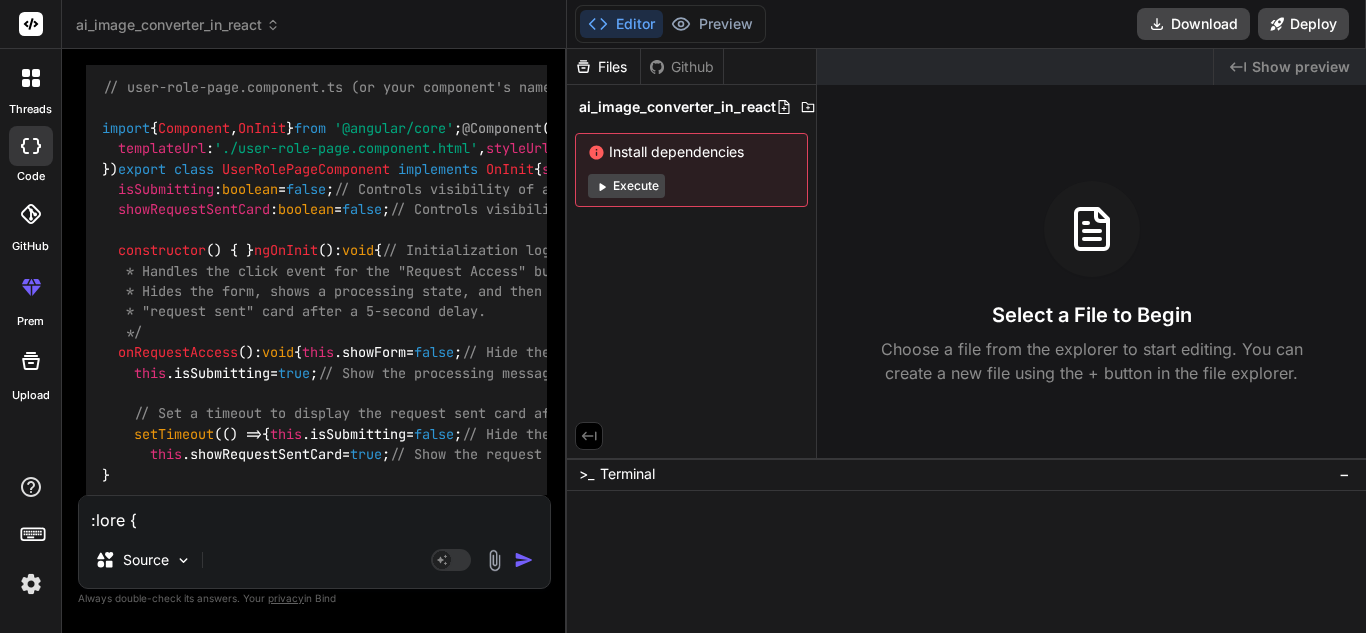 scroll, scrollTop: 9597, scrollLeft: 0, axis: vertical 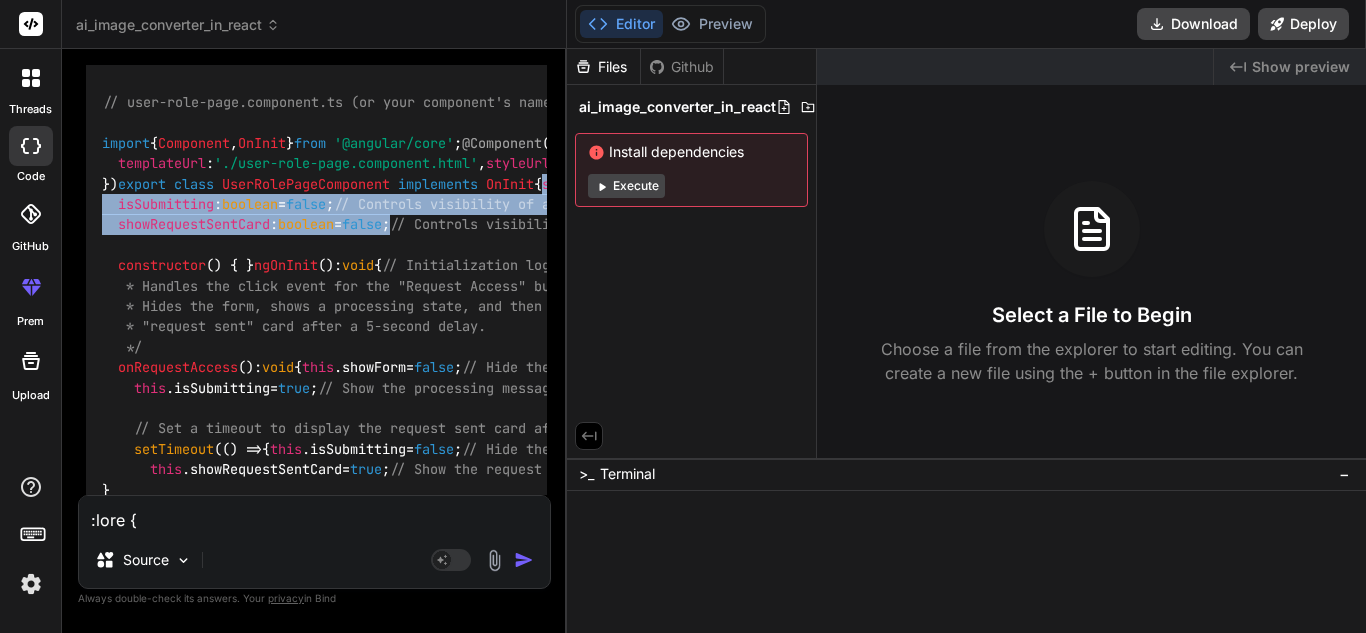 drag, startPoint x: 115, startPoint y: 249, endPoint x: 417, endPoint y: 298, distance: 305.94934 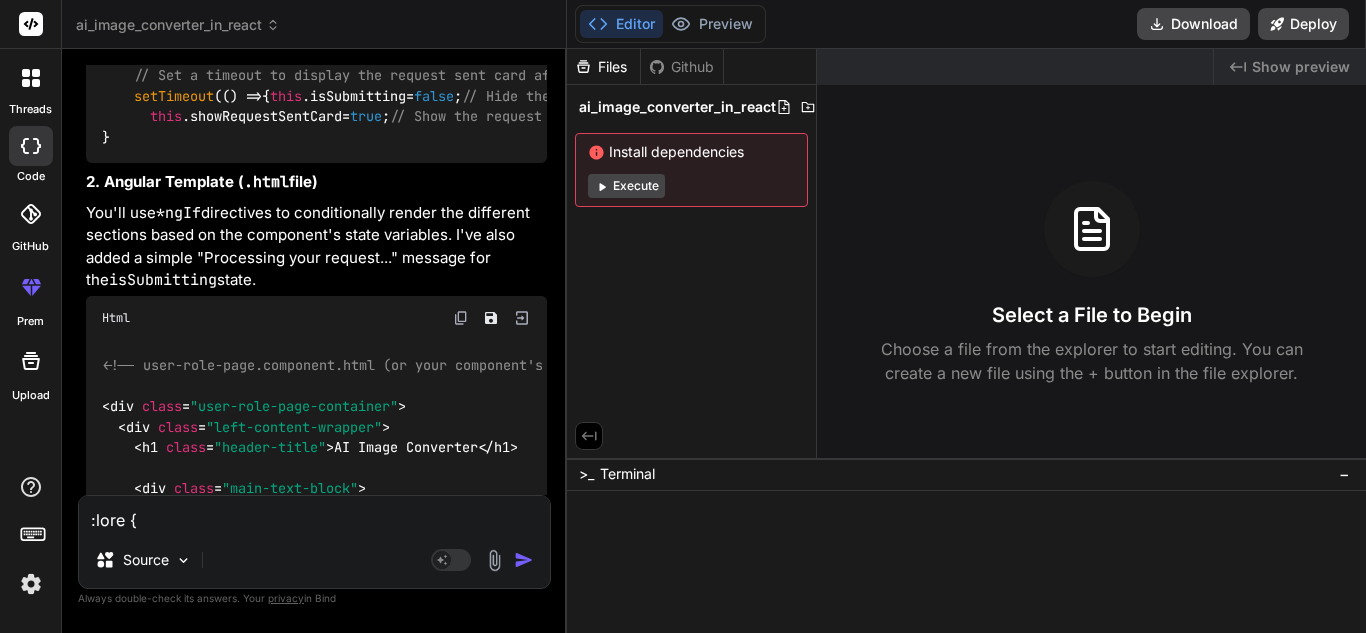 scroll, scrollTop: 9950, scrollLeft: 0, axis: vertical 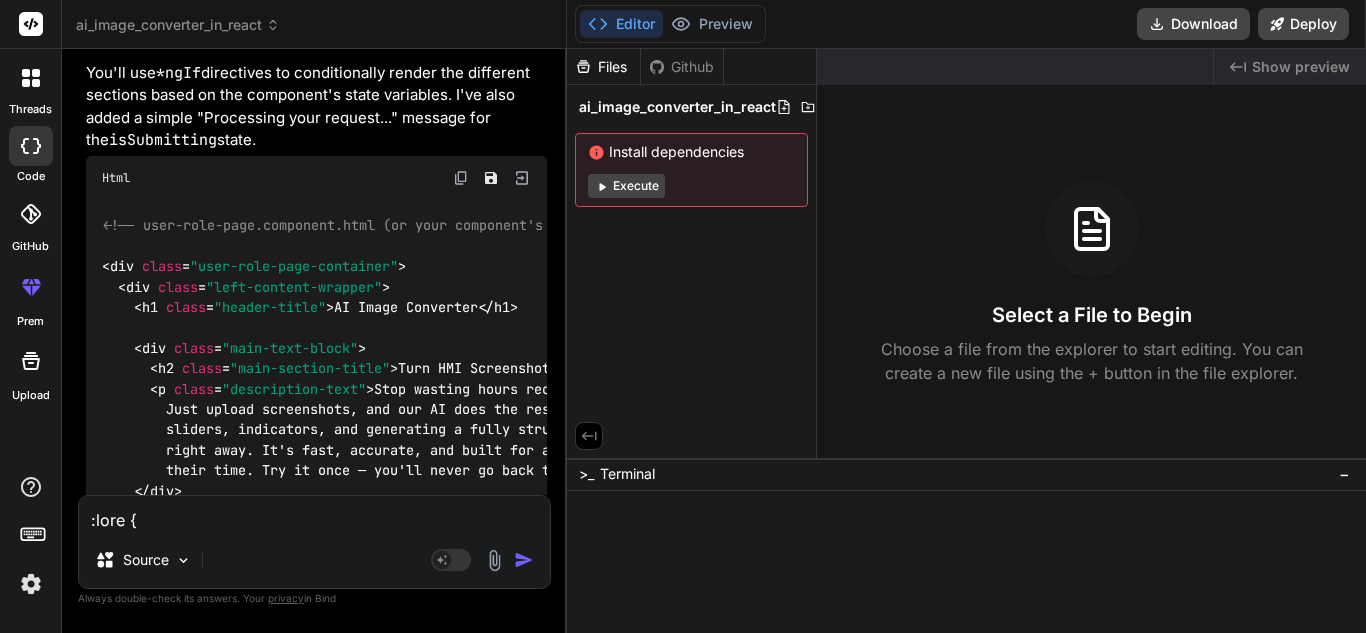 drag, startPoint x: 132, startPoint y: 96, endPoint x: 275, endPoint y: 256, distance: 214.5903 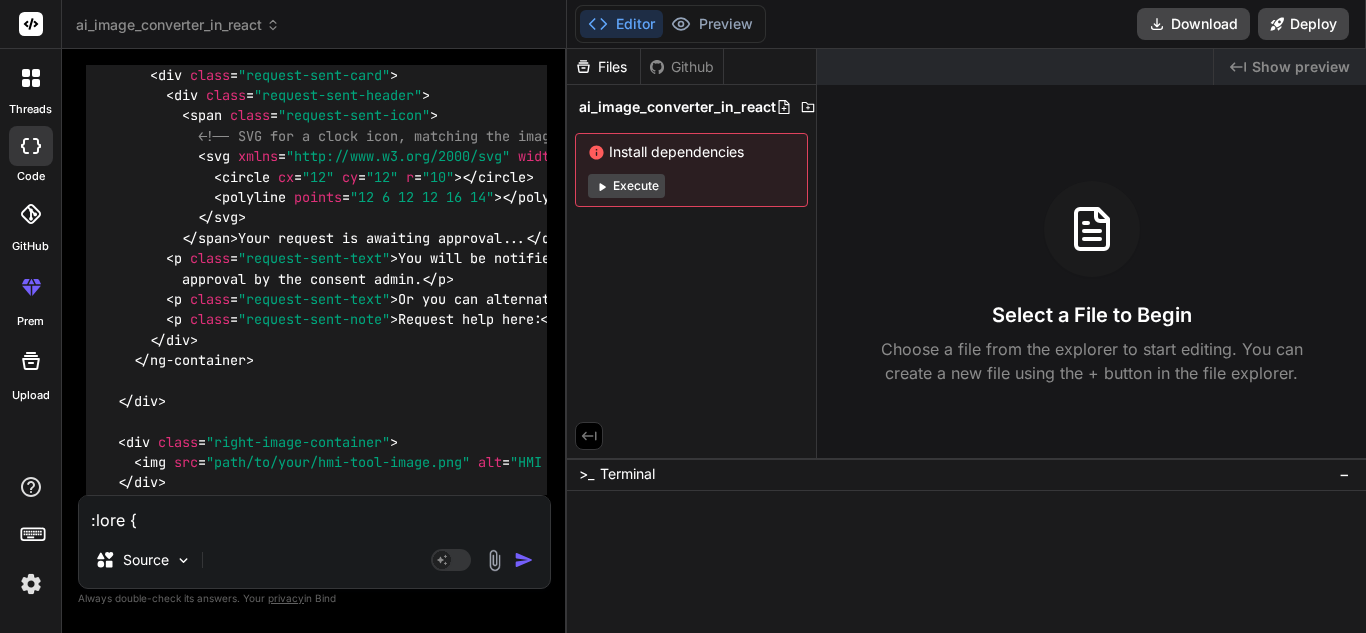 scroll, scrollTop: 11244, scrollLeft: 0, axis: vertical 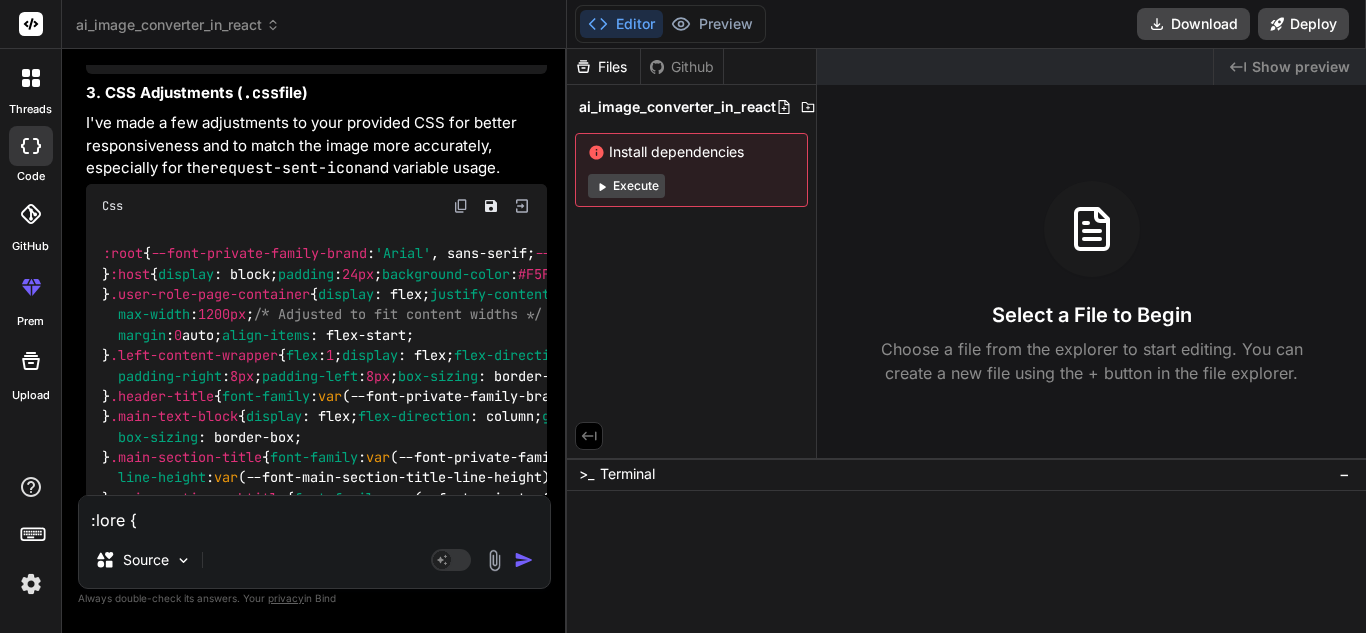 drag, startPoint x: 130, startPoint y: 118, endPoint x: 277, endPoint y: 393, distance: 311.82367 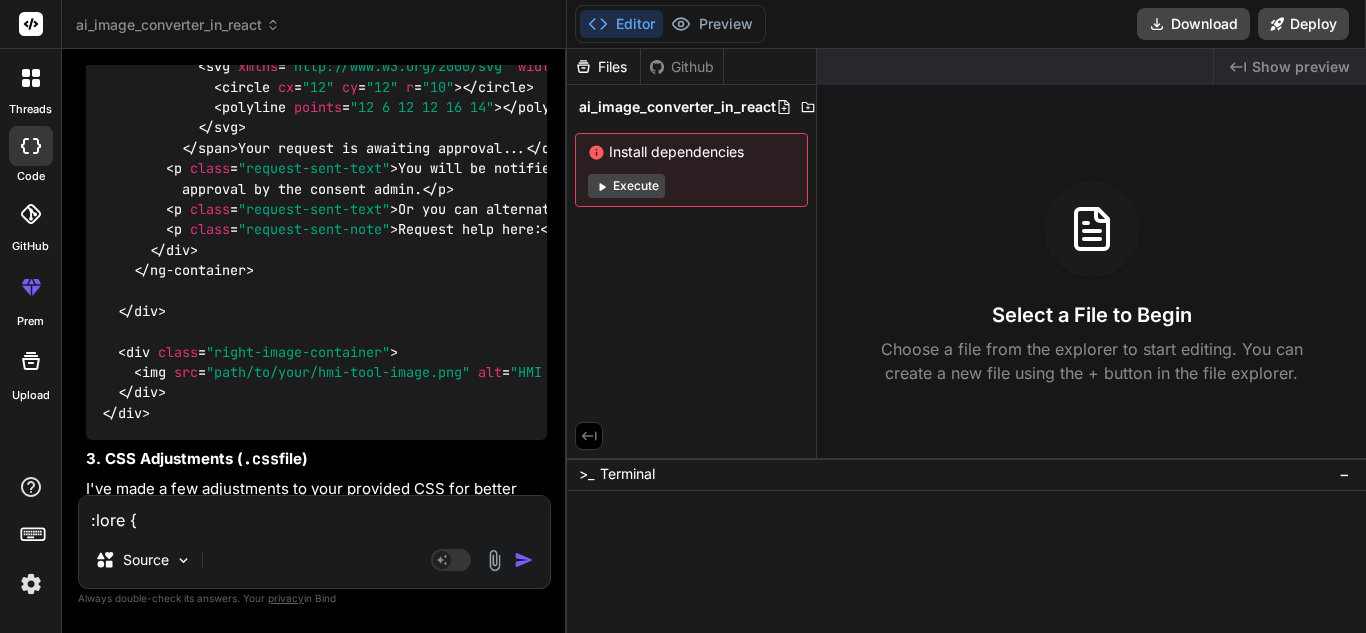 scroll, scrollTop: 11329, scrollLeft: 0, axis: vertical 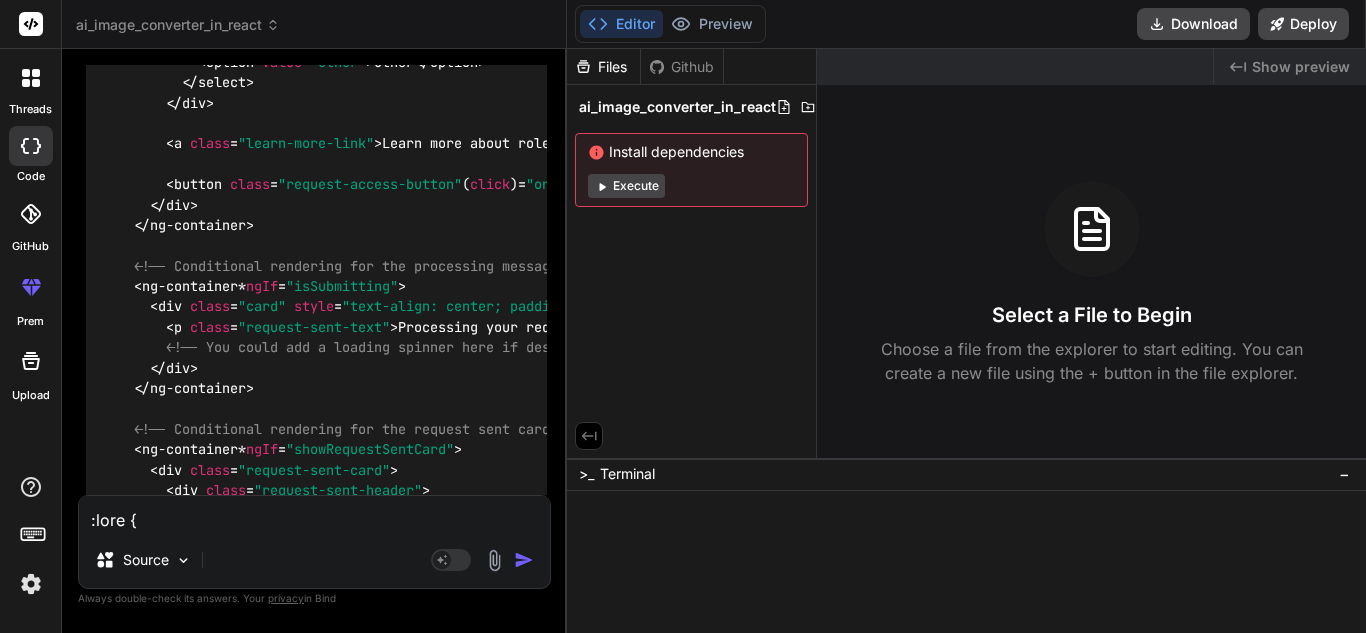 click on ""card-subtitle"" at bounding box center (298, -101) 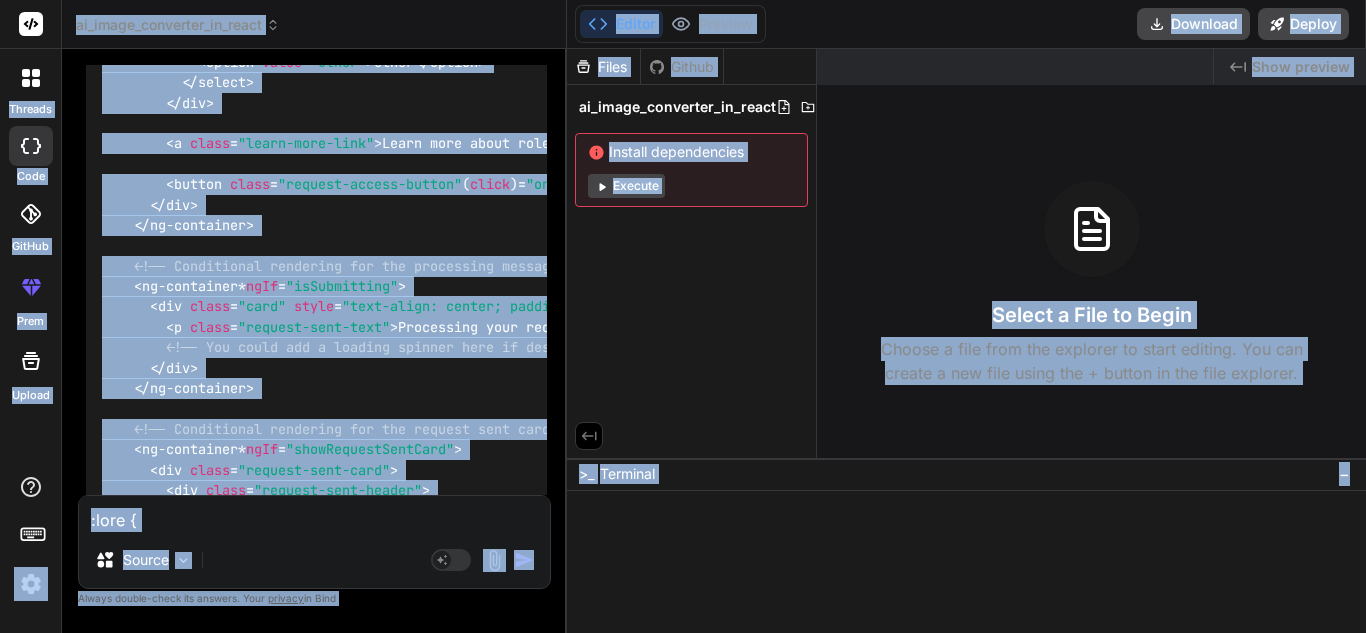 click on ""card-subtitle"" at bounding box center (298, -101) 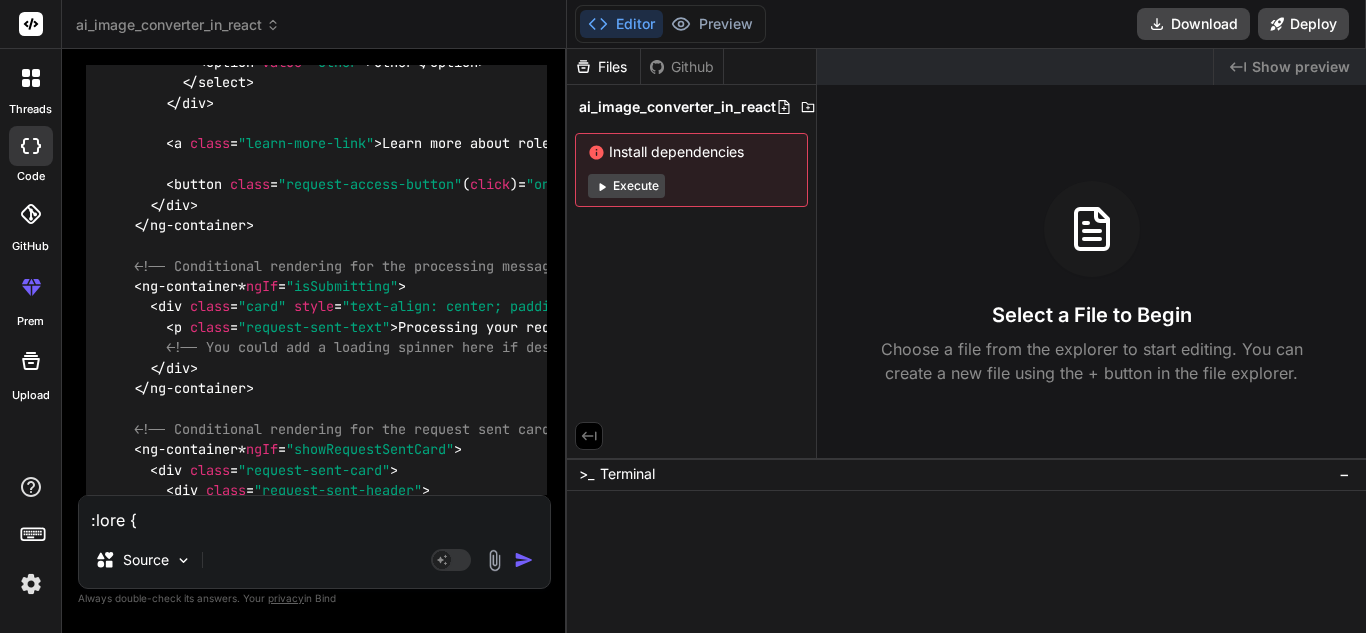 click on ""card-subtitle"" at bounding box center (298, -101) 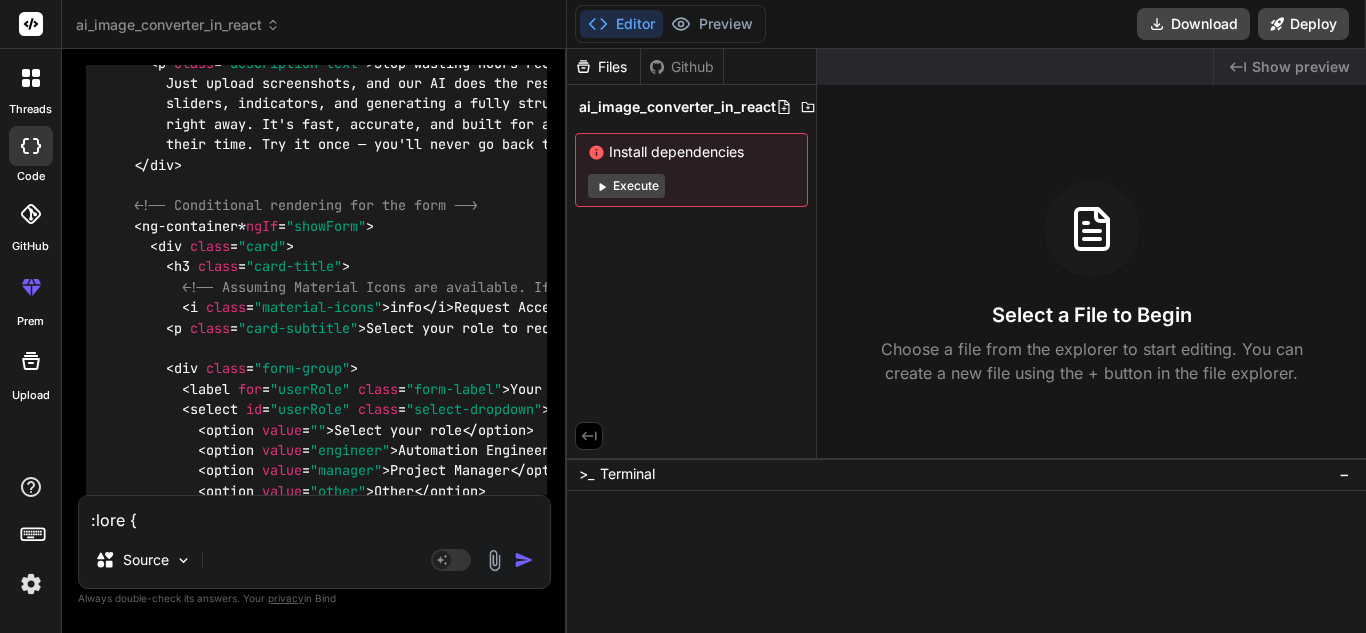 scroll, scrollTop: 10415, scrollLeft: 0, axis: vertical 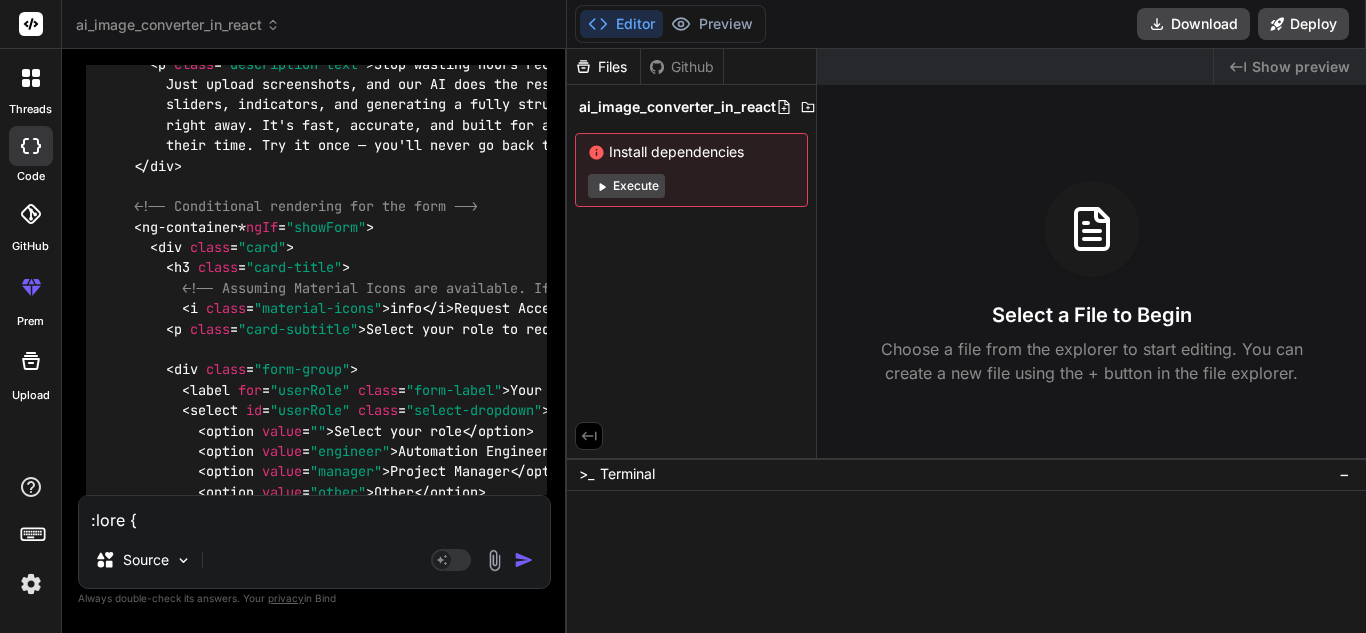 click at bounding box center [461, -147] 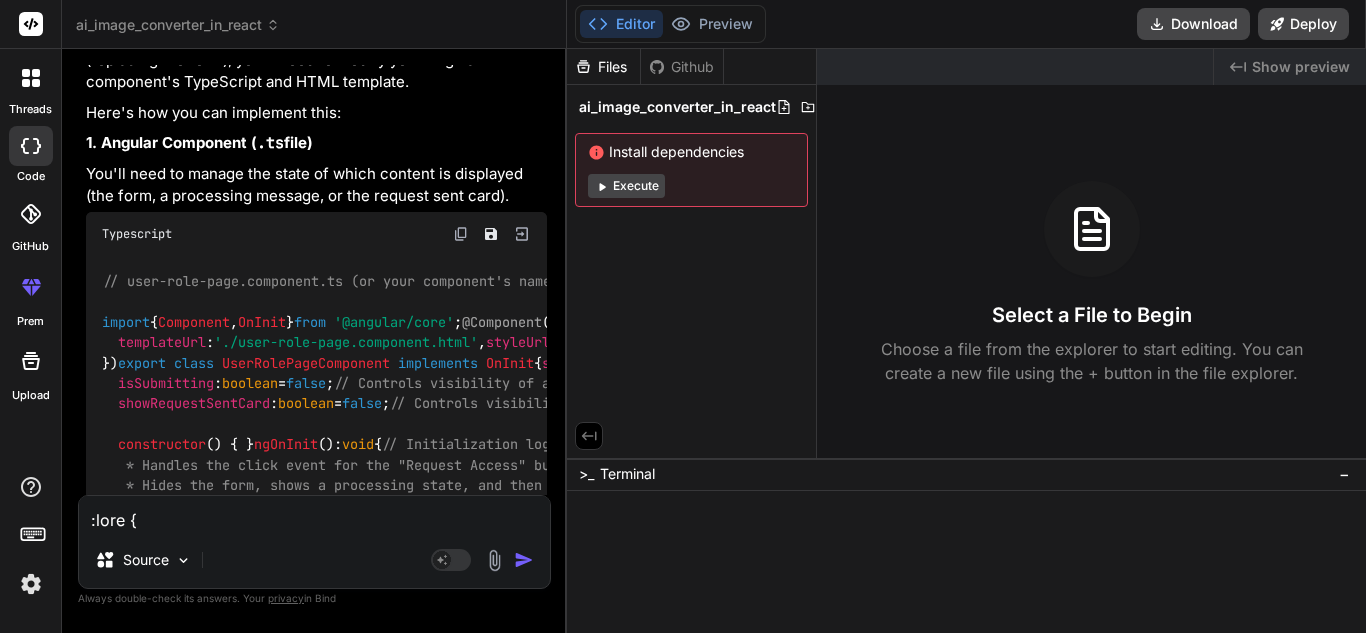 scroll, scrollTop: 9417, scrollLeft: 0, axis: vertical 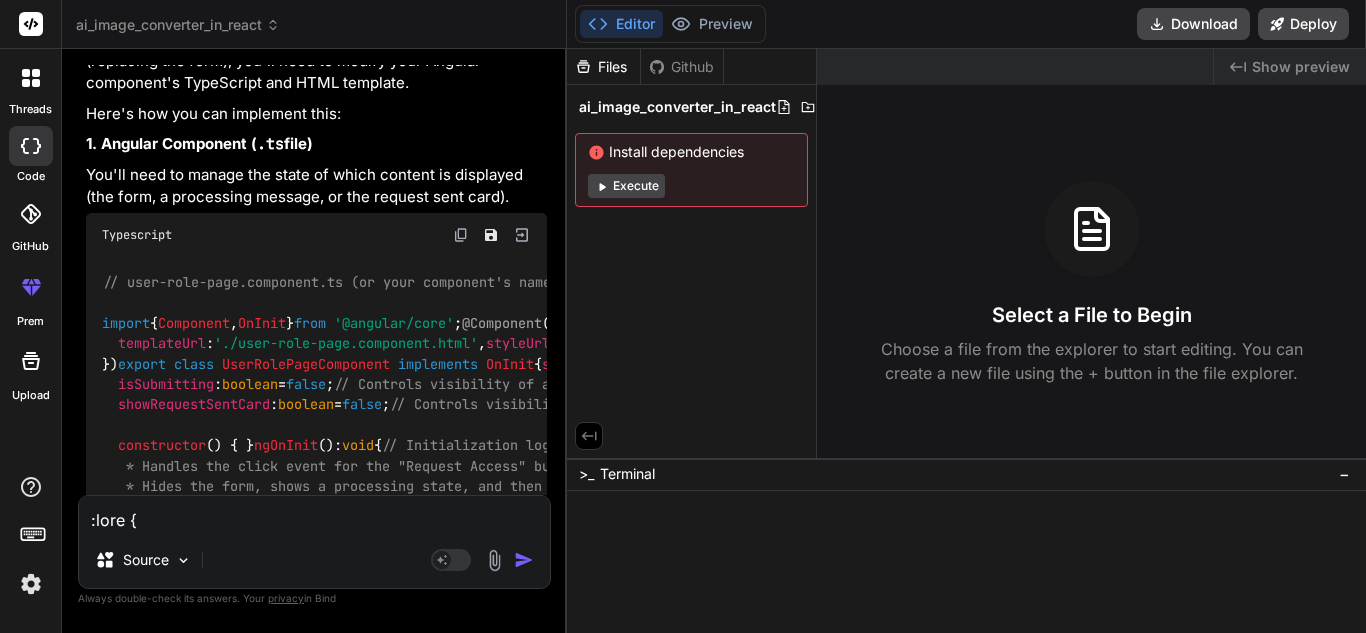 click at bounding box center (461, 235) 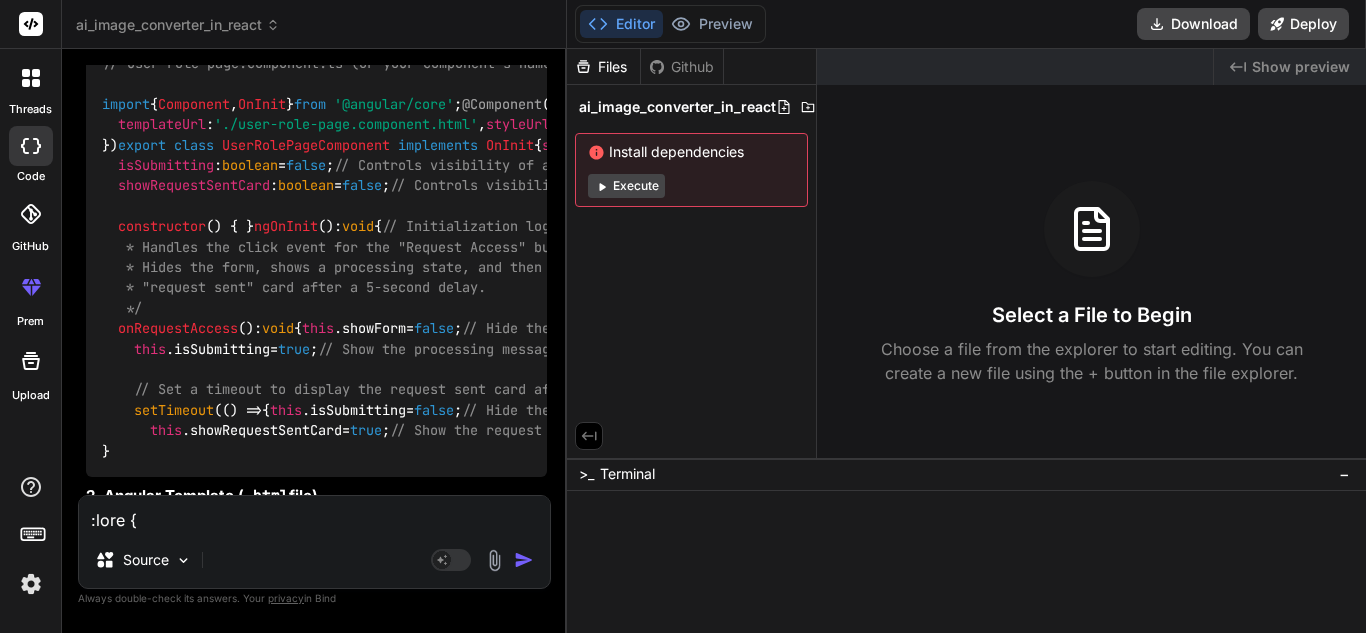 scroll, scrollTop: 9640, scrollLeft: 0, axis: vertical 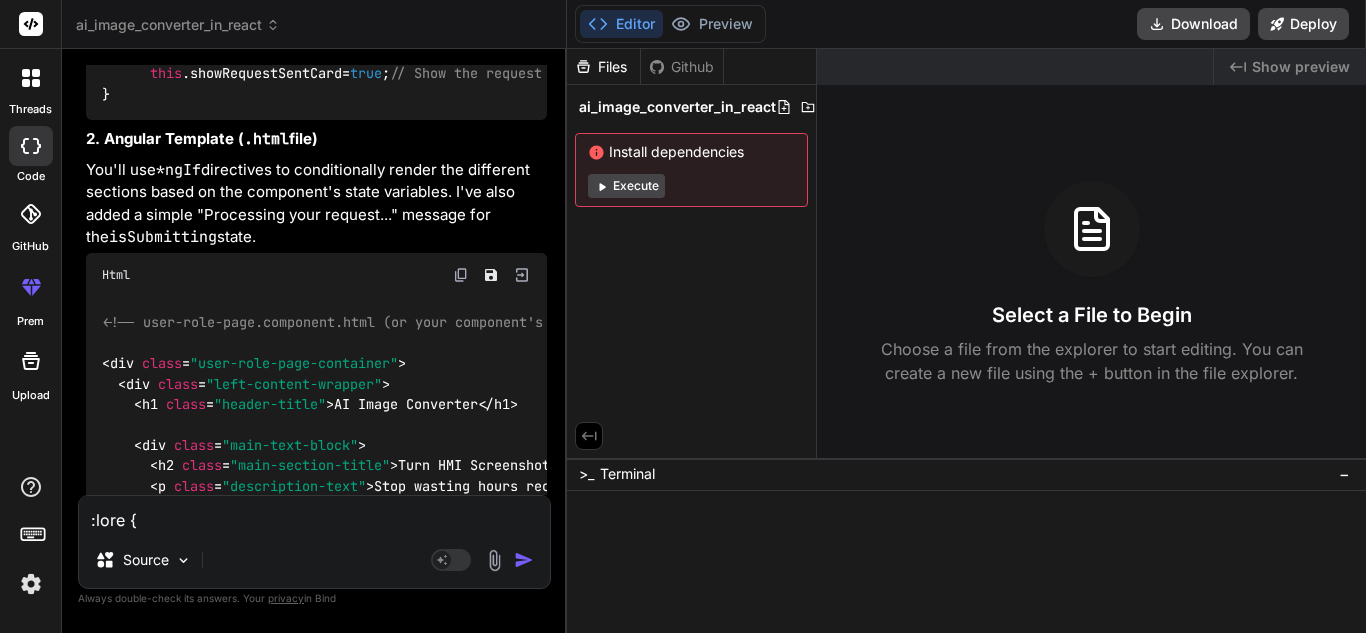drag, startPoint x: 107, startPoint y: 218, endPoint x: 238, endPoint y: 345, distance: 182.45547 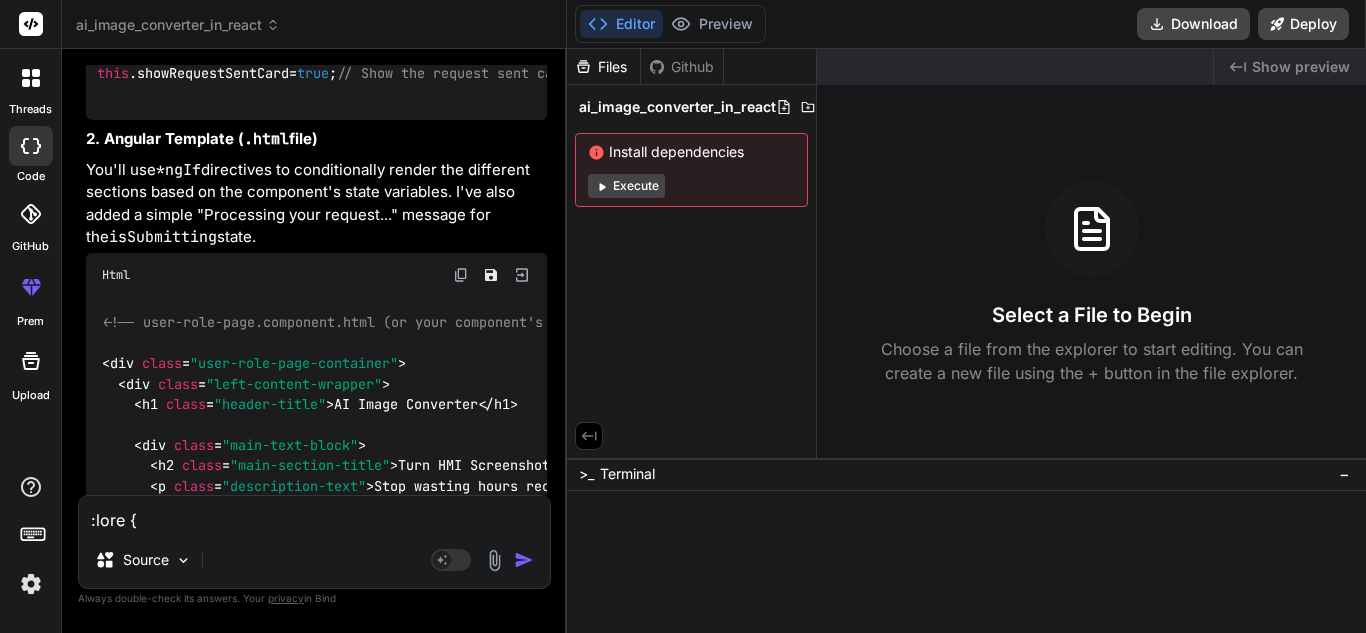 scroll, scrollTop: 0, scrollLeft: 0, axis: both 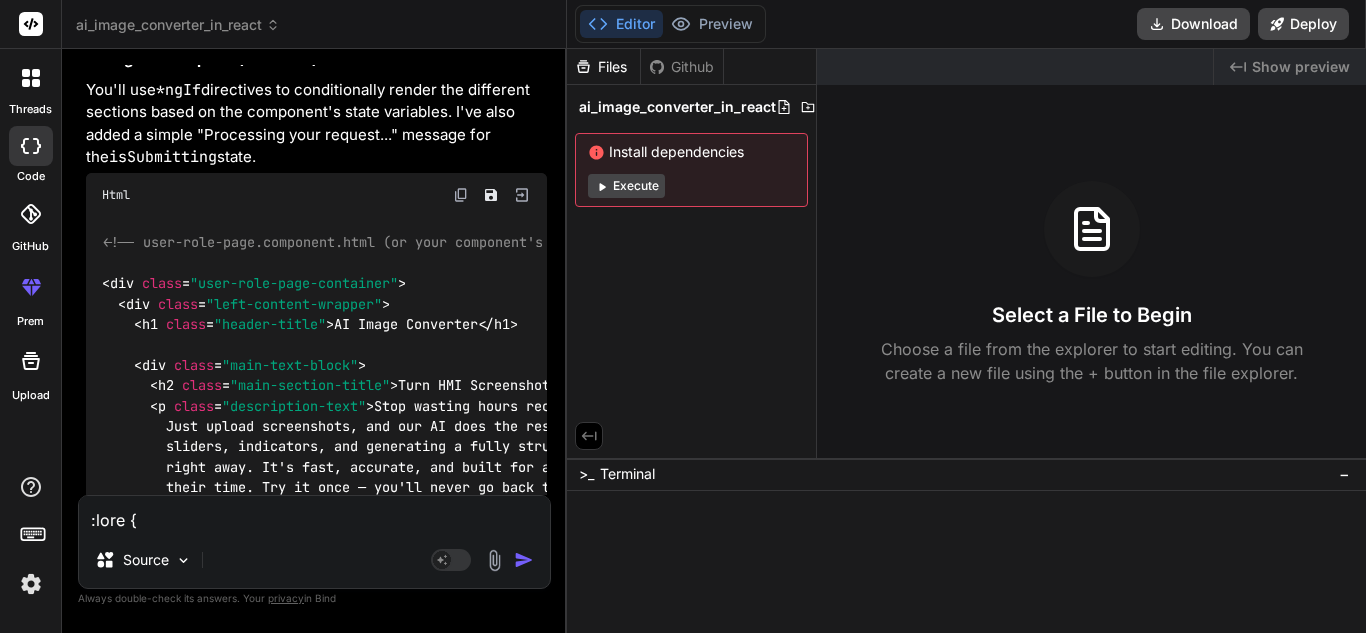 click on "// user-role-page.component.ts (or your component's name)
import  {  Component ,  OnInit  }  from   '@angular/core' ;
@Component ({
selector :  'app-user-role-page' ,  // Make sure this matches your component's selector
templateUrl :  './user-role-page.component.html' ,
styleUrls : [ './user-role-page.component.css' ]
})
export   class   UserRolePageComponent   implements   OnInit  {
showForm :  boolean  =  true ;  // Controls visibility of the initial form card
isSubmitting :  boolean  =  false ;  // Controls visibility of a temporary processing message
showRequestSentCard :  boolean  =  false ;  // Controls visibility of the final request sent card
constructor ( ) { }
ngOnInit ():  void  {
// Initialization logic if needed
}
/**
* Handles the click event for the "Request Access" button.
* Hides the form, shows a processing state, and then displays the
* "request sent" card after a 5-second delay.
*/
onRequestAccess ():  void  {
this .  =" at bounding box center [654, -180] 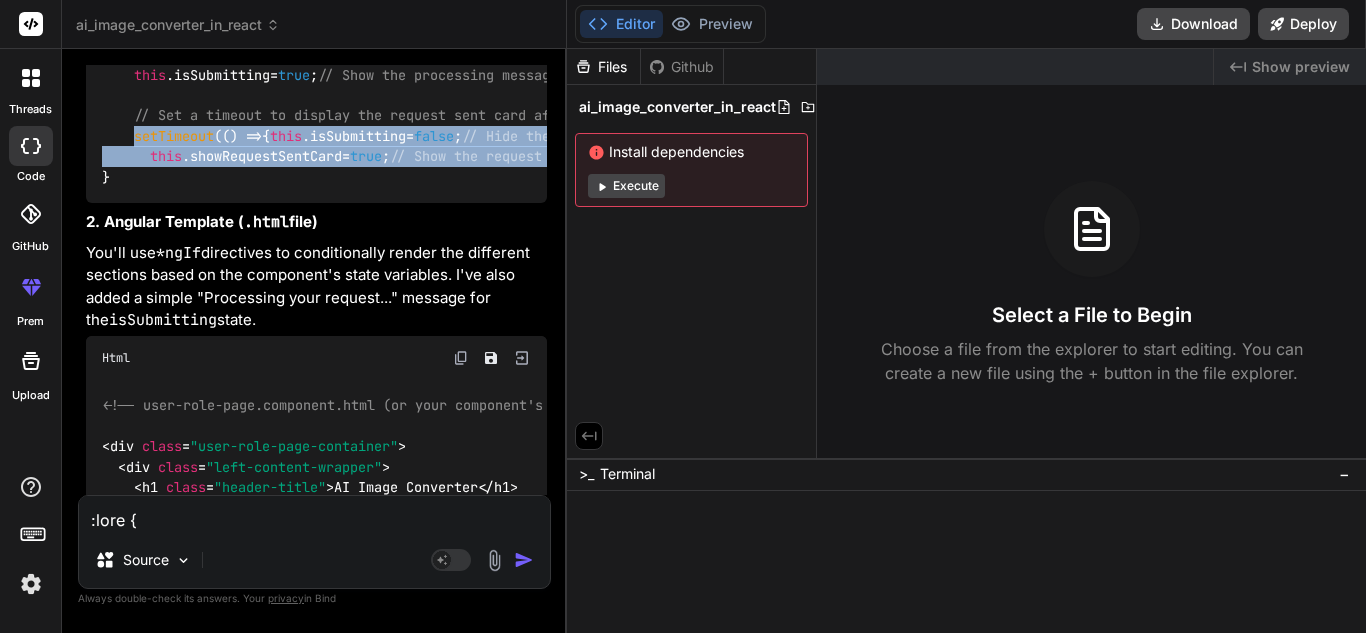scroll, scrollTop: 9911, scrollLeft: 0, axis: vertical 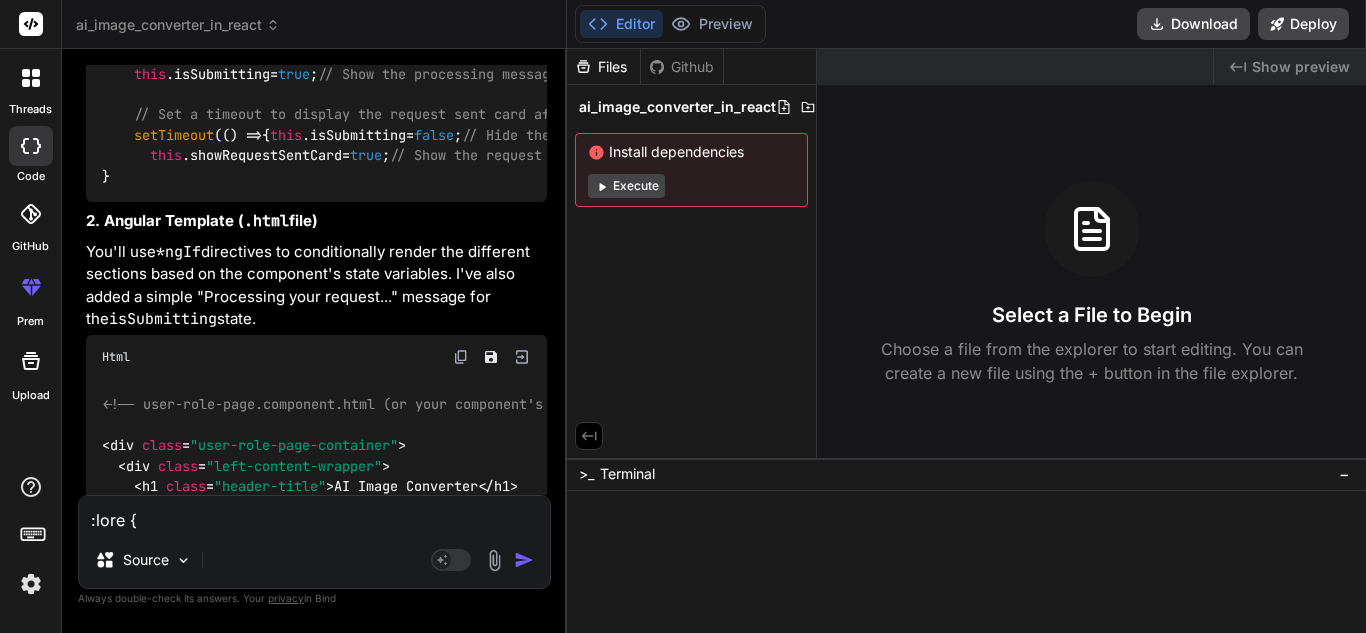 click on "// 5000 milliseconds = 5 seconds" at bounding box center (814, 156) 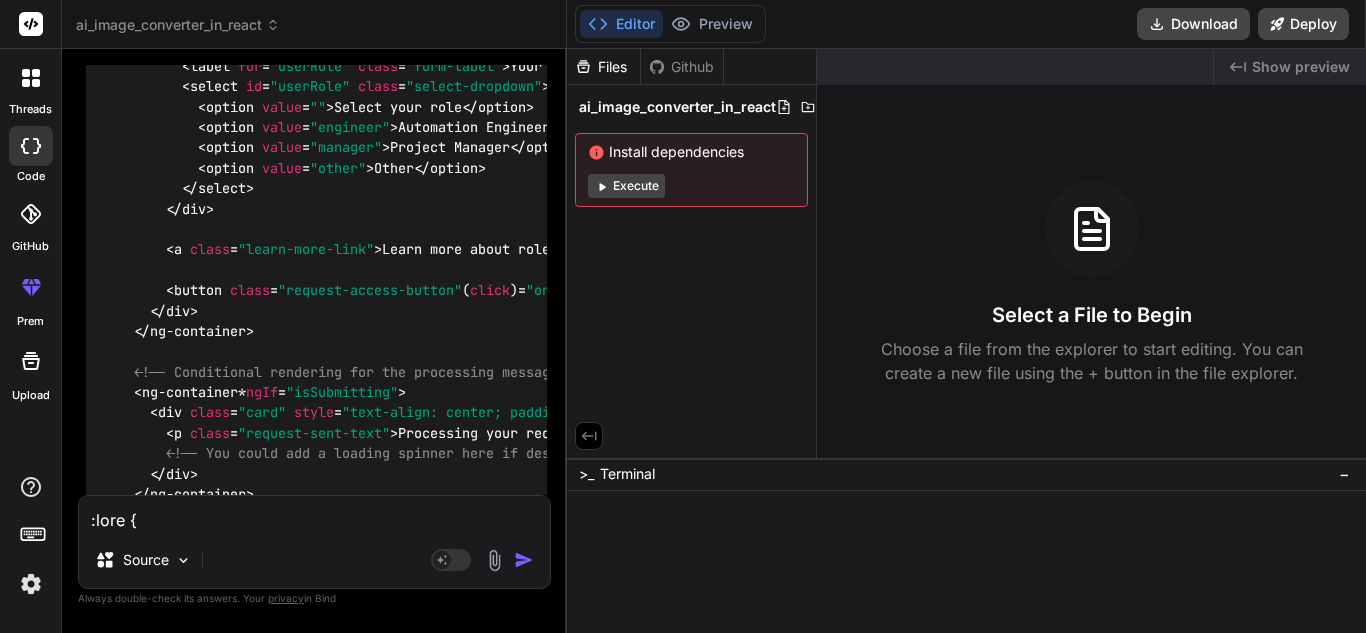 scroll, scrollTop: 10785, scrollLeft: 0, axis: vertical 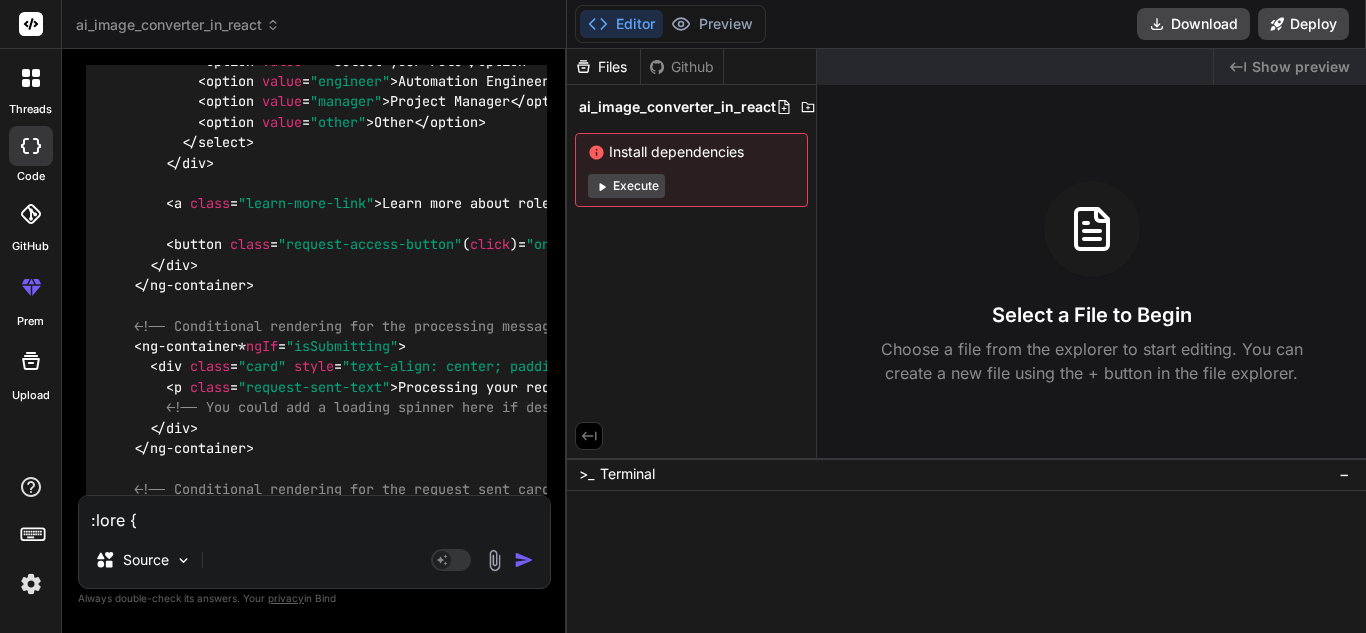 click at bounding box center (494, 560) 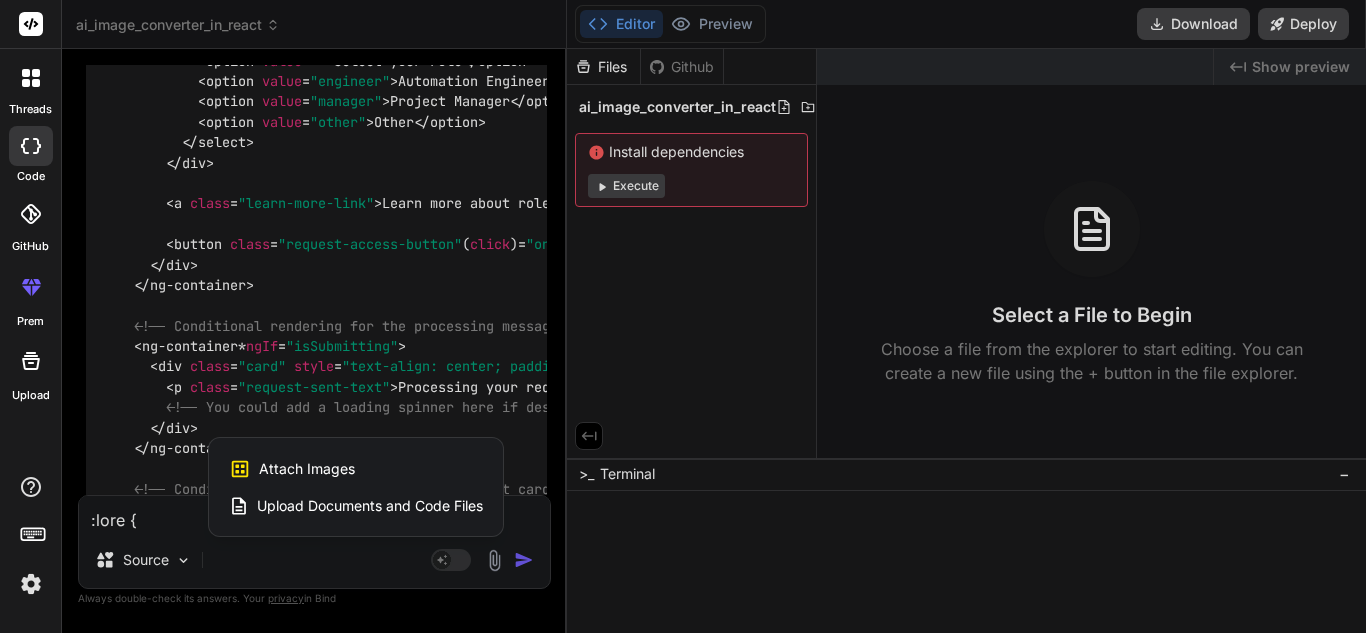 click at bounding box center [683, 316] 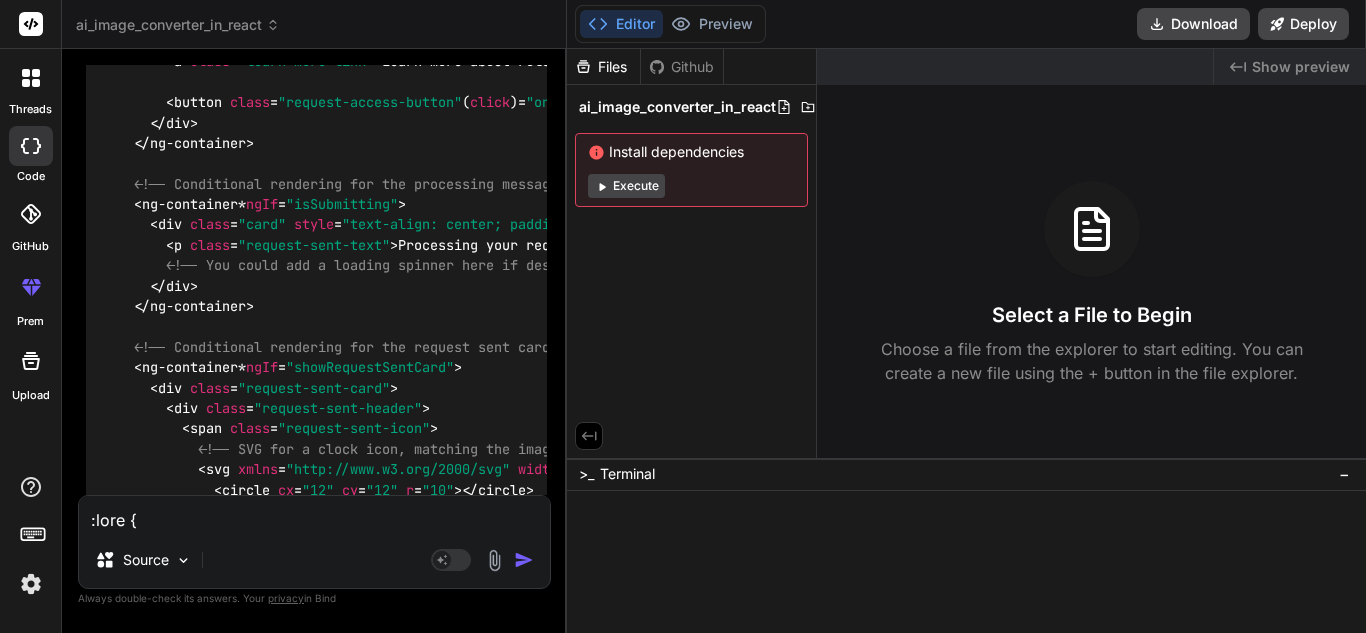 scroll, scrollTop: 10928, scrollLeft: 0, axis: vertical 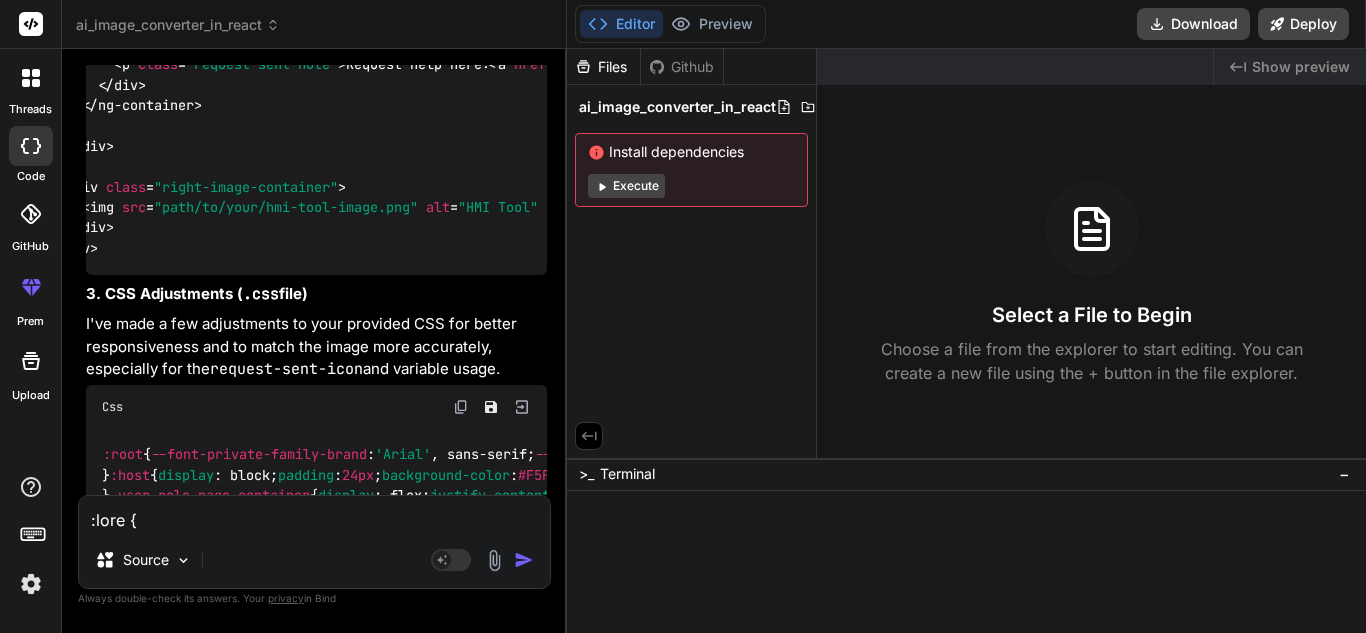 drag, startPoint x: 146, startPoint y: 264, endPoint x: 435, endPoint y: 322, distance: 294.7626 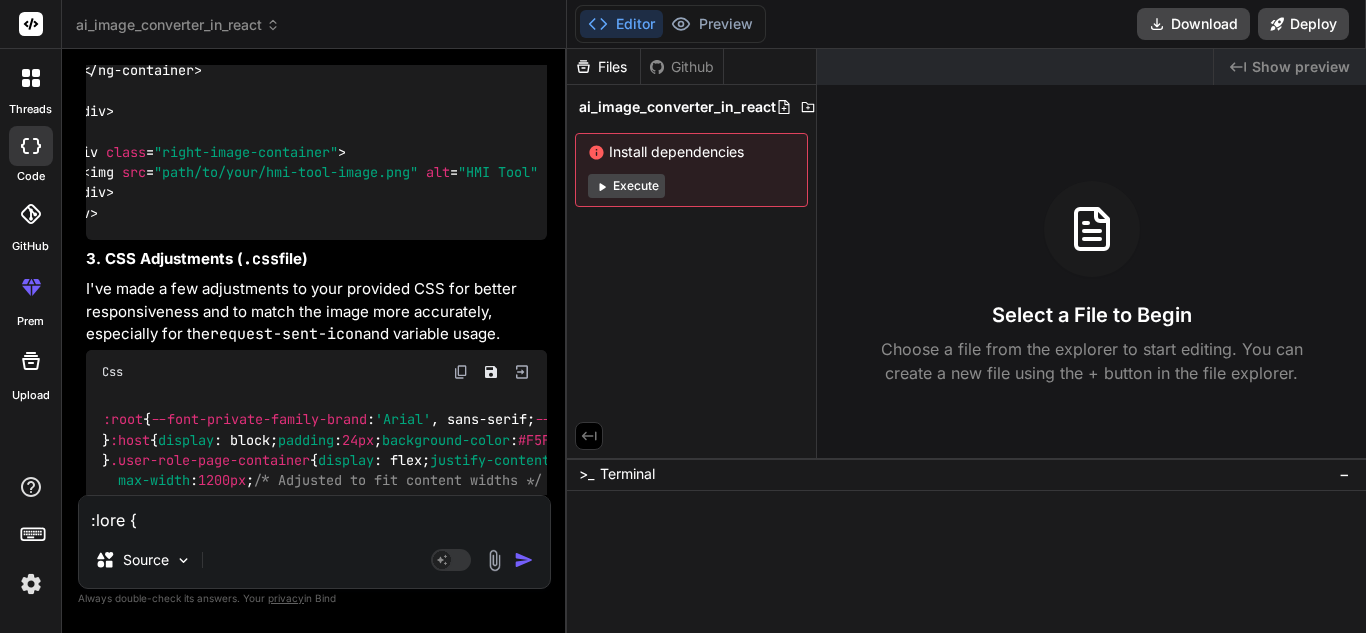 scroll, scrollTop: 11530, scrollLeft: 0, axis: vertical 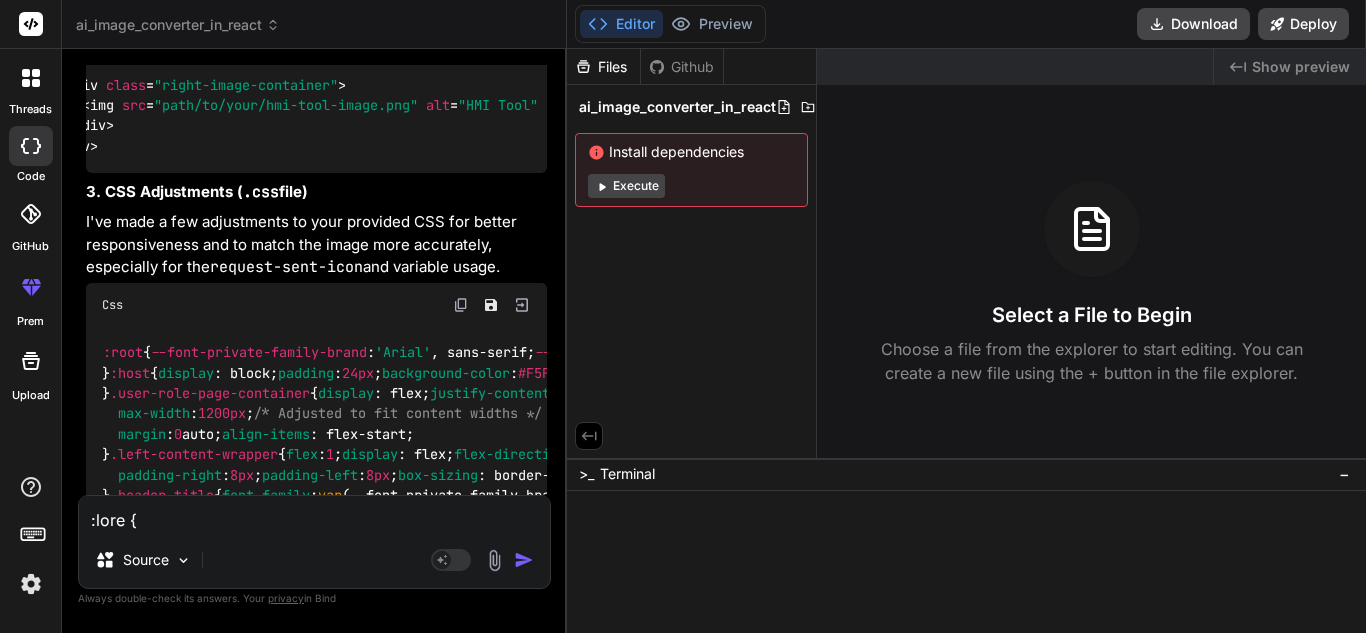 drag, startPoint x: 127, startPoint y: 327, endPoint x: 383, endPoint y: 337, distance: 256.19525 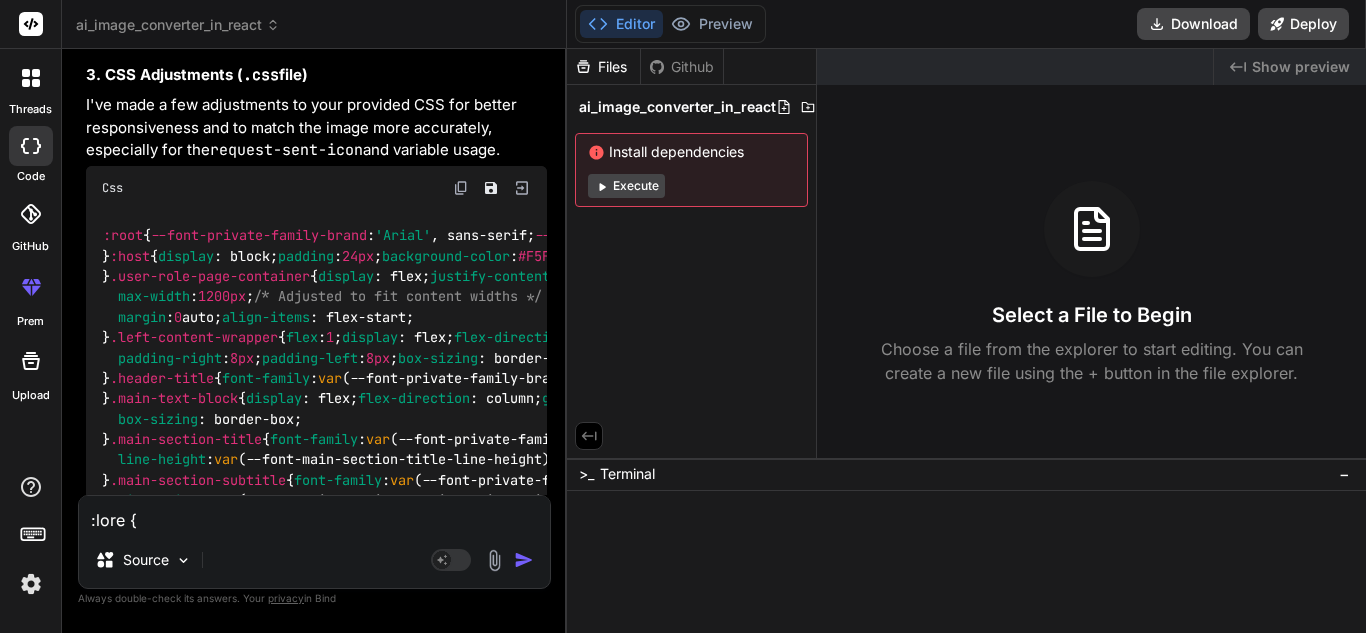 scroll, scrollTop: 11780, scrollLeft: 0, axis: vertical 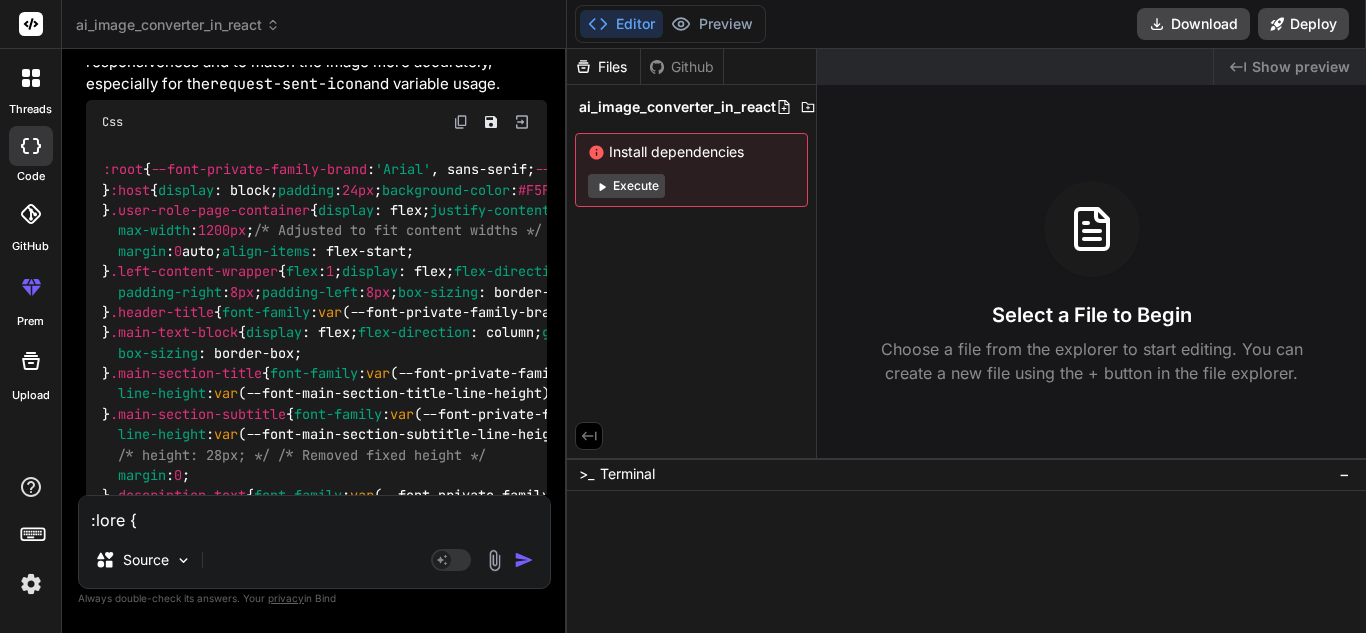 drag, startPoint x: 112, startPoint y: 267, endPoint x: 389, endPoint y: 263, distance: 277.02887 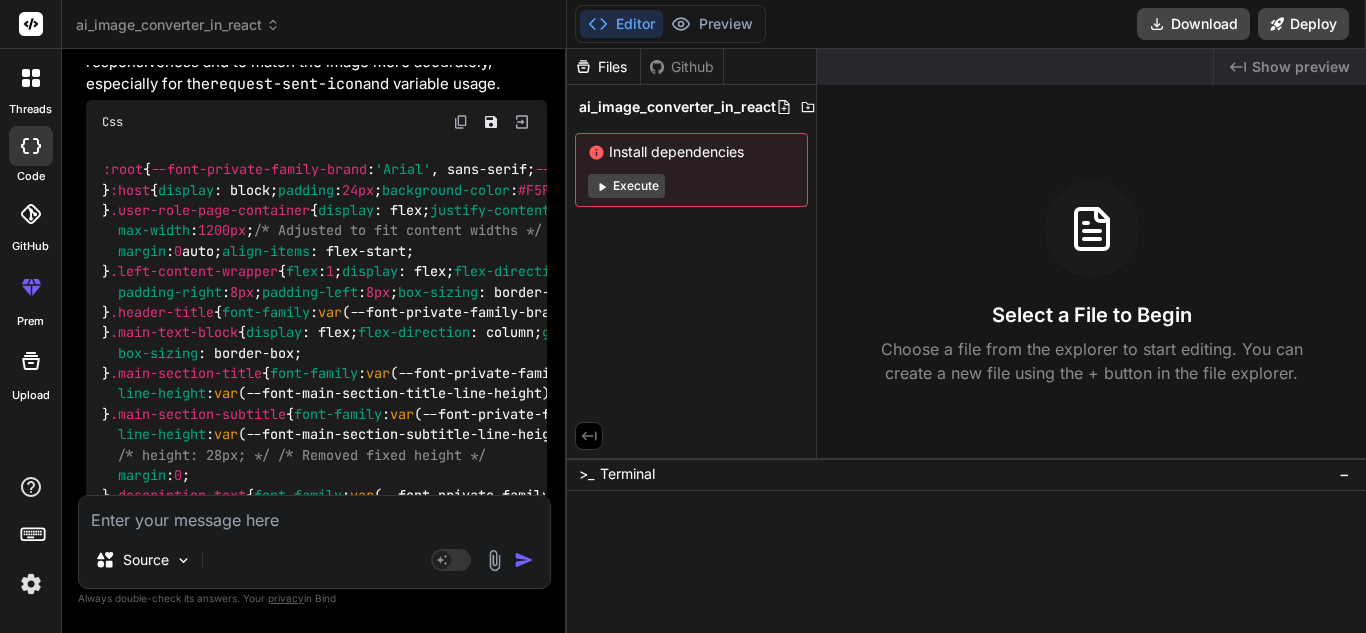 click at bounding box center [314, 514] 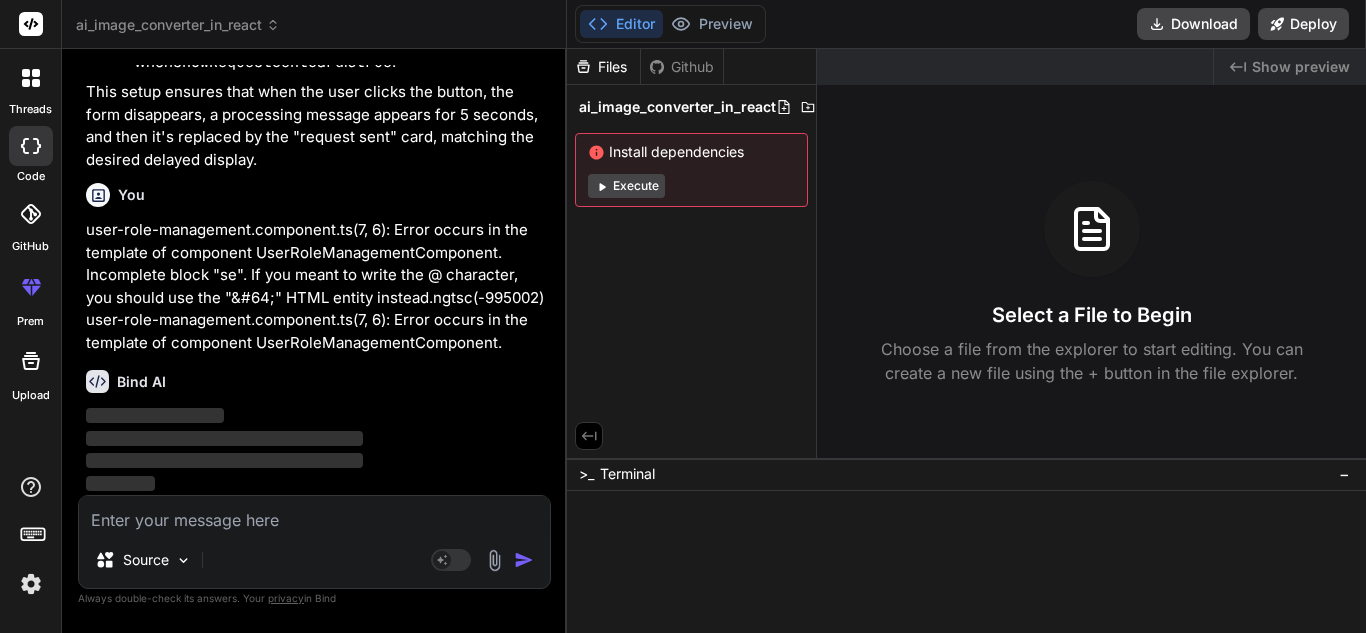 scroll, scrollTop: 18407, scrollLeft: 0, axis: vertical 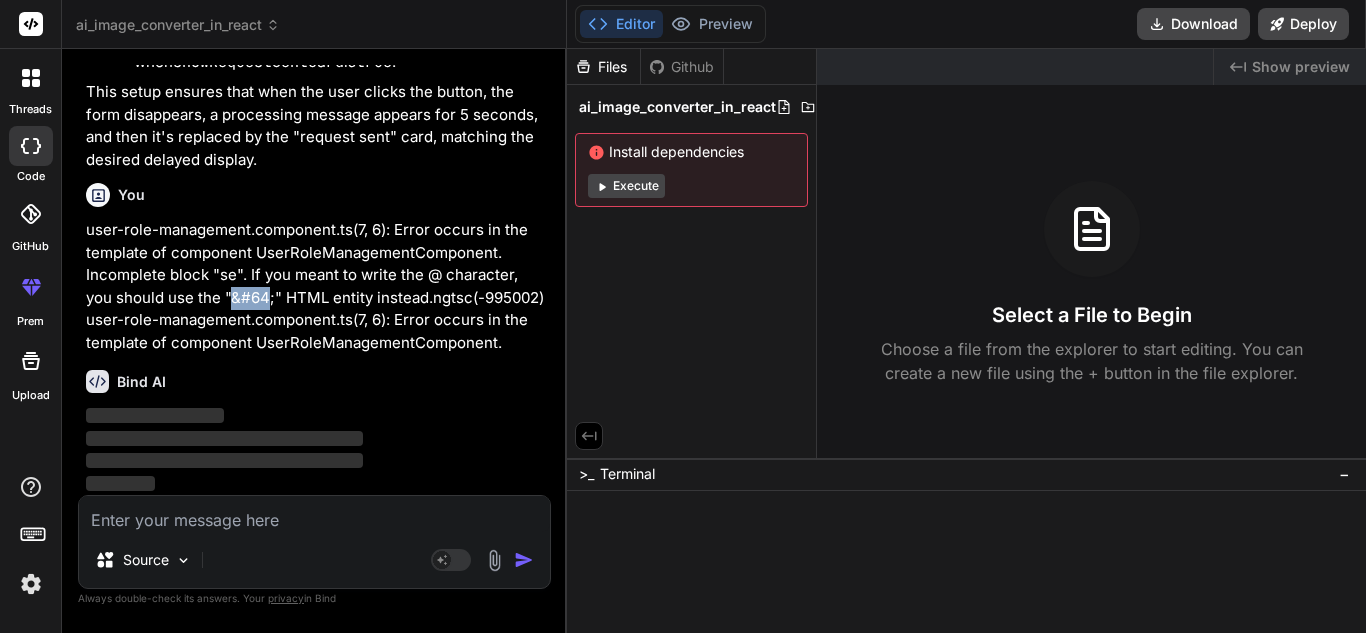 drag, startPoint x: 198, startPoint y: 295, endPoint x: 238, endPoint y: 295, distance: 40 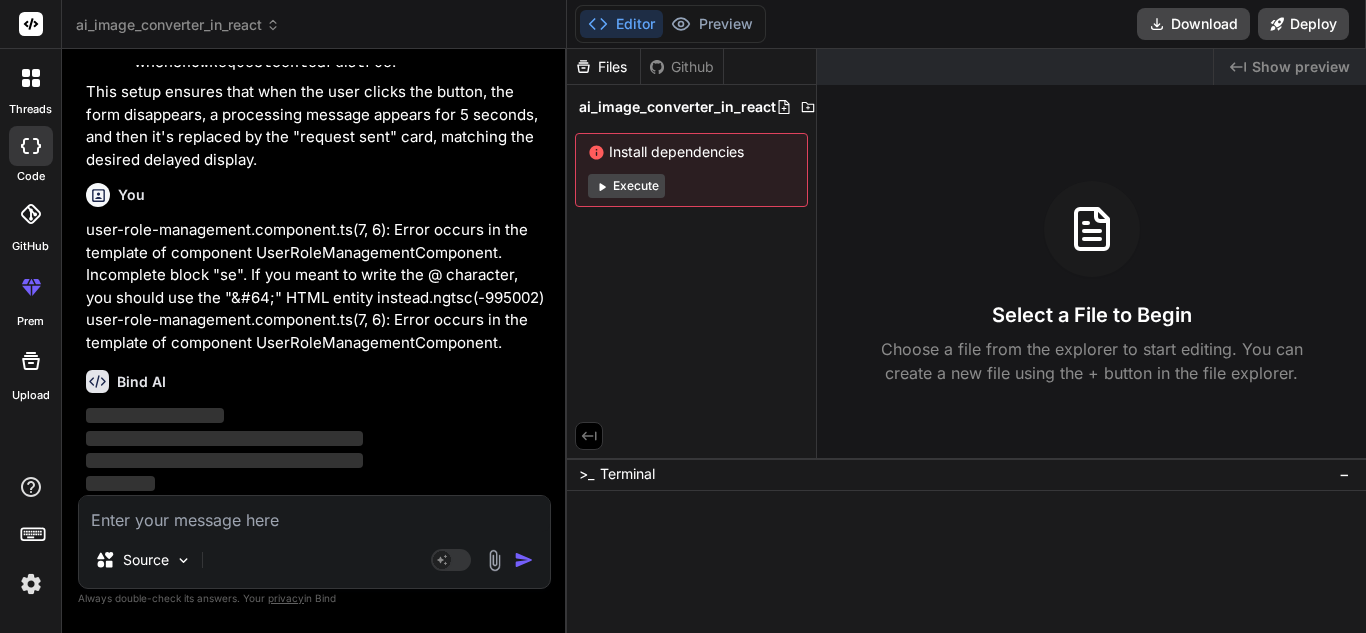 click on "user-role-management.component.ts(7, 6): Error occurs in the template of component UserRoleManagementComponent.
Incomplete block "se". If you meant to write the @ character, you should use the "&#64;" HTML entity instead.ngtsc(-995002)
user-role-management.component.ts(7, 6): Error occurs in the template of component UserRoleManagementComponent." at bounding box center [316, 286] 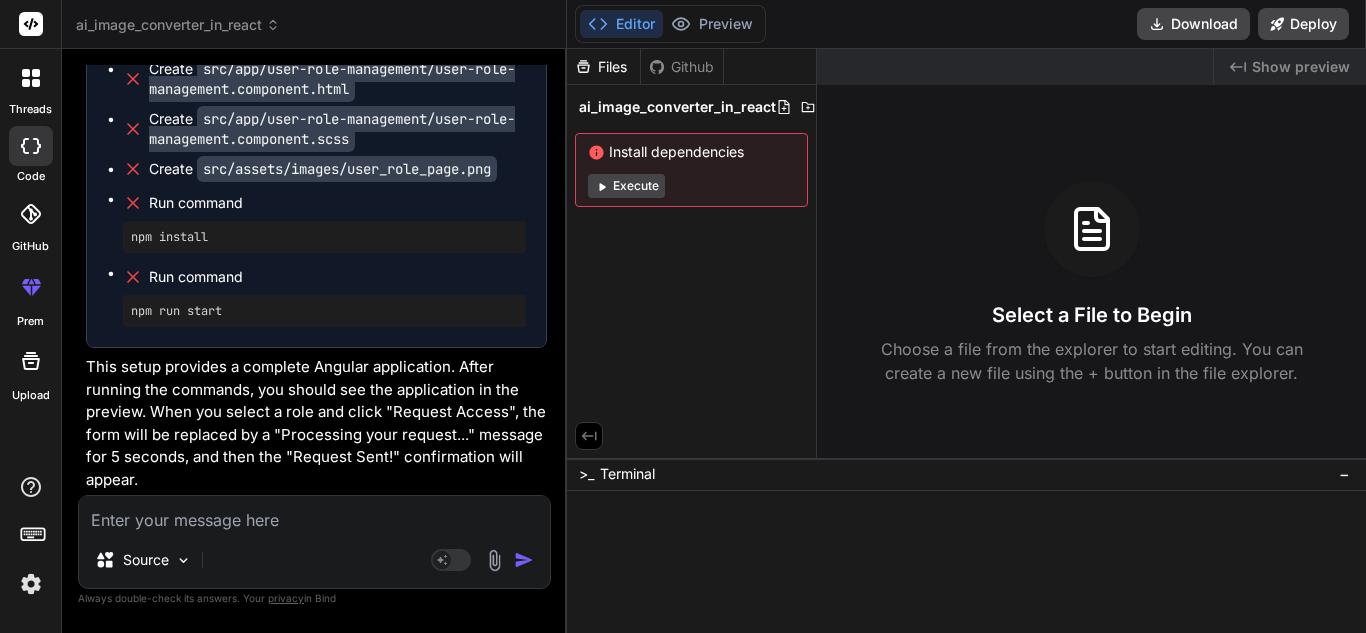 scroll, scrollTop: 17250, scrollLeft: 0, axis: vertical 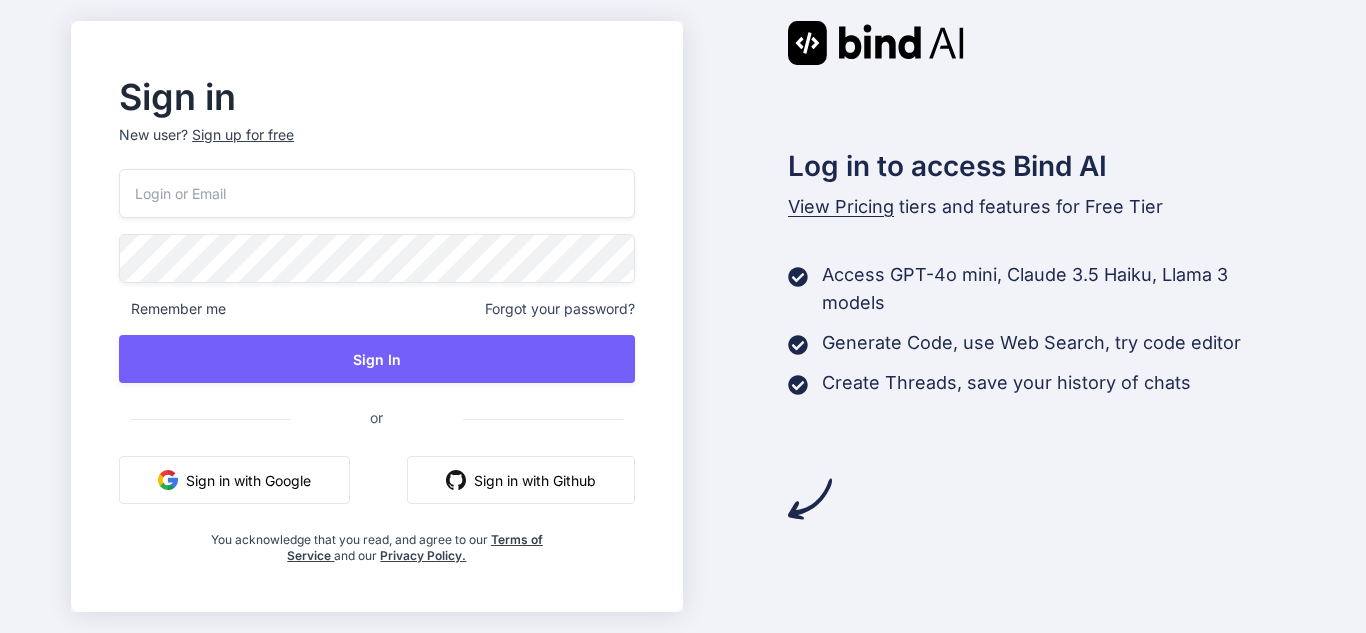 click on "Sign in with Google" at bounding box center [234, 480] 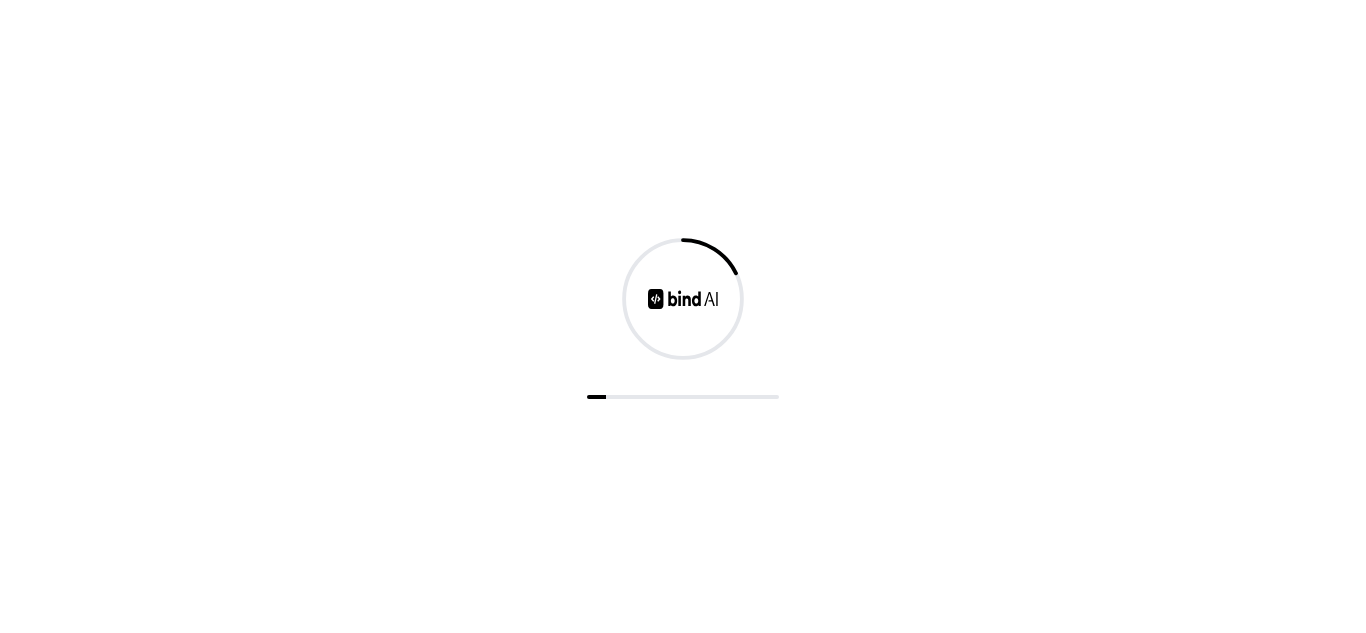 click at bounding box center [683, 316] 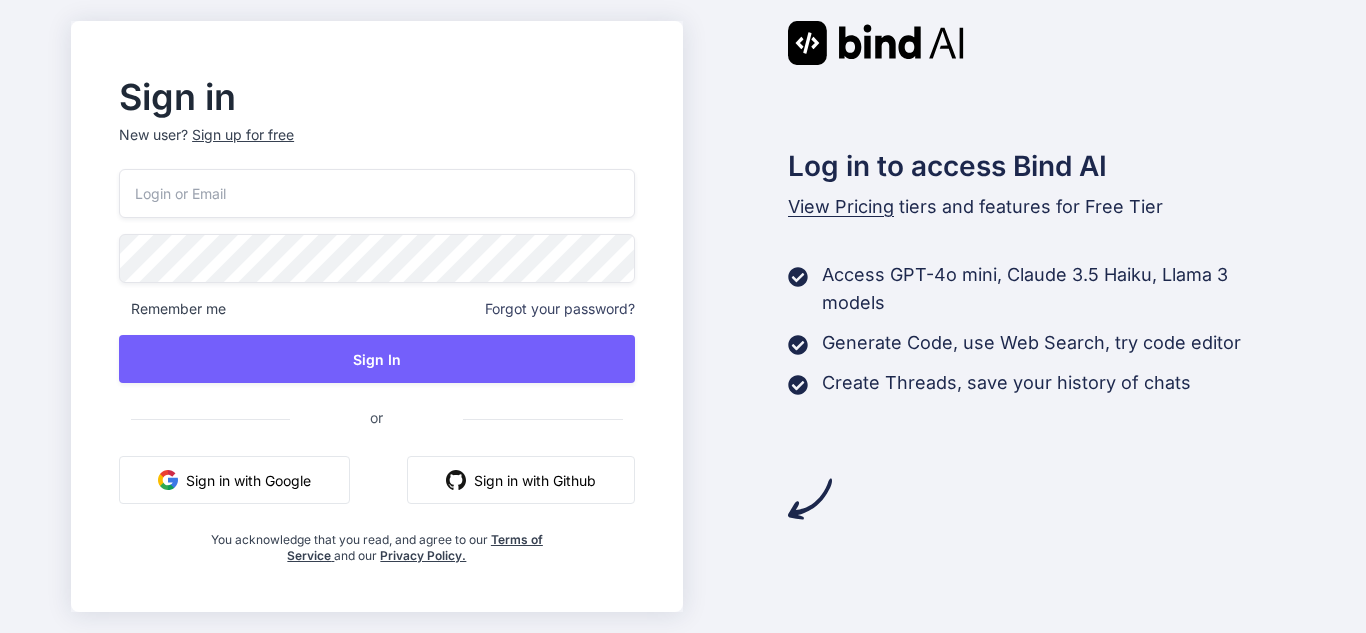 scroll, scrollTop: 0, scrollLeft: 0, axis: both 